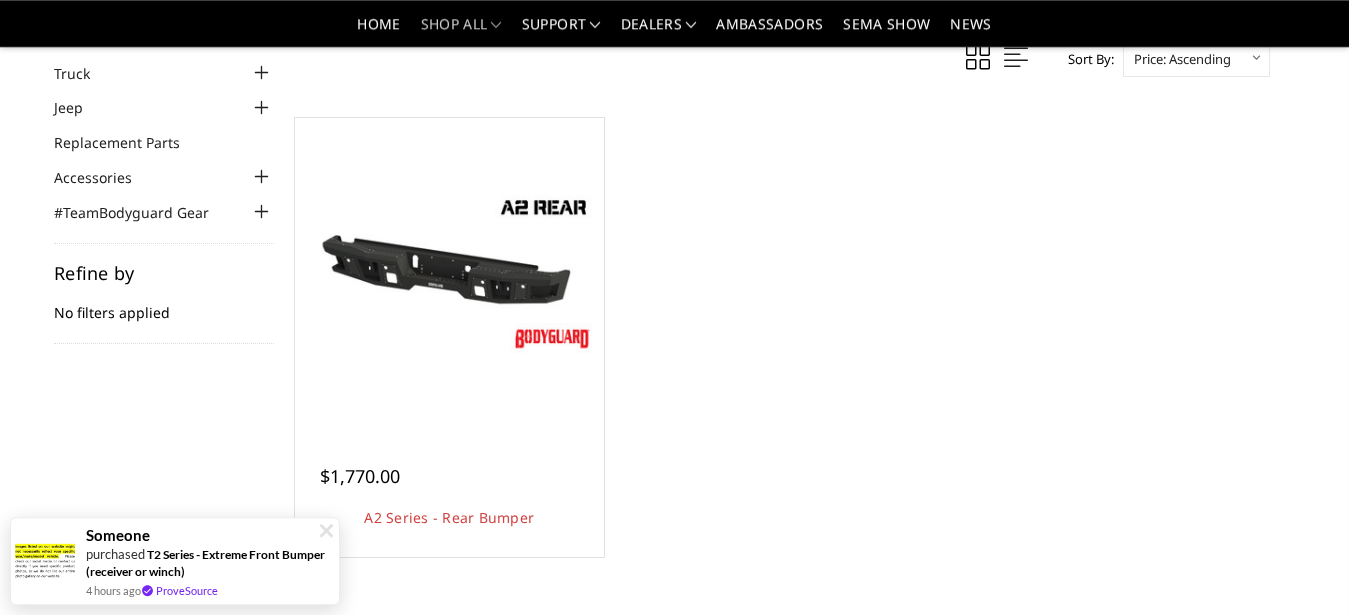 scroll, scrollTop: 139, scrollLeft: 0, axis: vertical 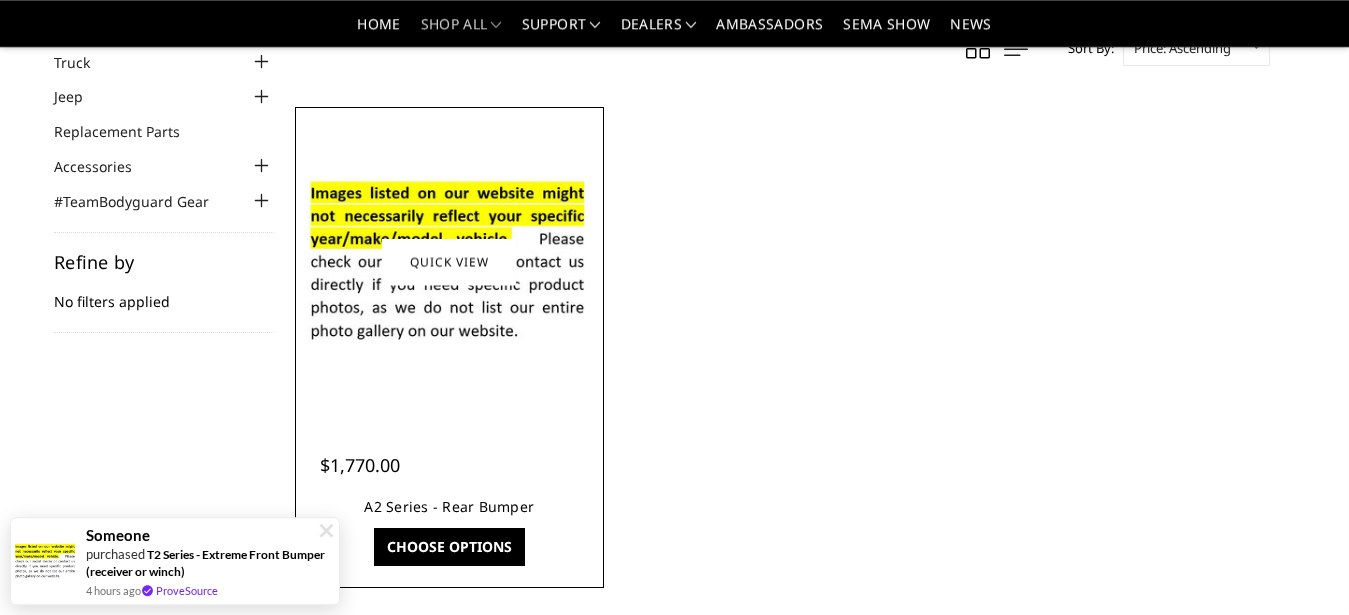 click on "A2 Series - Rear Bumper" at bounding box center (449, 506) 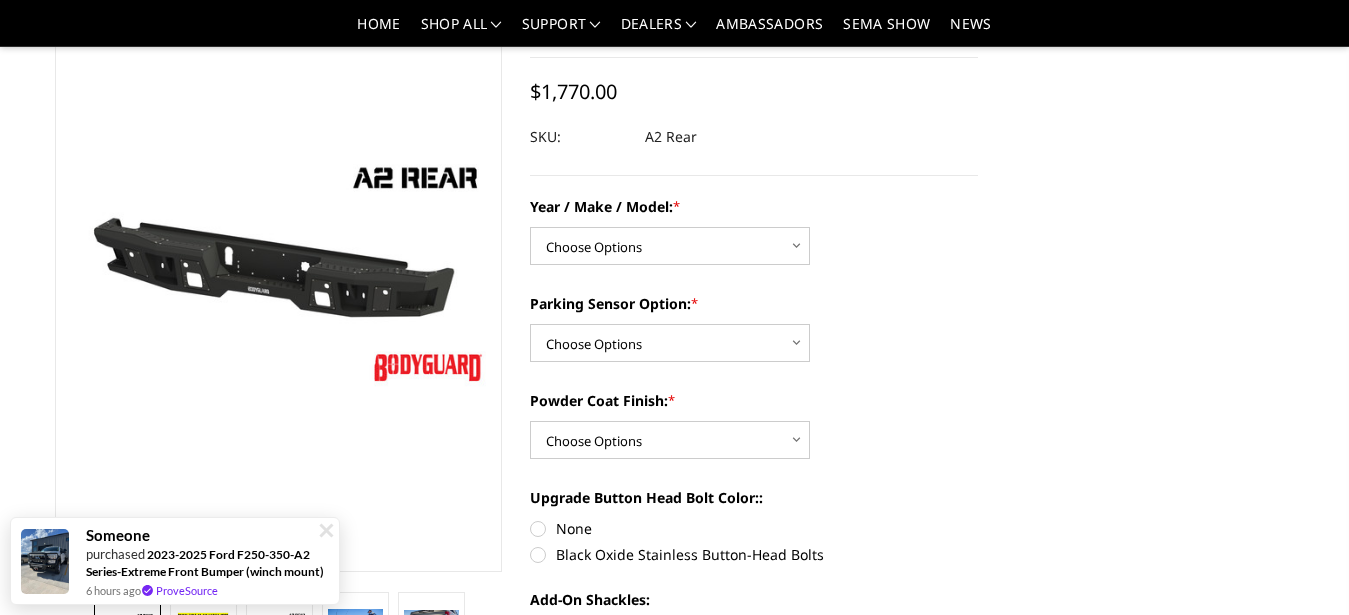 scroll, scrollTop: 158, scrollLeft: 0, axis: vertical 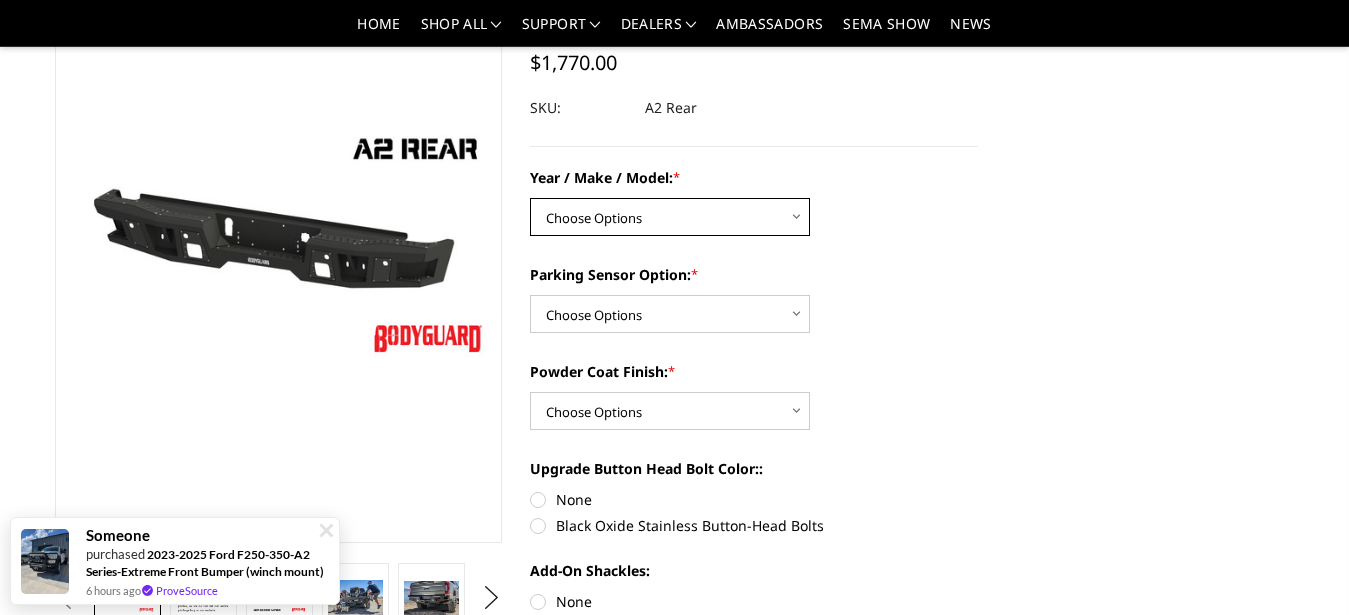 click on "Choose Options
Chevrolet/GMC 20-24  2500 / 3500
Chevrolet/GMC 15-19  2500 / 3500
Chevrolet/GMC 01-07  2500 / 3500
Chevrolet/GMC 19-24  1500 (Dual Exhaust)
Ram 10-18  2500 / 3500
Ram 19-24 Rebel *DUAL EXHAUST ONLY
Ram 19-24  1500 (6 lug) *DUAL EXHAUST ONLY
Ford 17-22  F250 / F350 / F450
Ford 99-16  F250 / F350 / F450" at bounding box center [670, 217] 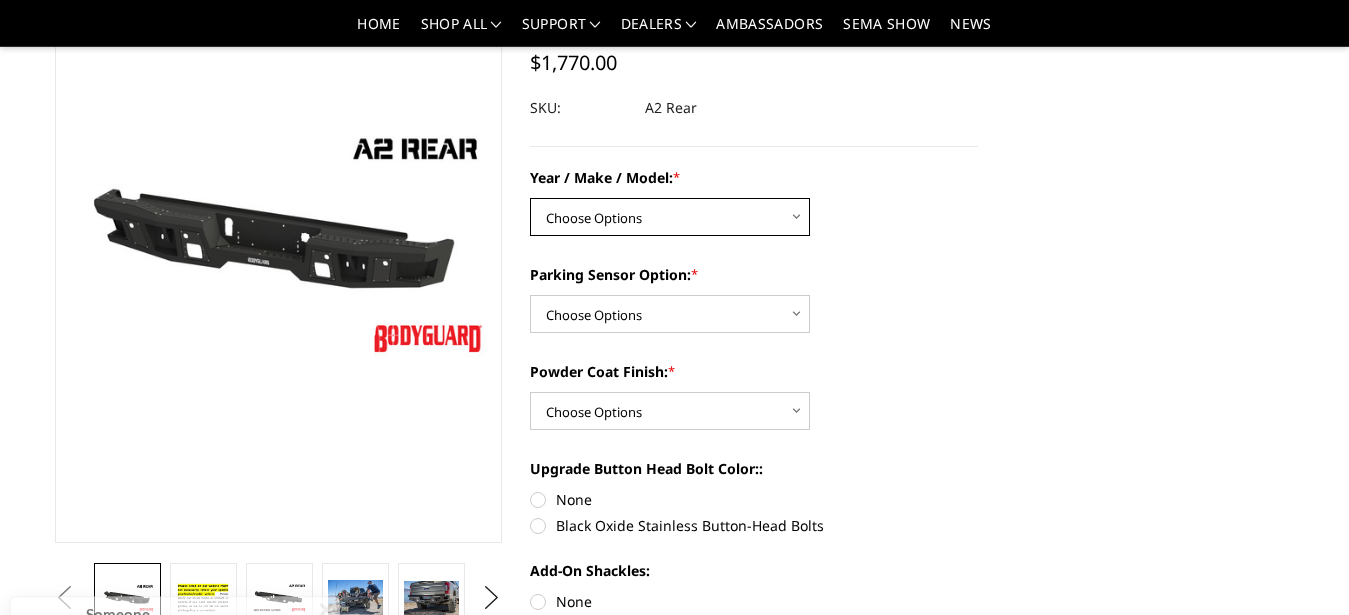 select on "1459" 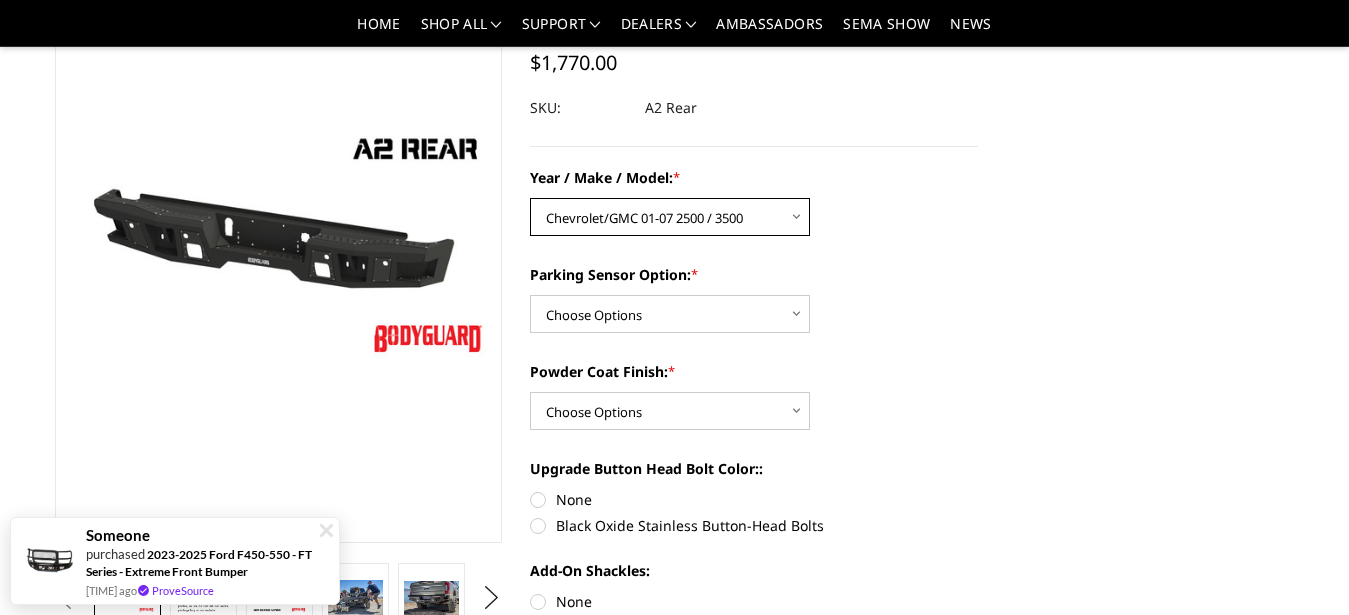 click on "Chevrolet/GMC 01-07  2500 / 3500" at bounding box center (0, 0) 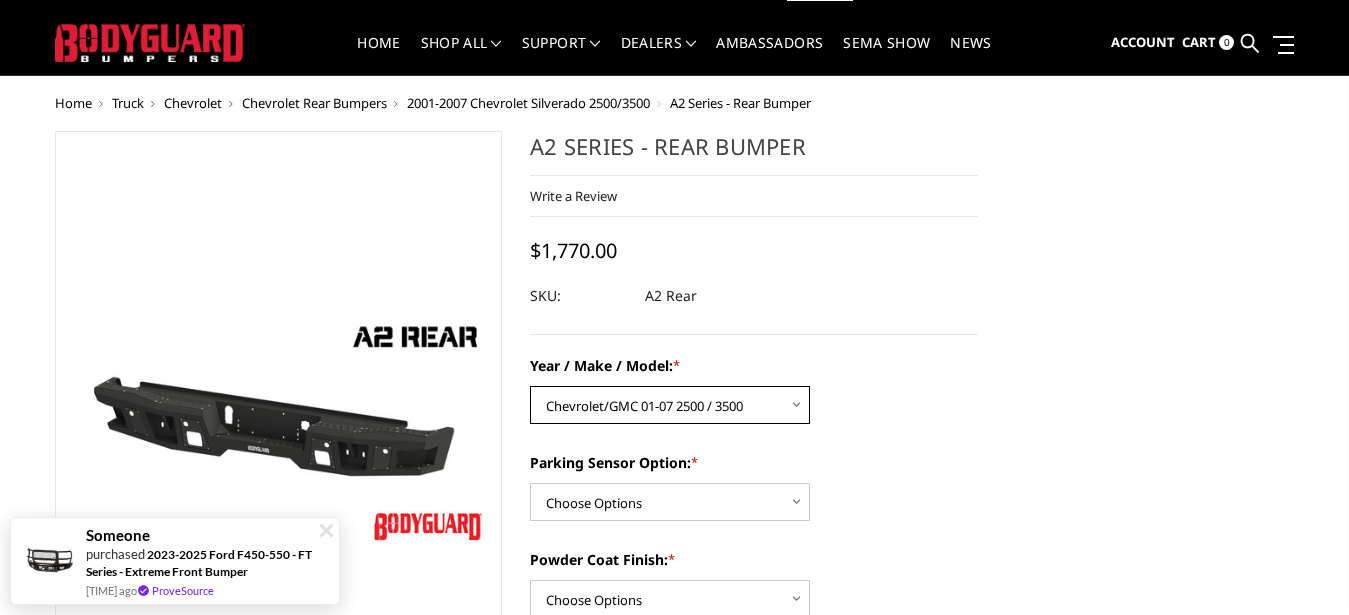 scroll, scrollTop: 68, scrollLeft: 0, axis: vertical 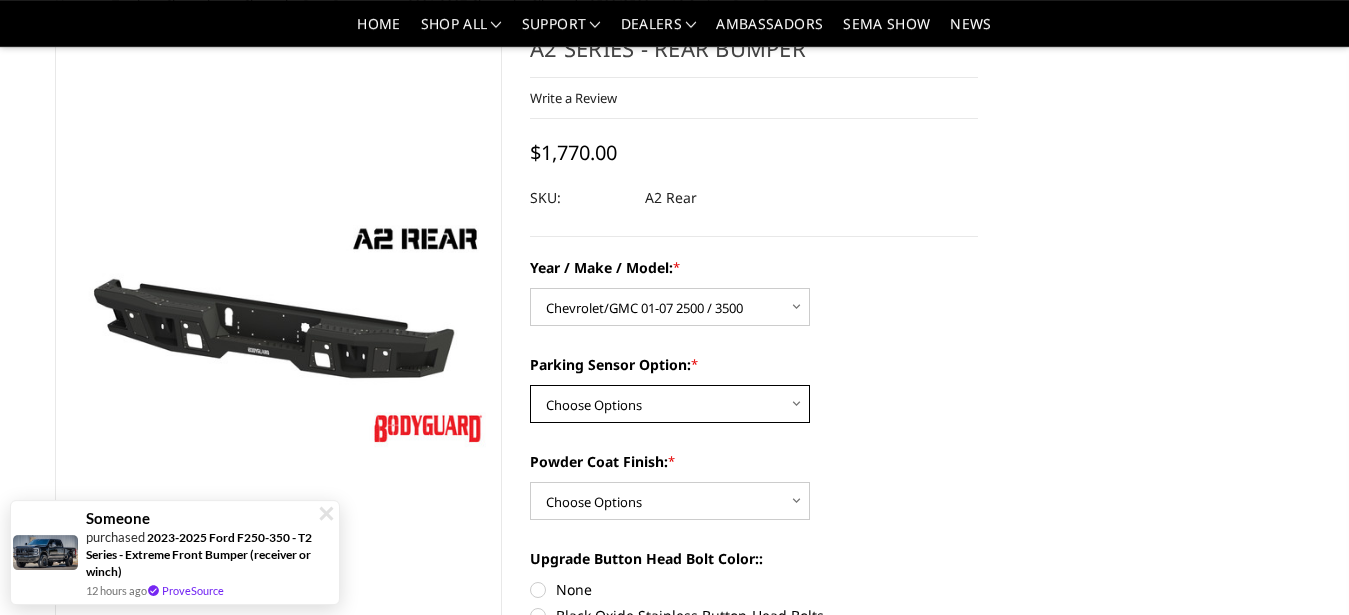 click on "Choose Options
Yes - With sensor cutouts
No - Without sensor cutouts" at bounding box center (670, 404) 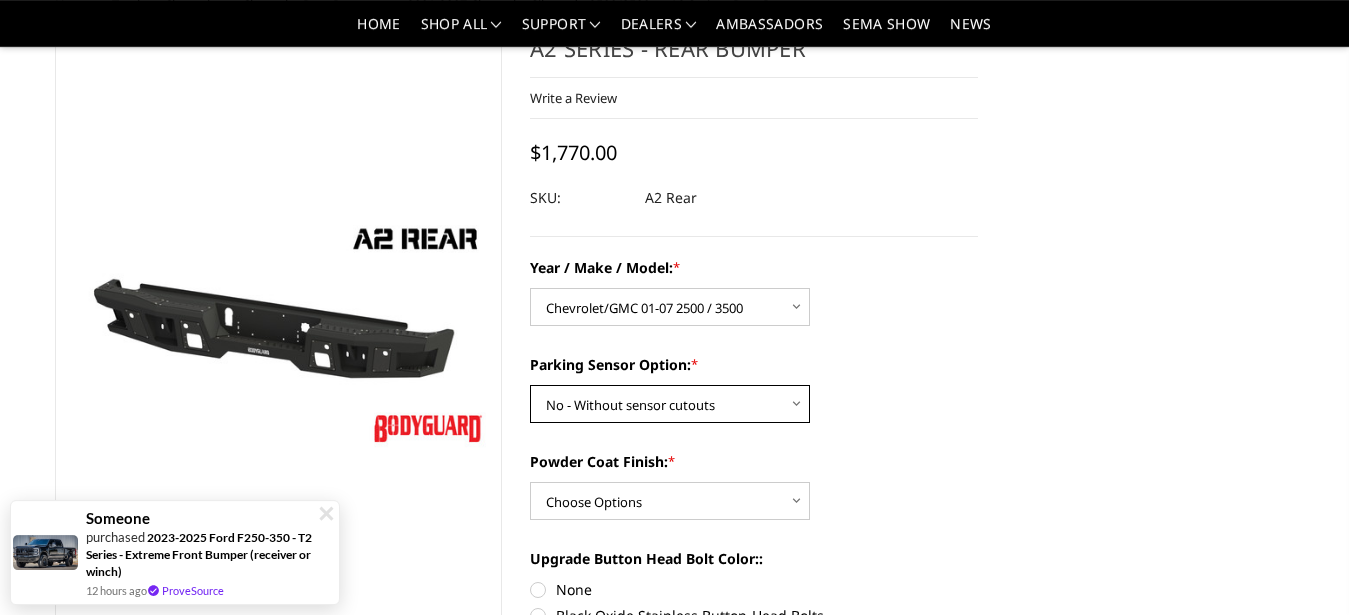 click on "No - Without sensor cutouts" at bounding box center (0, 0) 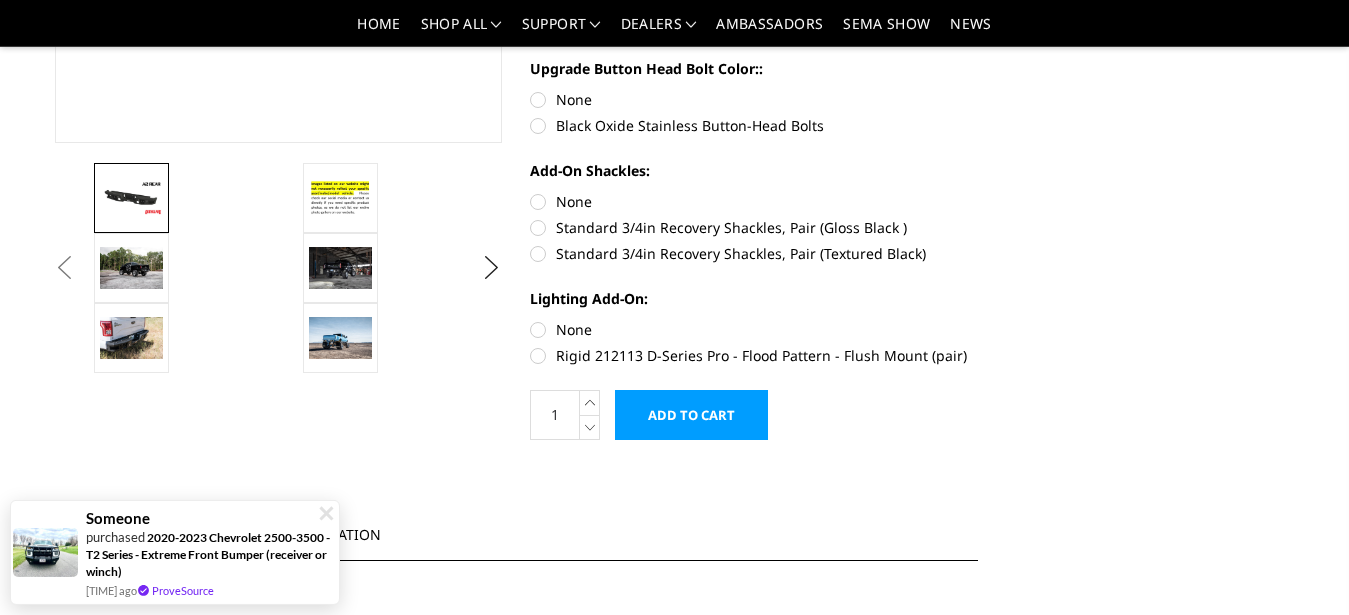 scroll, scrollTop: 577, scrollLeft: 0, axis: vertical 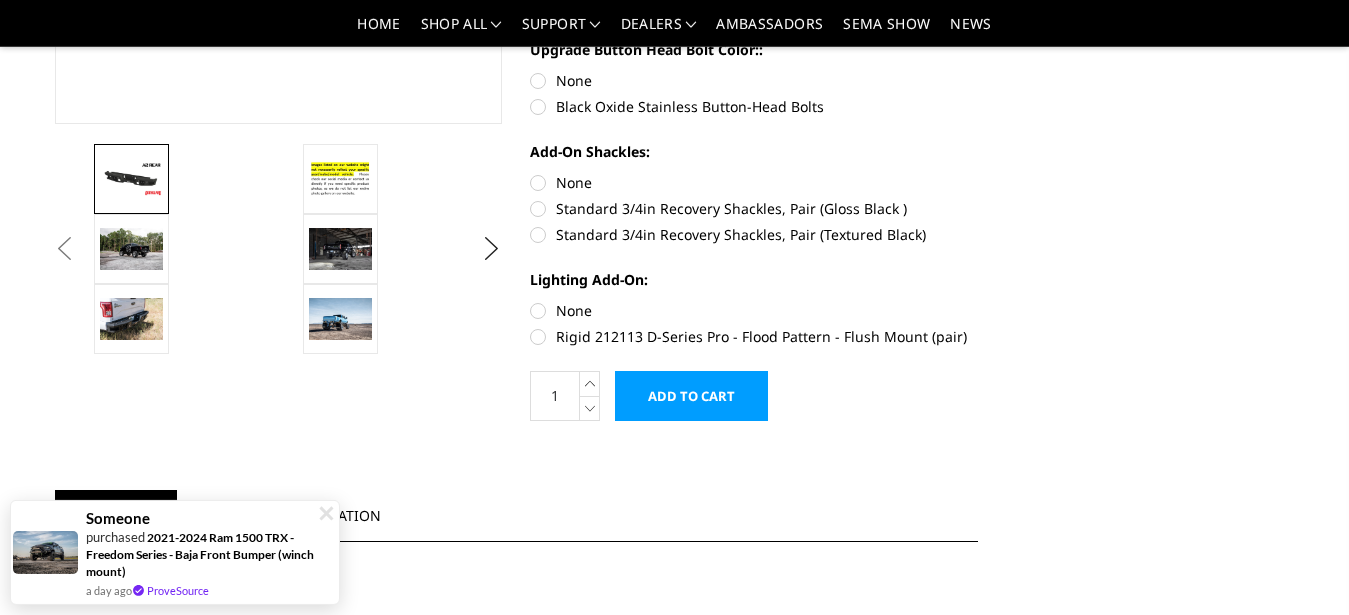 click on "A2 Series - Rear Bumper
Write a Review
Write a Review
×
A2 Series - Rear Bumper
Rating
*
Select Rating
1 star (worst)
2 stars
3 stars (average)
4 stars
5 stars (best)
Name" at bounding box center [754, -17] 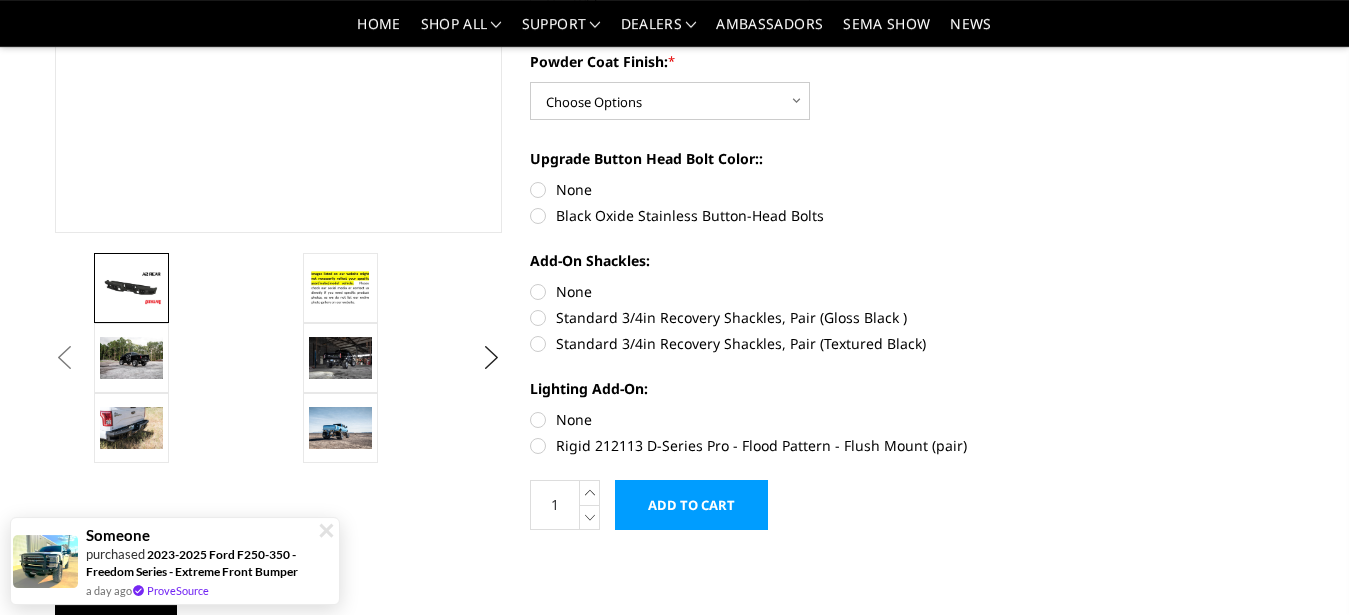 scroll, scrollTop: 508, scrollLeft: 0, axis: vertical 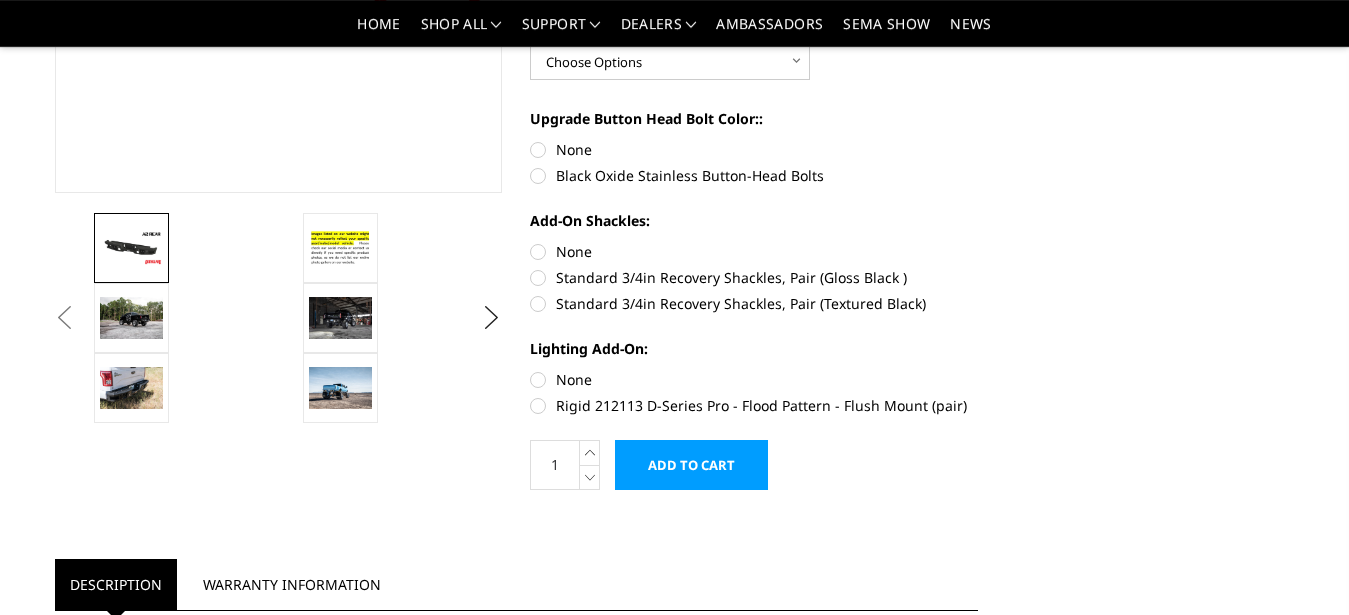 click on "Previous" at bounding box center (65, 318) 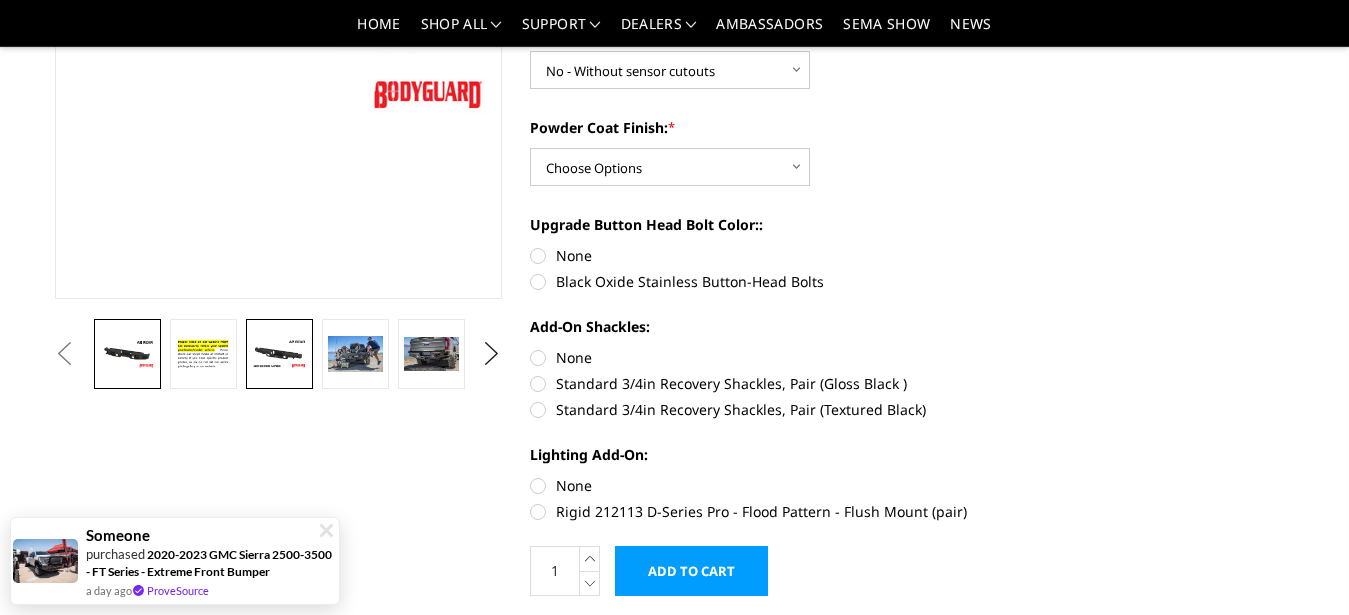 scroll, scrollTop: 401, scrollLeft: 0, axis: vertical 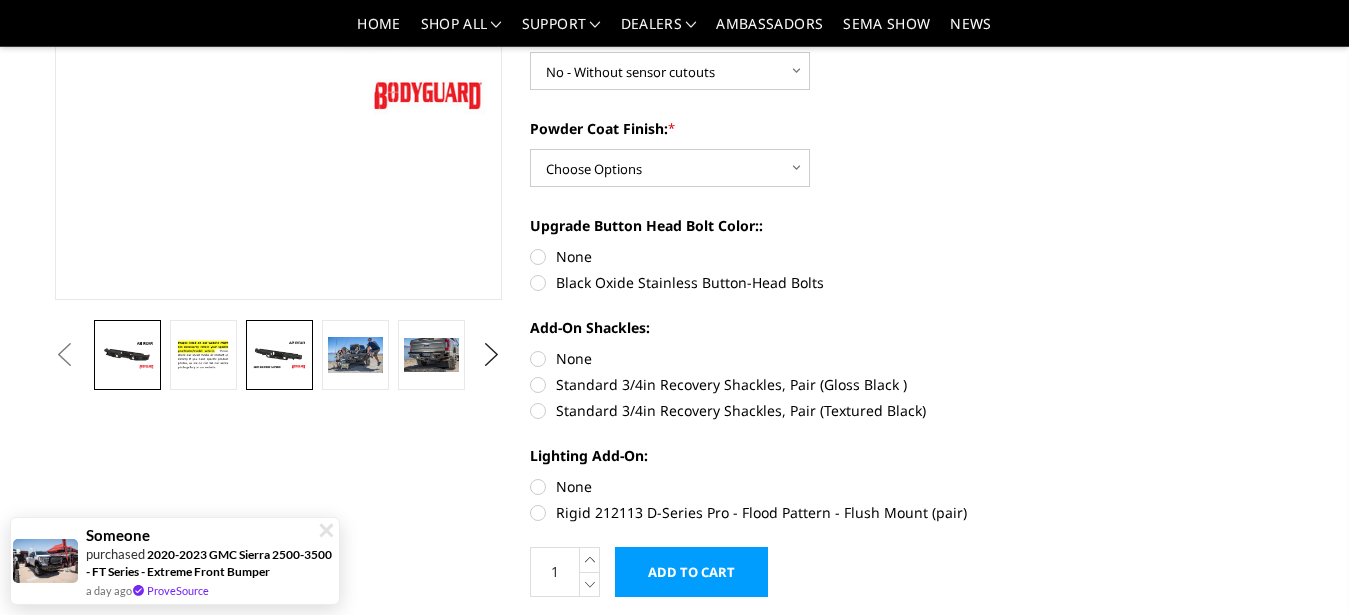 click at bounding box center (279, 355) 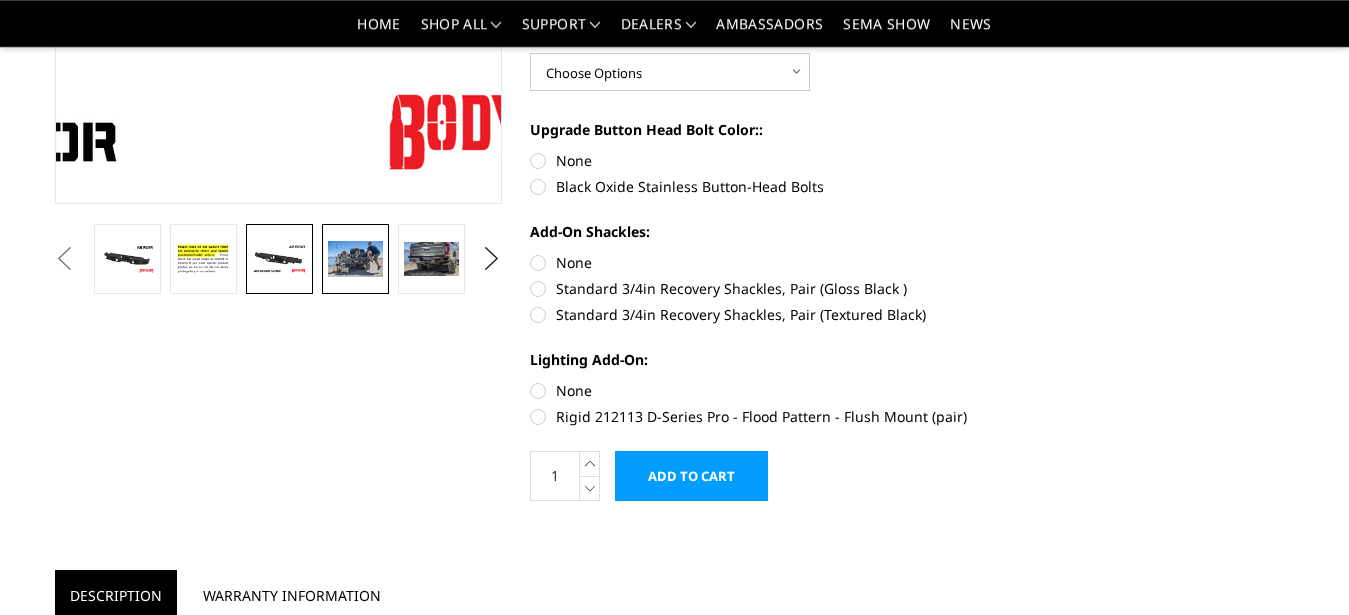 scroll, scrollTop: 498, scrollLeft: 0, axis: vertical 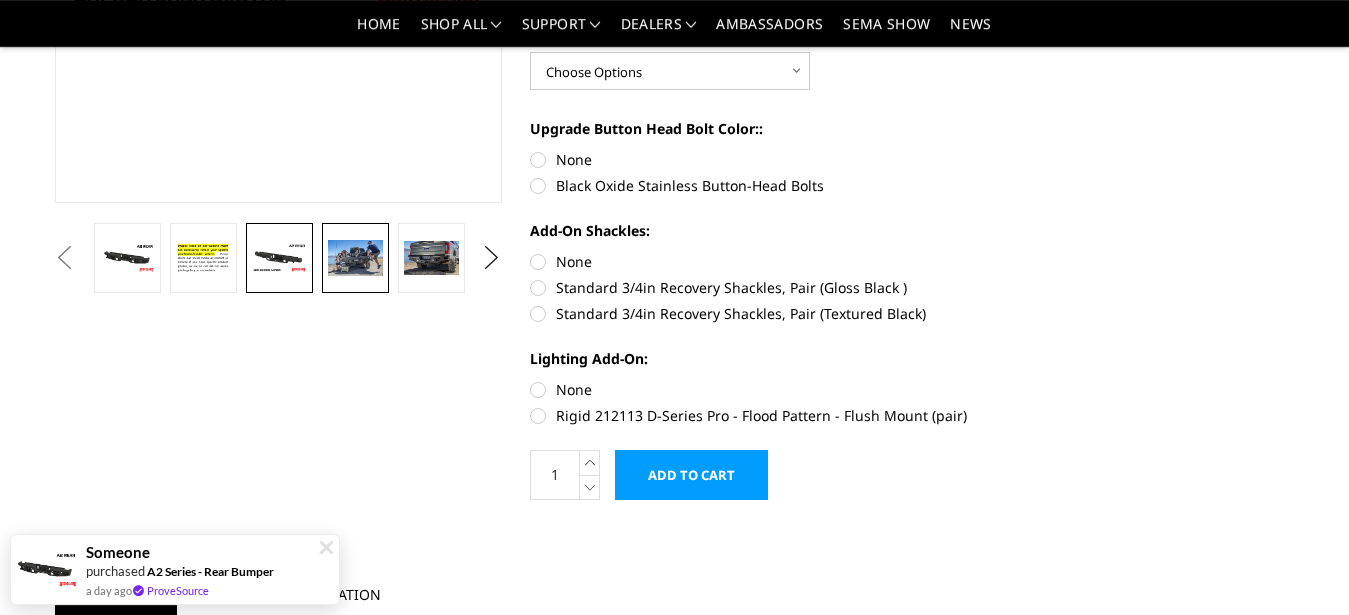 click at bounding box center (355, 258) 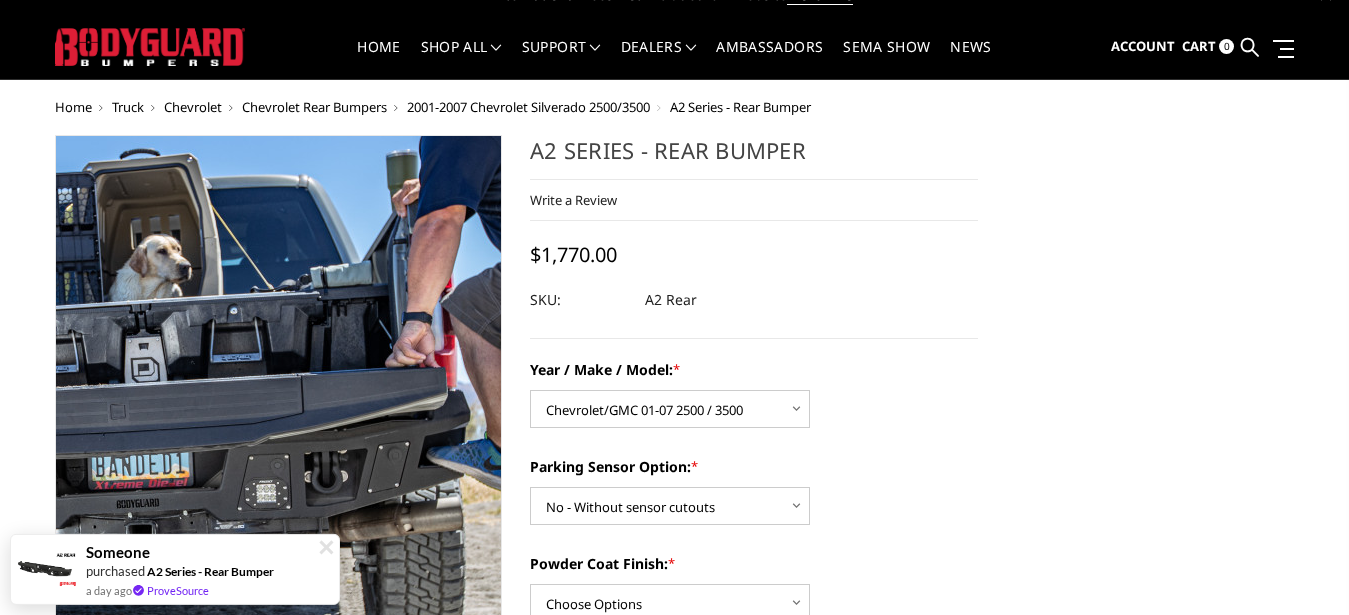 scroll, scrollTop: 22, scrollLeft: 0, axis: vertical 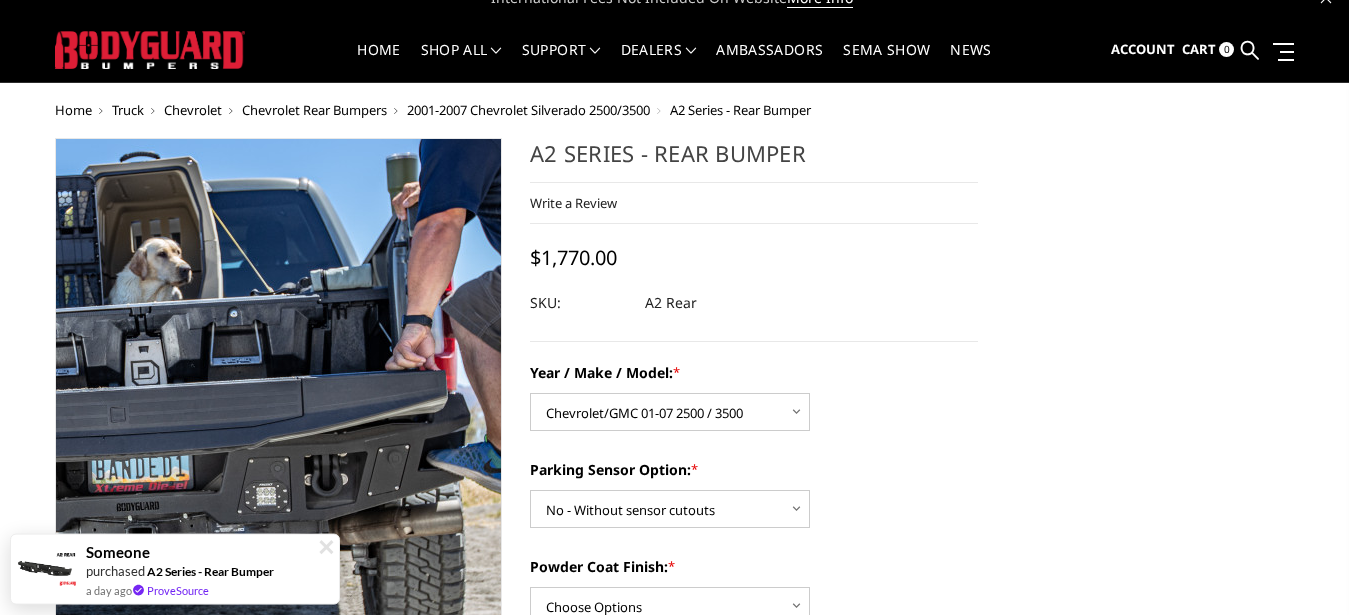 click on "Home
Truck
Chevrolet
Chevrolet Rear Bumpers
2001-2007 Chevrolet Silverado 2500/3500
A2 Series - Rear Bumper
Previous
Next" at bounding box center (675, 1615) 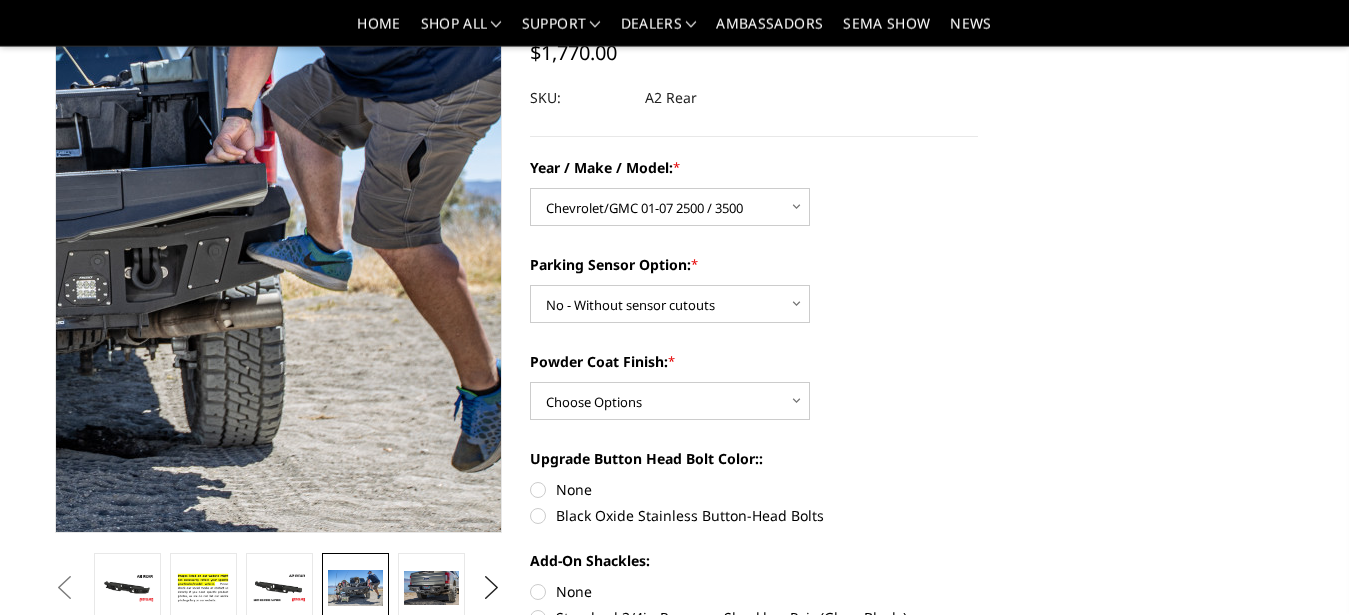 scroll, scrollTop: 222, scrollLeft: 0, axis: vertical 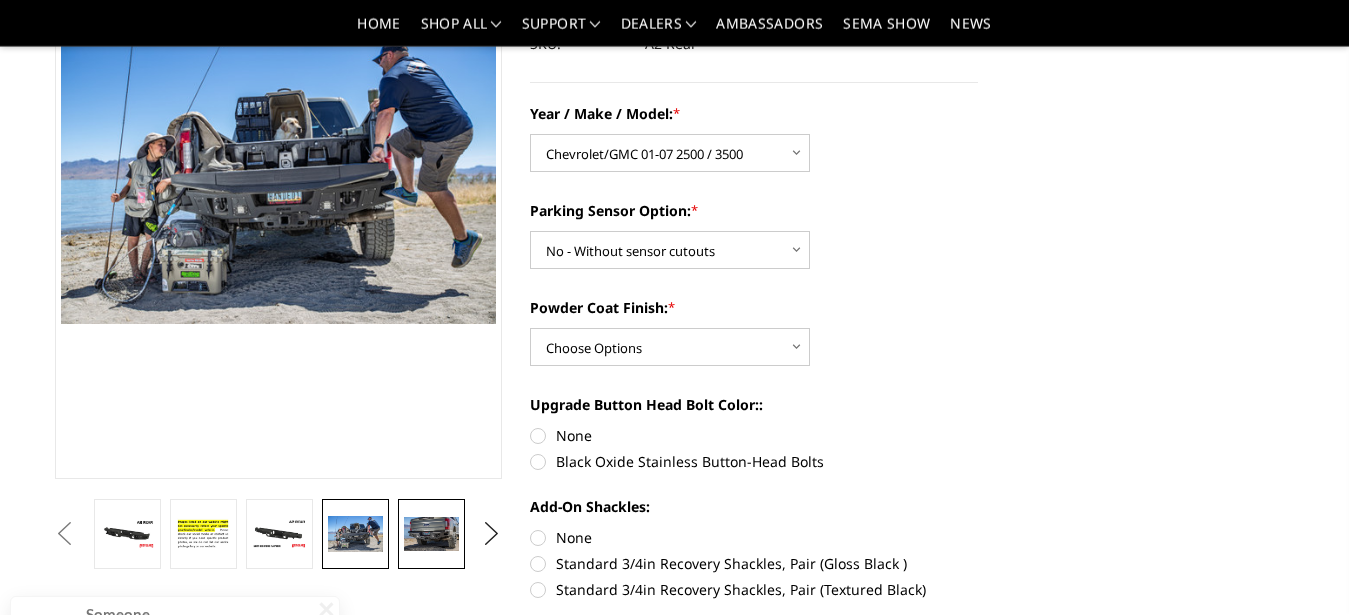 click at bounding box center [431, 534] 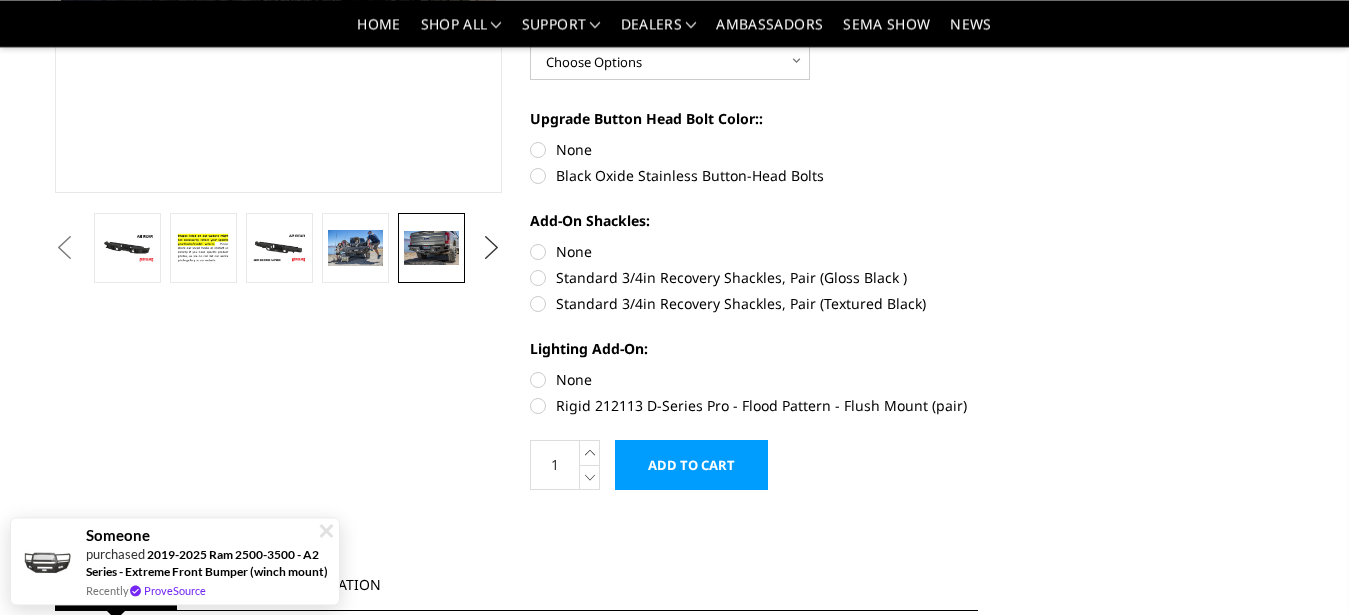 scroll, scrollTop: 510, scrollLeft: 0, axis: vertical 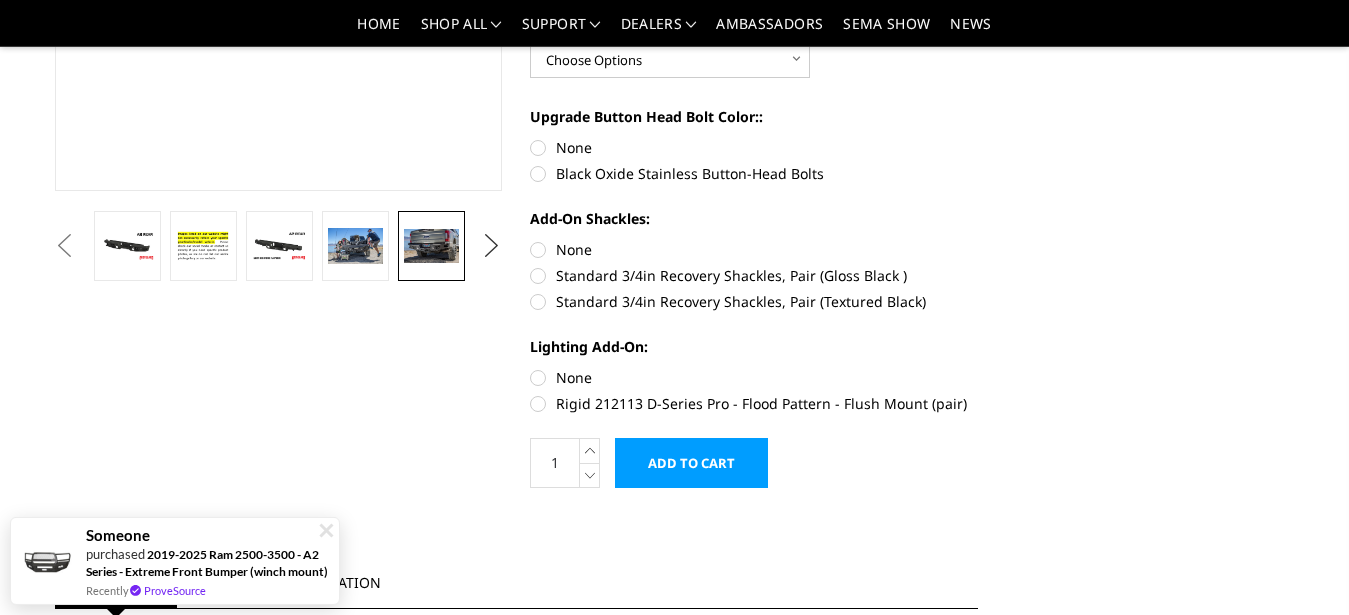 click on "Next" at bounding box center (492, 246) 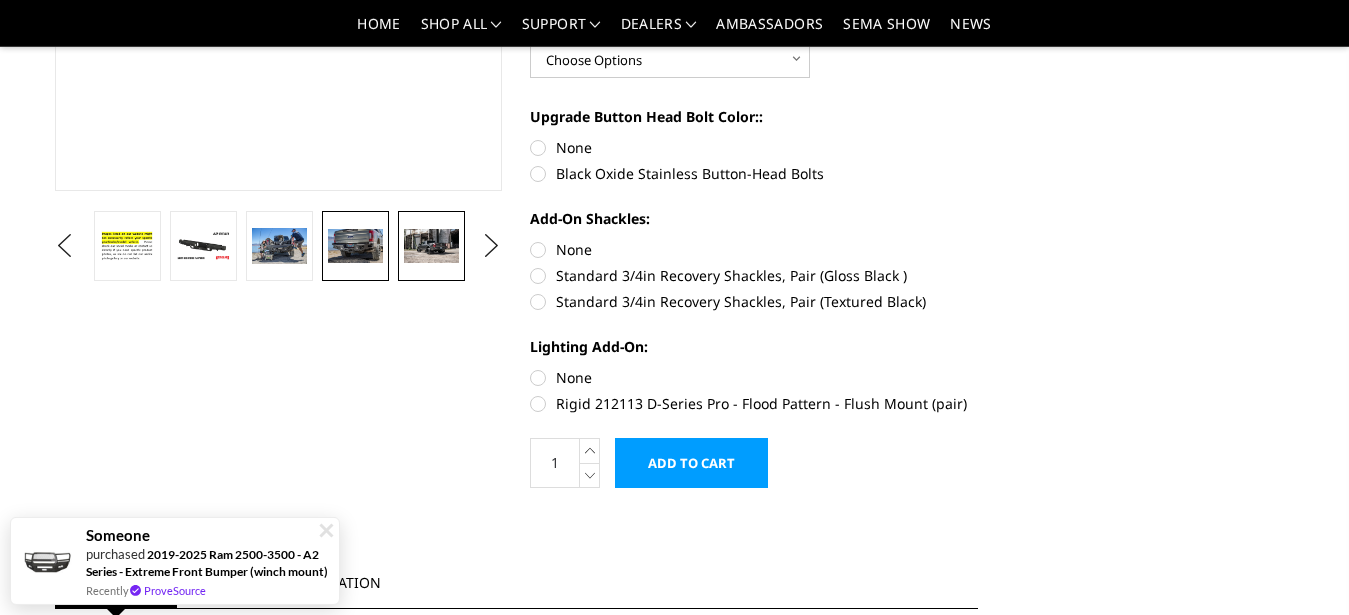 click at bounding box center [431, 246] 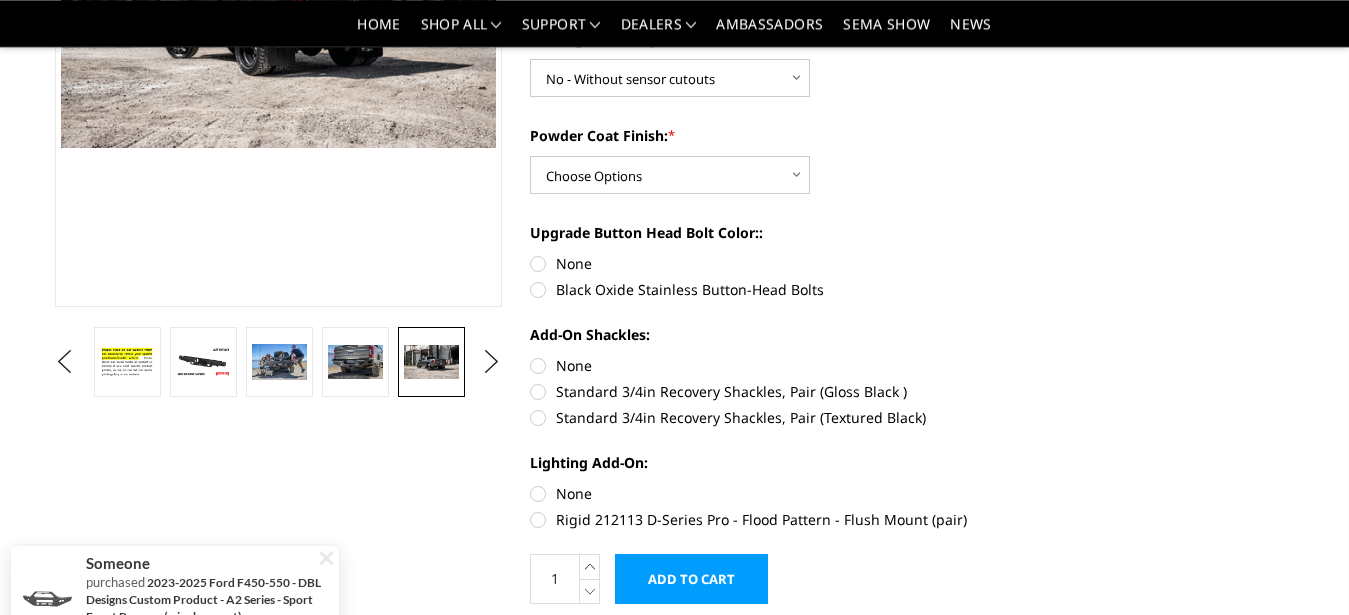 scroll, scrollTop: 395, scrollLeft: 0, axis: vertical 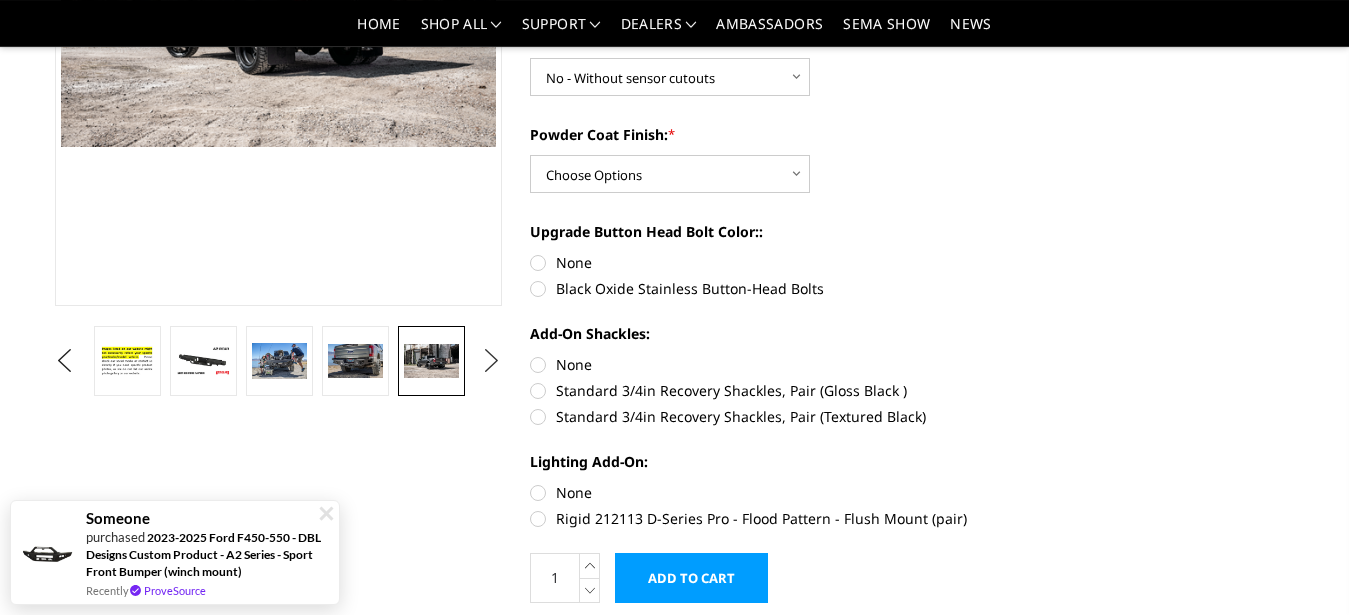click on "Next" at bounding box center (492, 361) 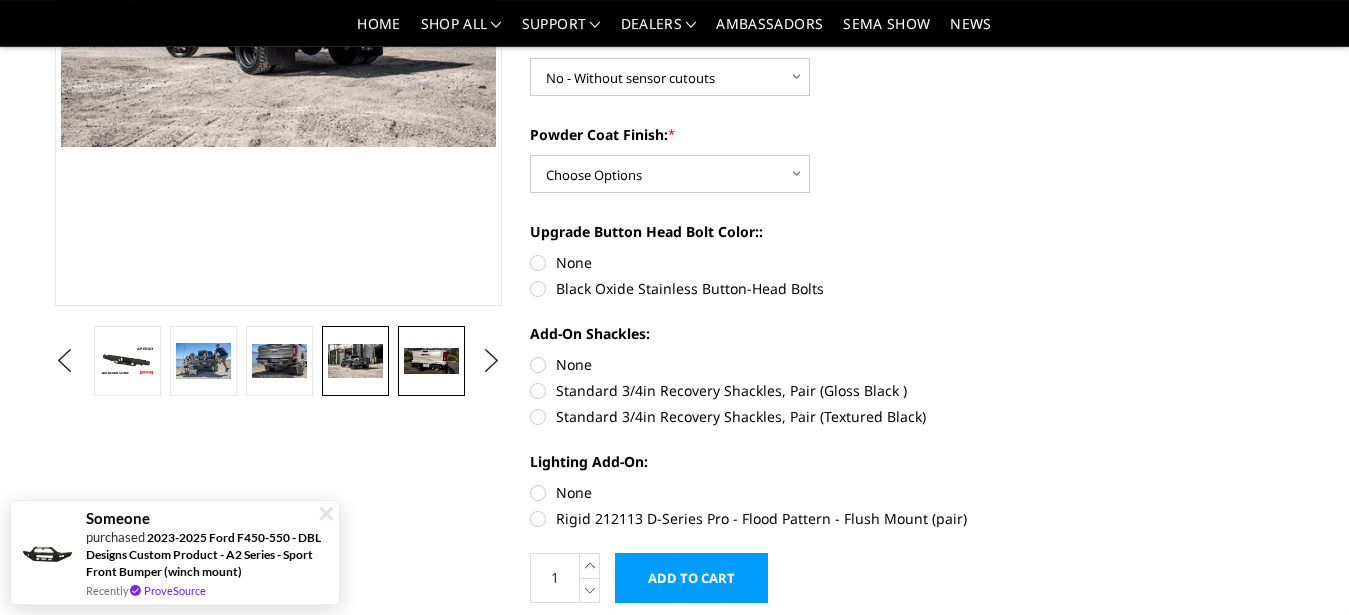 click at bounding box center (431, 361) 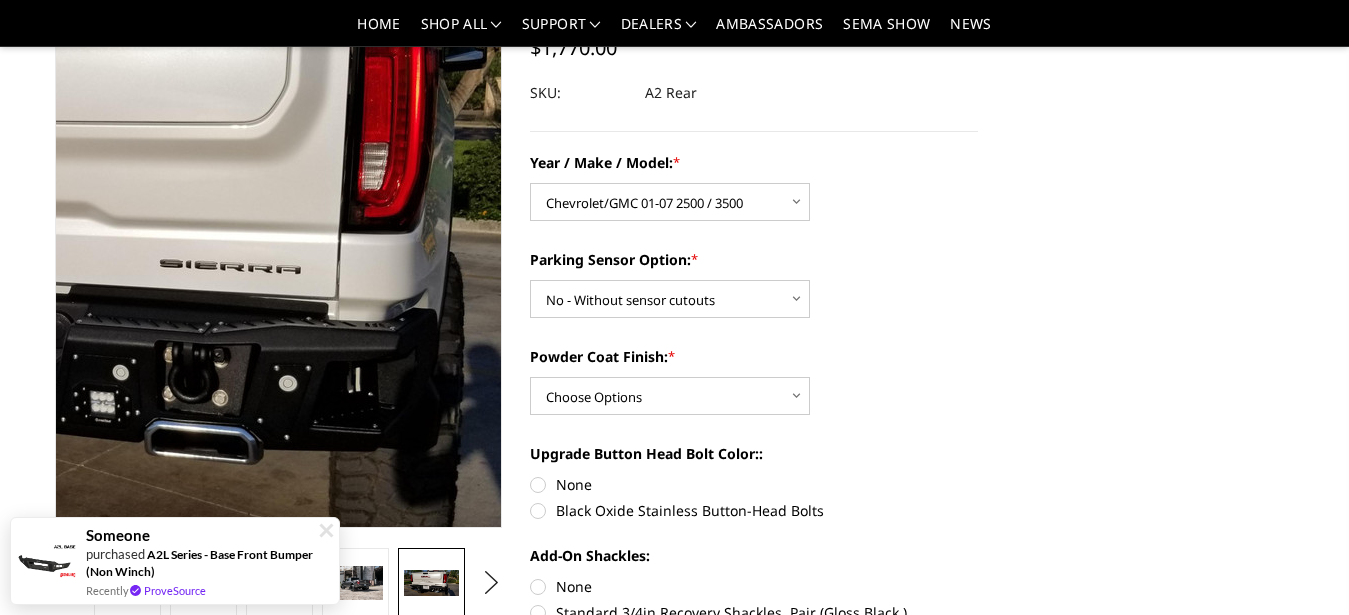scroll, scrollTop: 207, scrollLeft: 0, axis: vertical 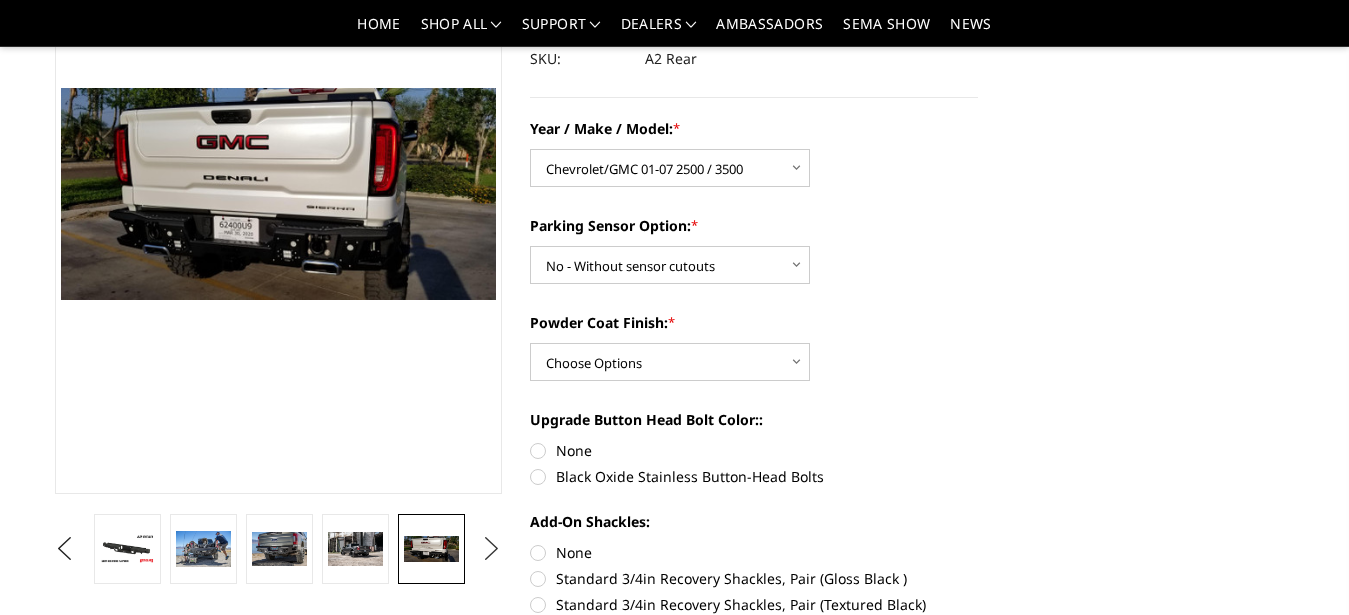 click on "Next" at bounding box center [492, 549] 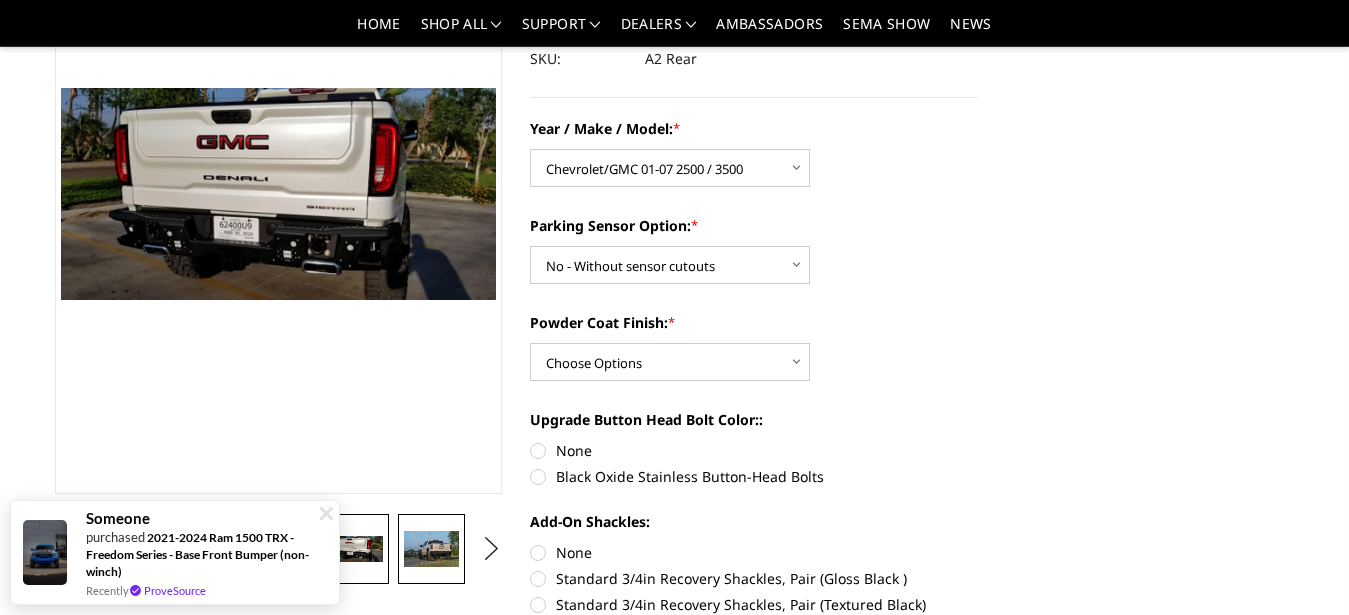 click at bounding box center [431, 549] 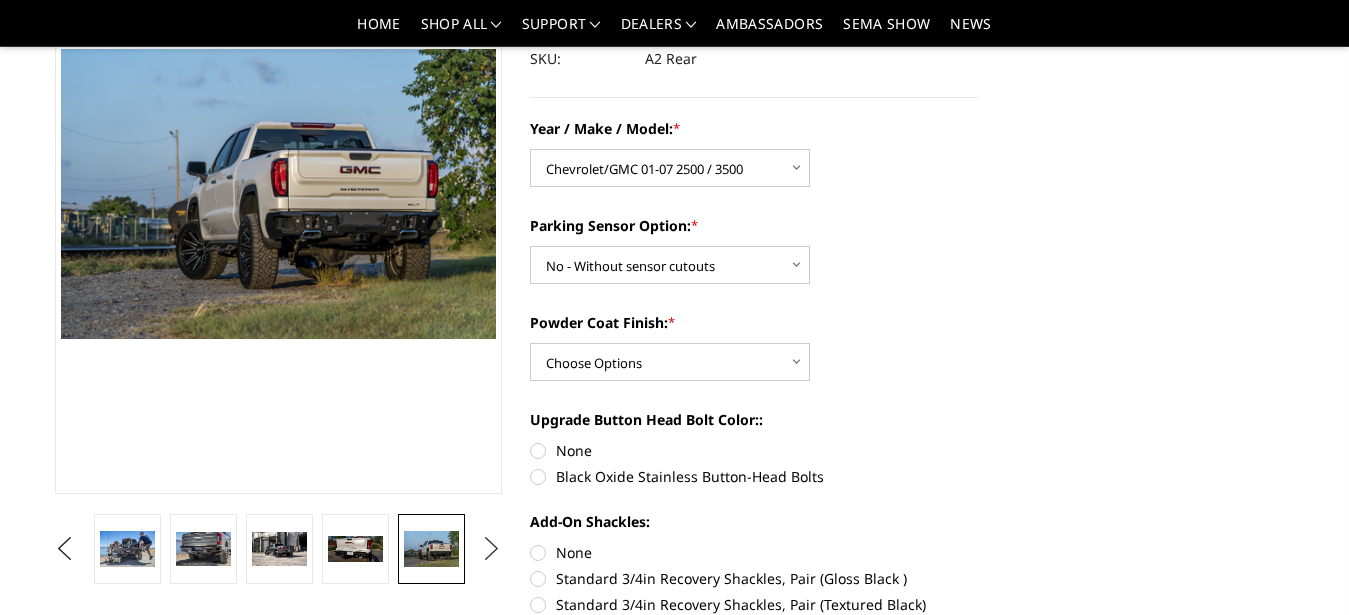 click on "Next" at bounding box center (492, 549) 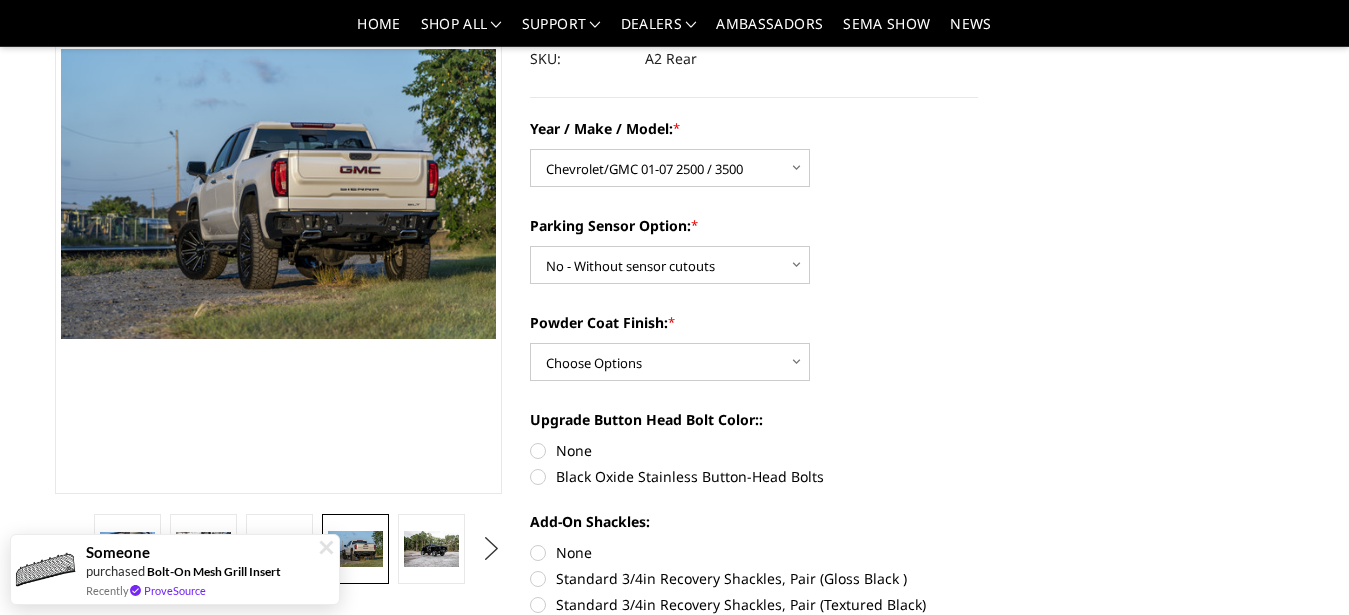 click on "Next" at bounding box center [492, 549] 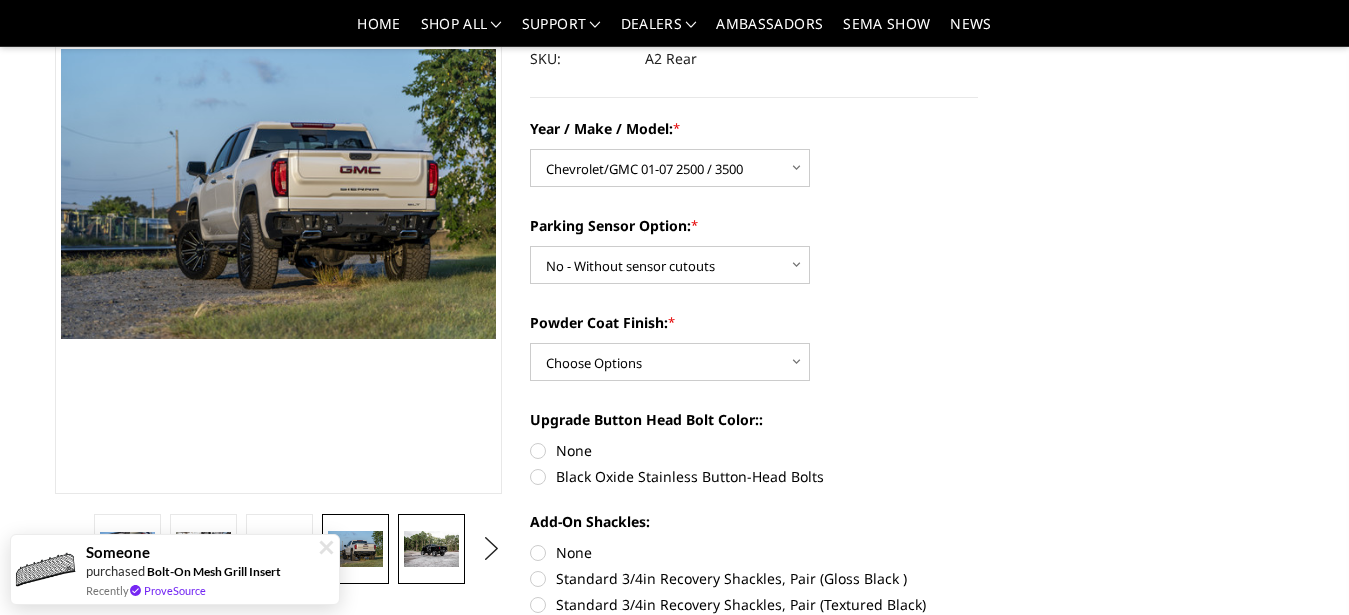click at bounding box center [431, 549] 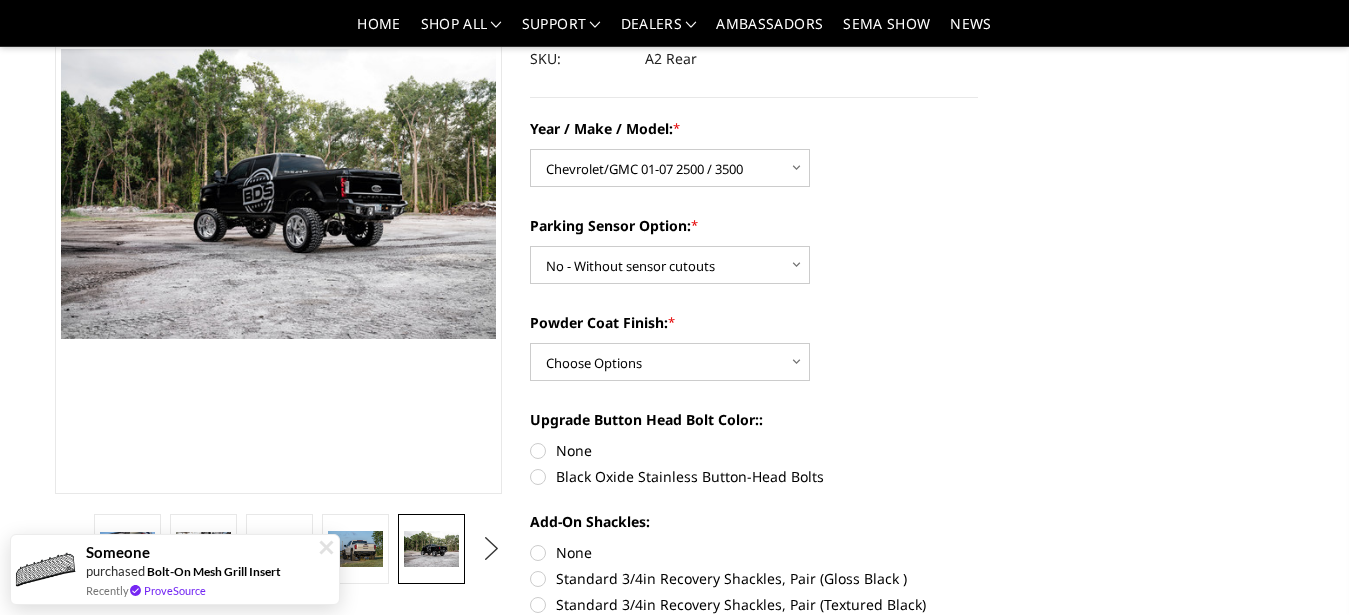 click on "Next" at bounding box center (492, 549) 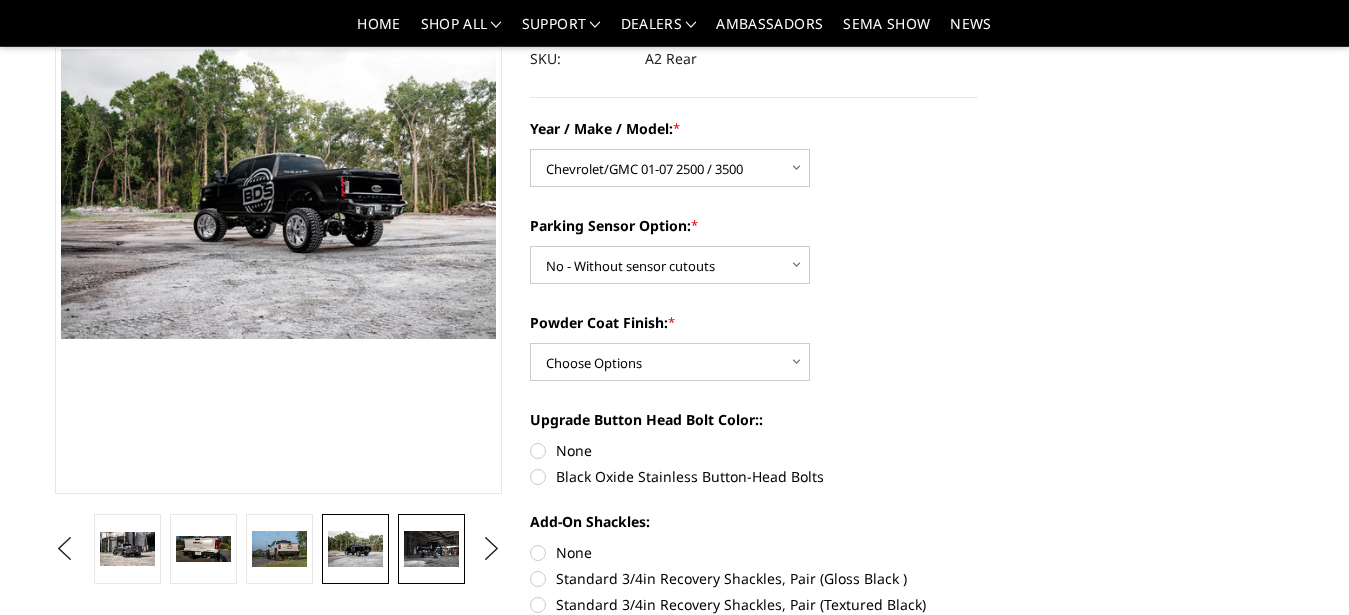 click at bounding box center (431, 549) 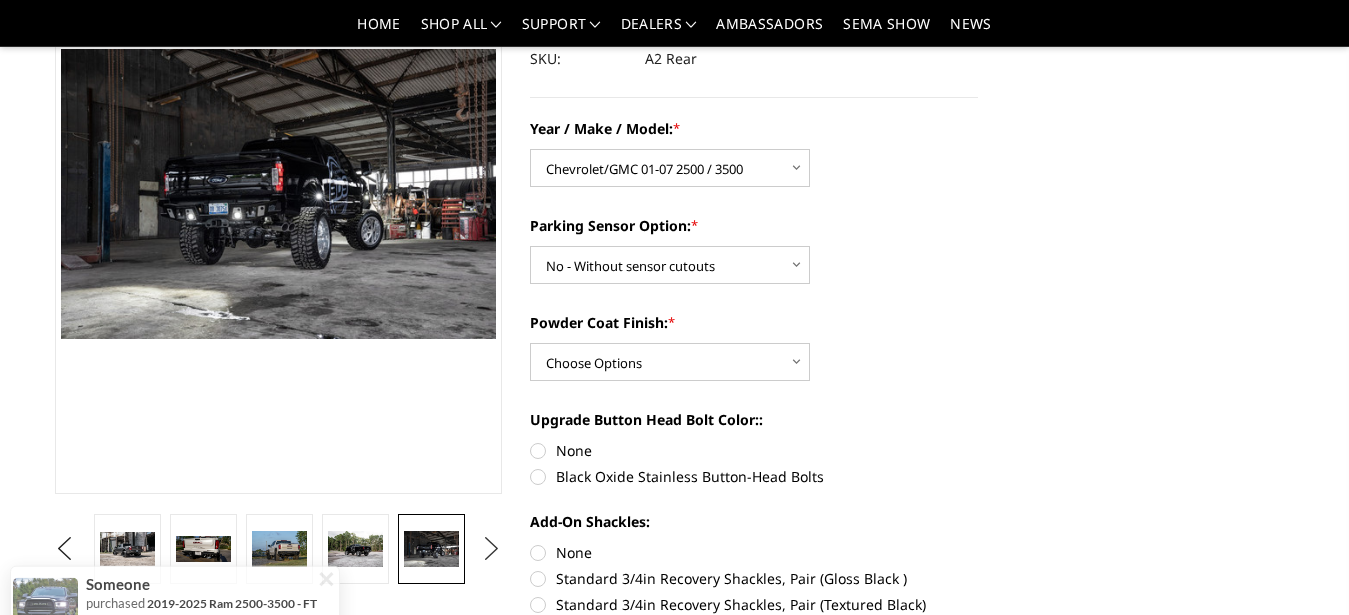 click on "Next" at bounding box center (492, 549) 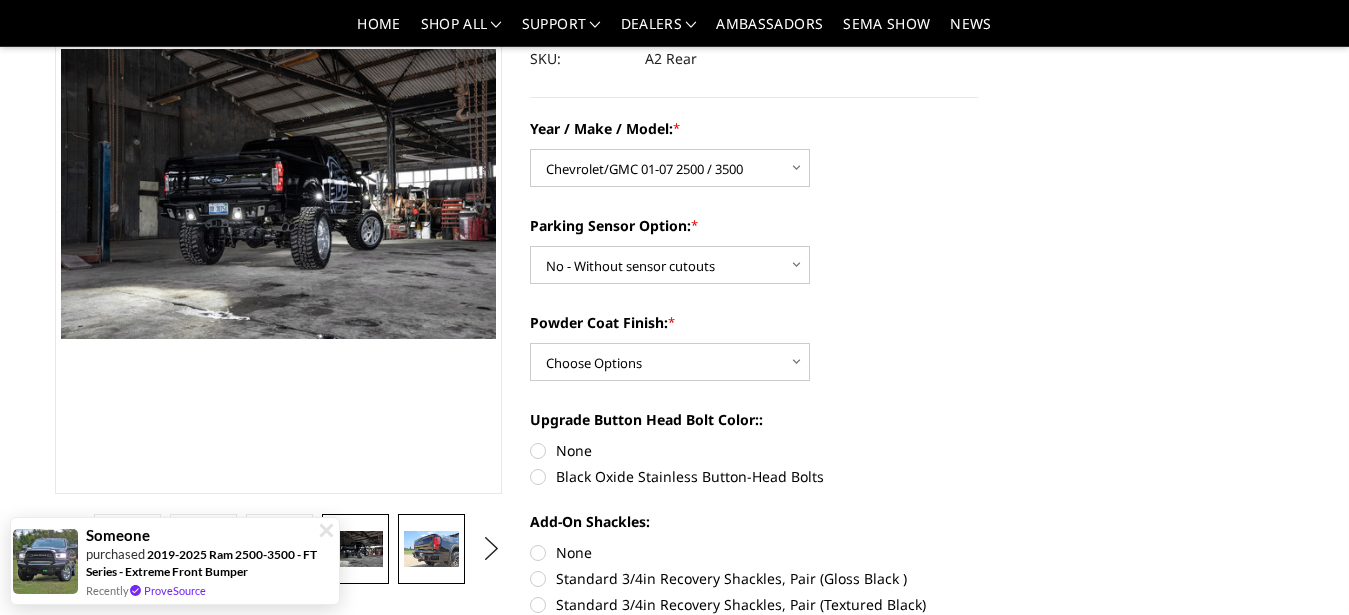 click at bounding box center (431, 549) 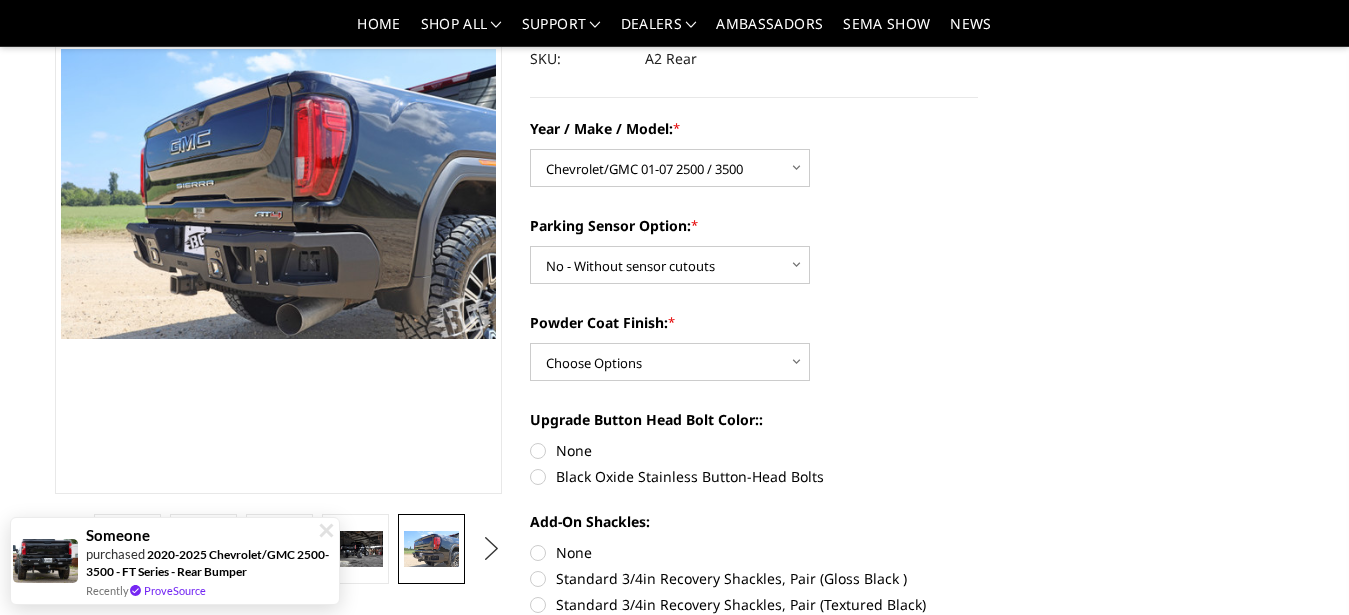click on "Next" at bounding box center [492, 549] 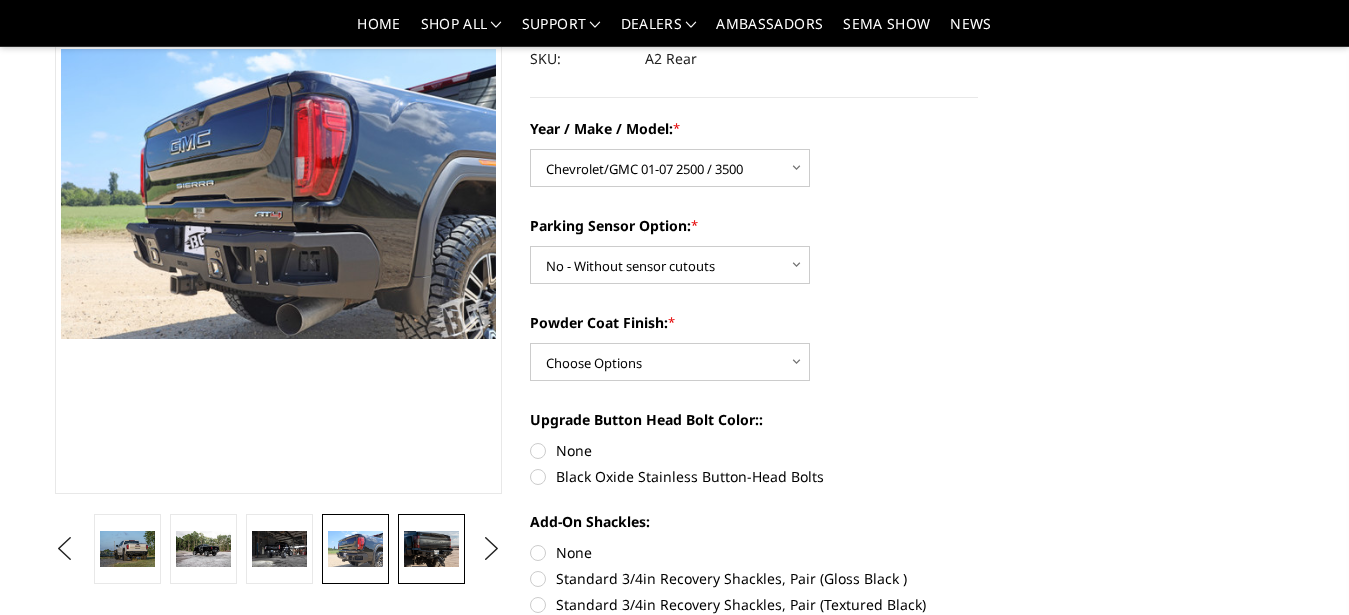 click at bounding box center (431, 549) 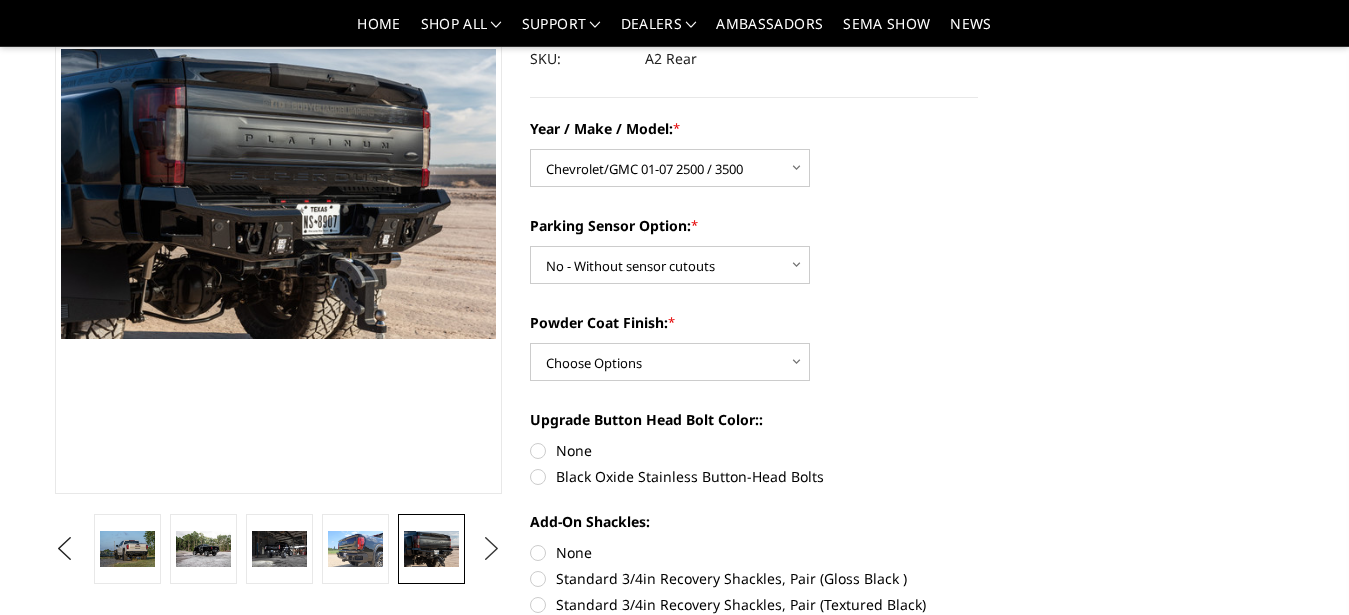 click on "Next" at bounding box center (492, 549) 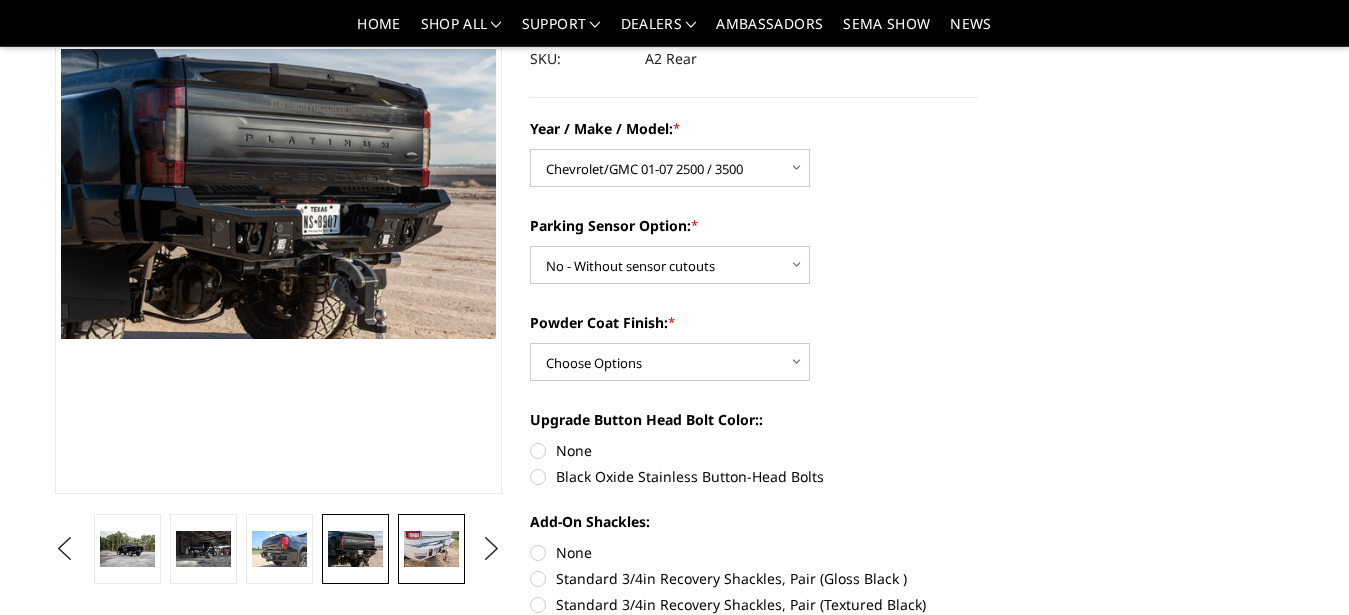 click at bounding box center (431, 549) 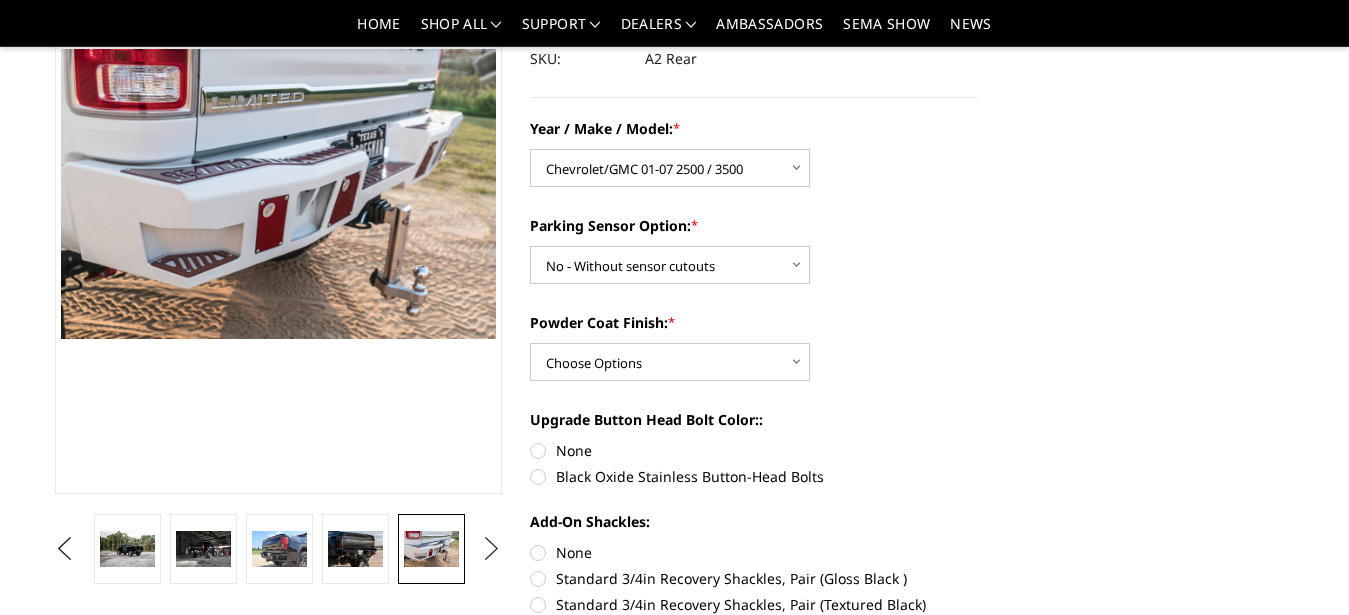 click on "Next" at bounding box center [492, 549] 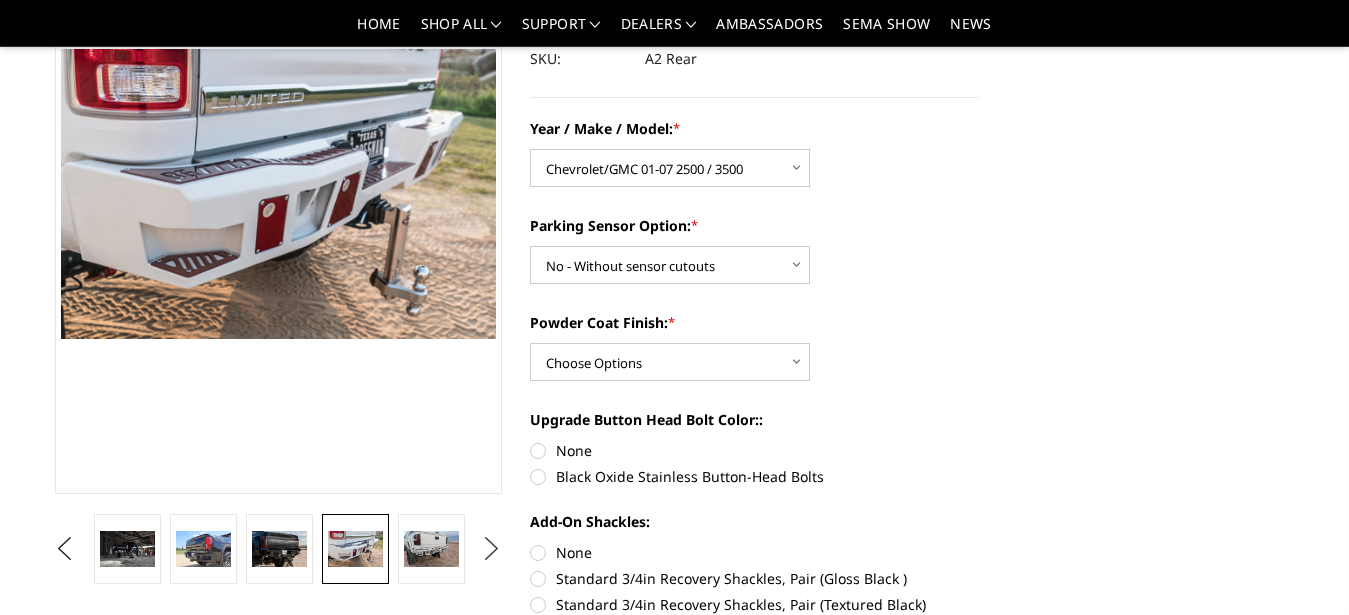 click on "Next" at bounding box center [492, 549] 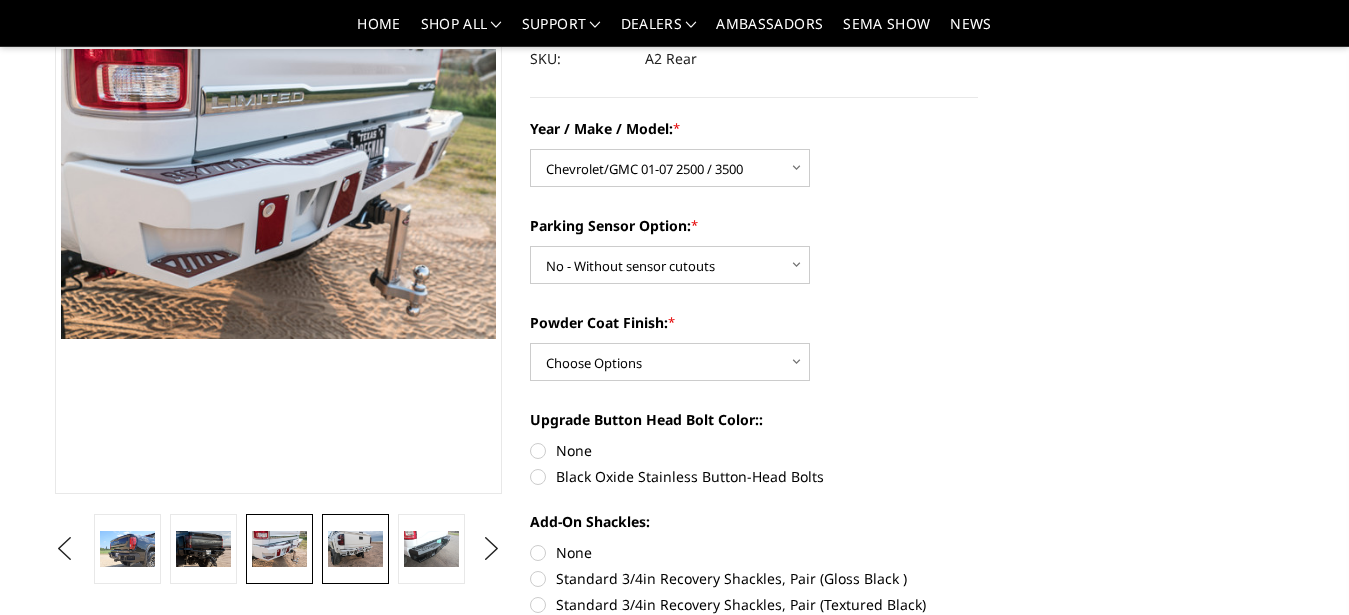 click at bounding box center (355, 549) 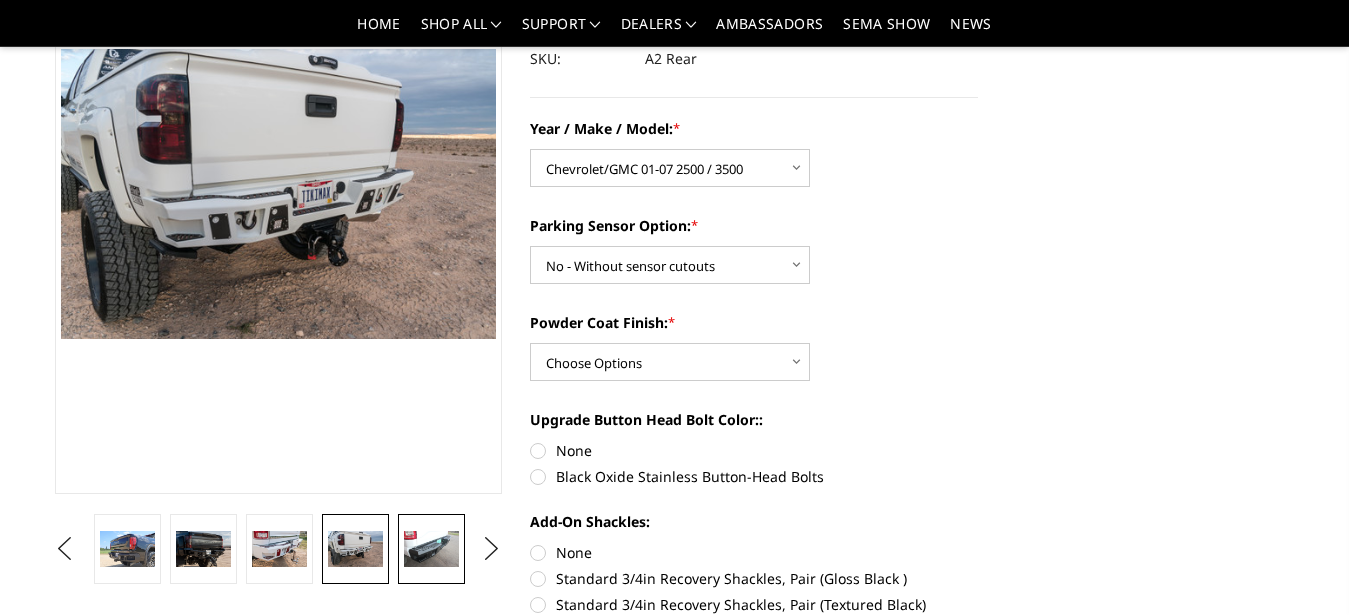 click at bounding box center [431, 549] 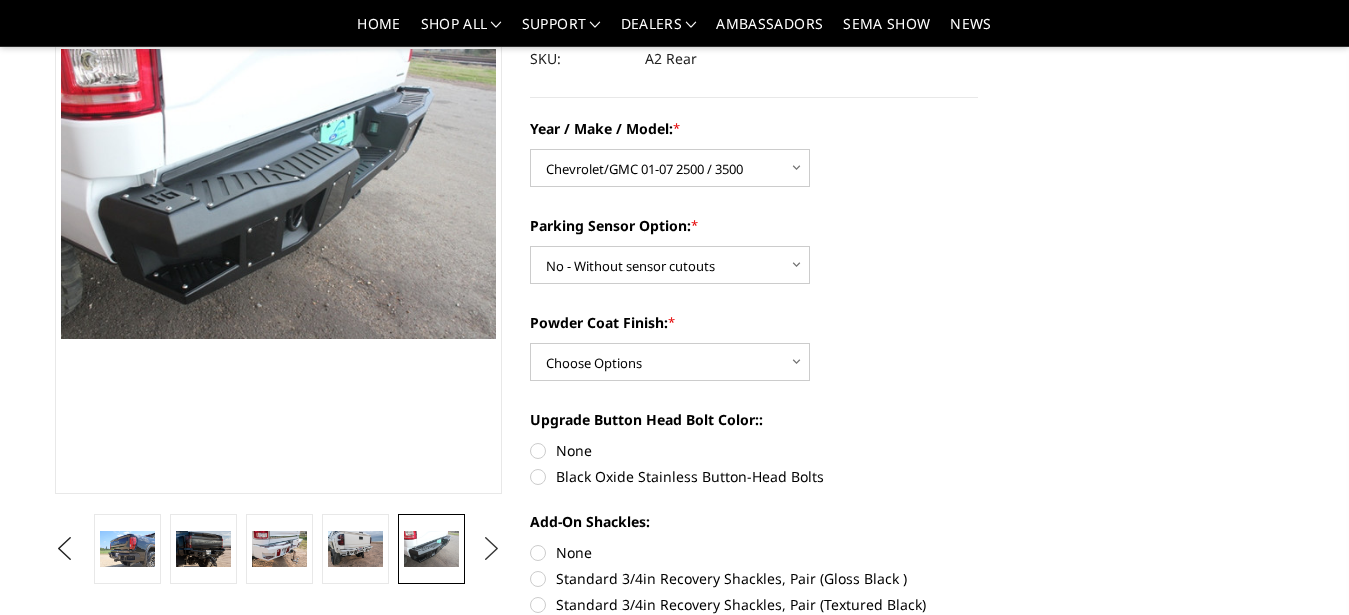 click on "Next" at bounding box center (492, 549) 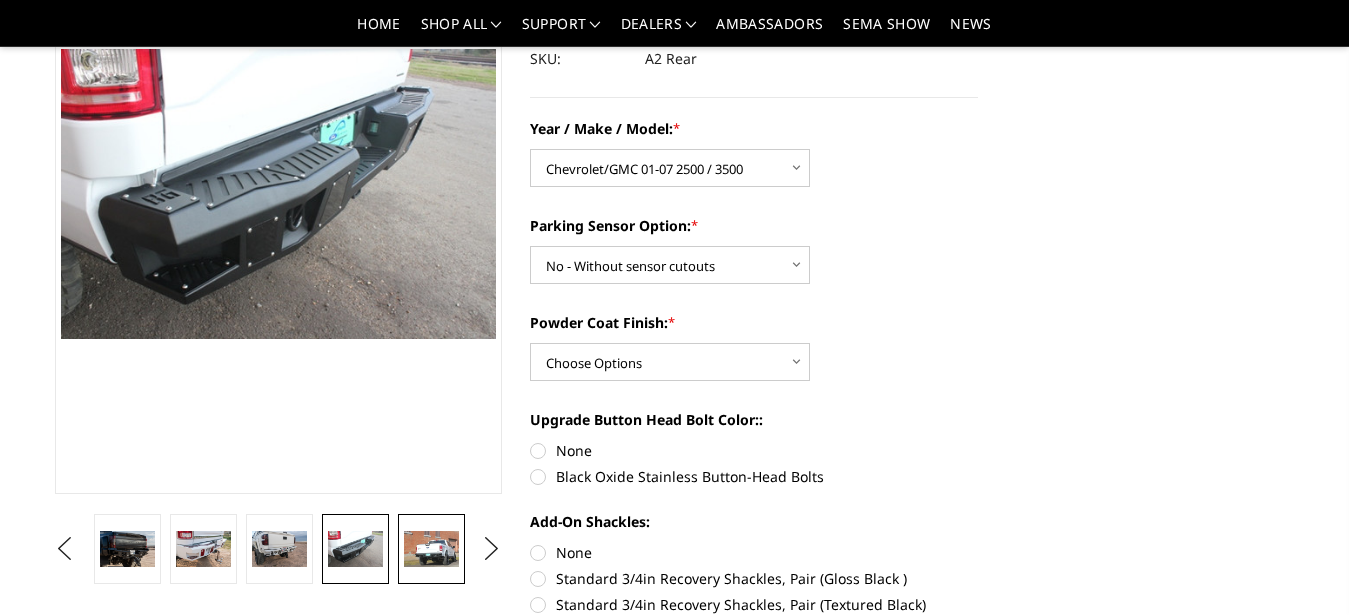 click at bounding box center [431, 549] 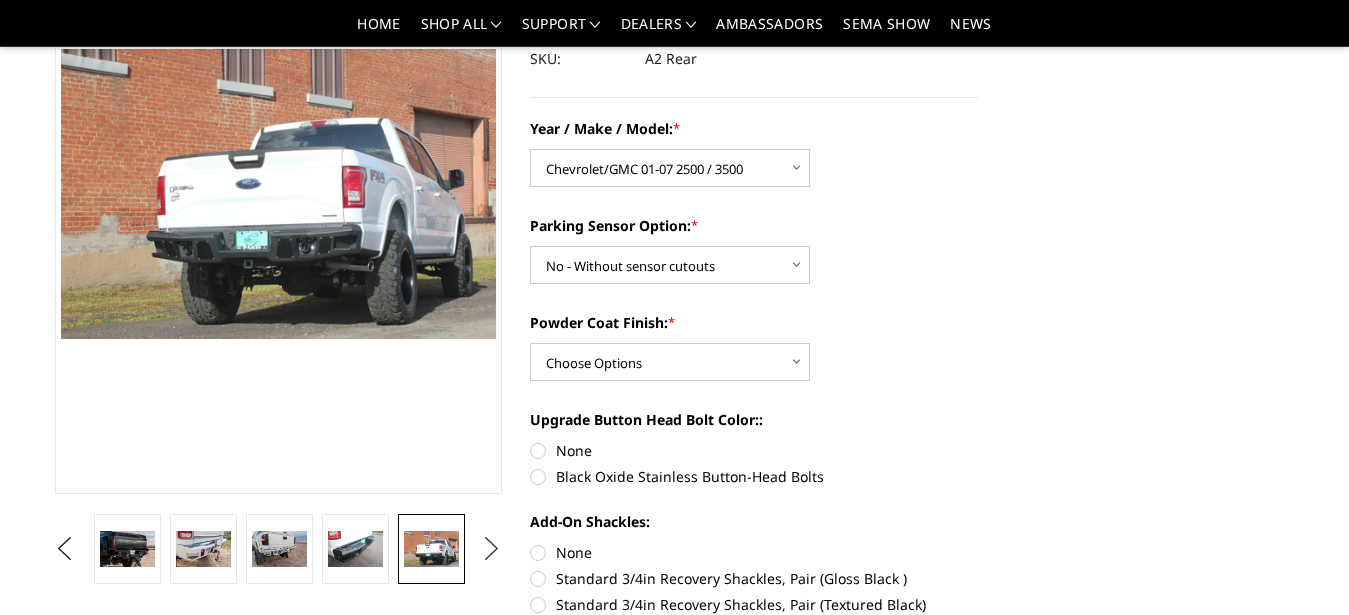 click on "Next" at bounding box center (492, 549) 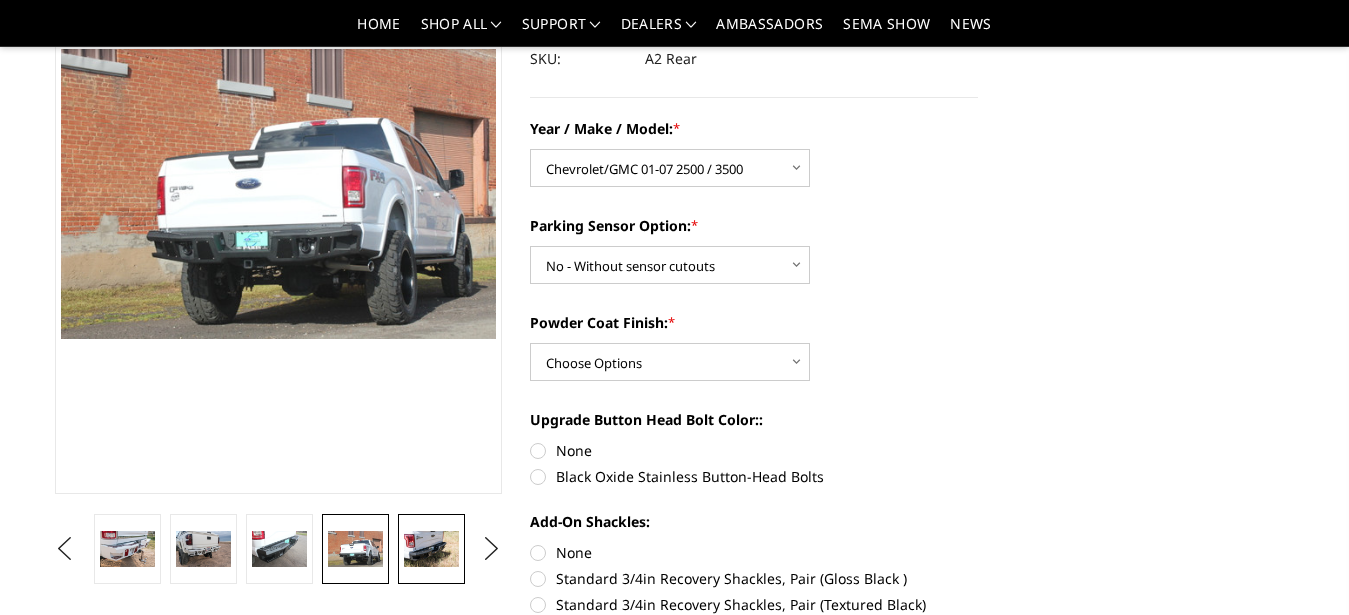 click at bounding box center (431, 549) 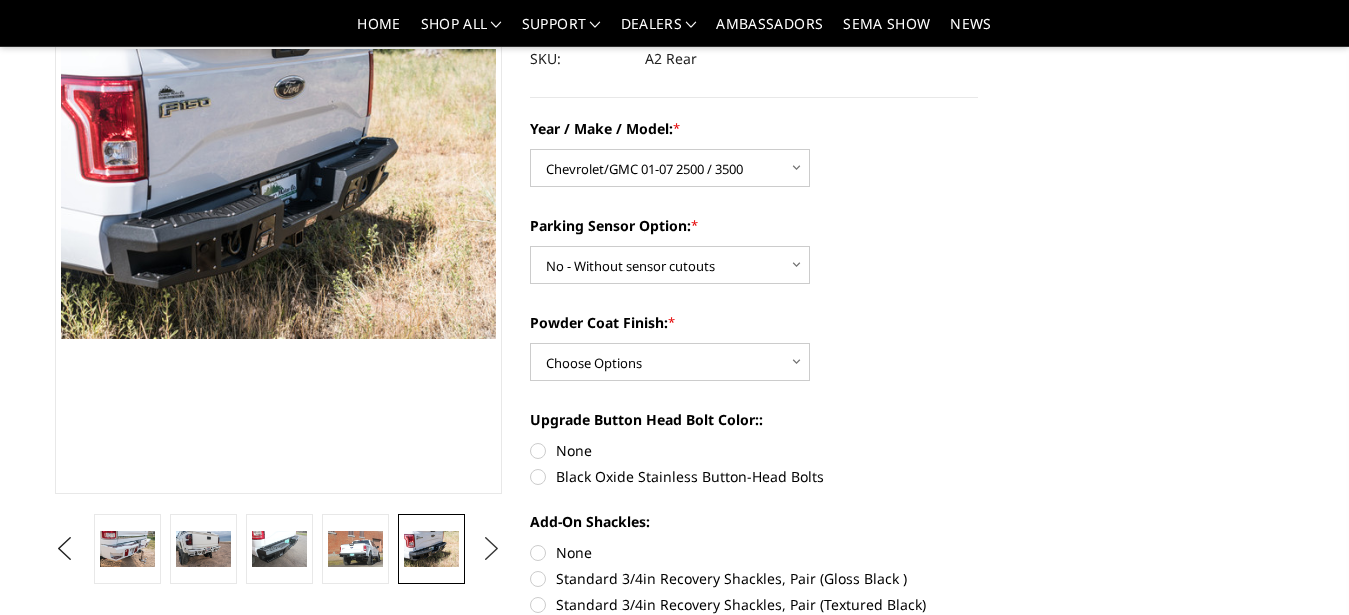 click on "Next" at bounding box center (492, 549) 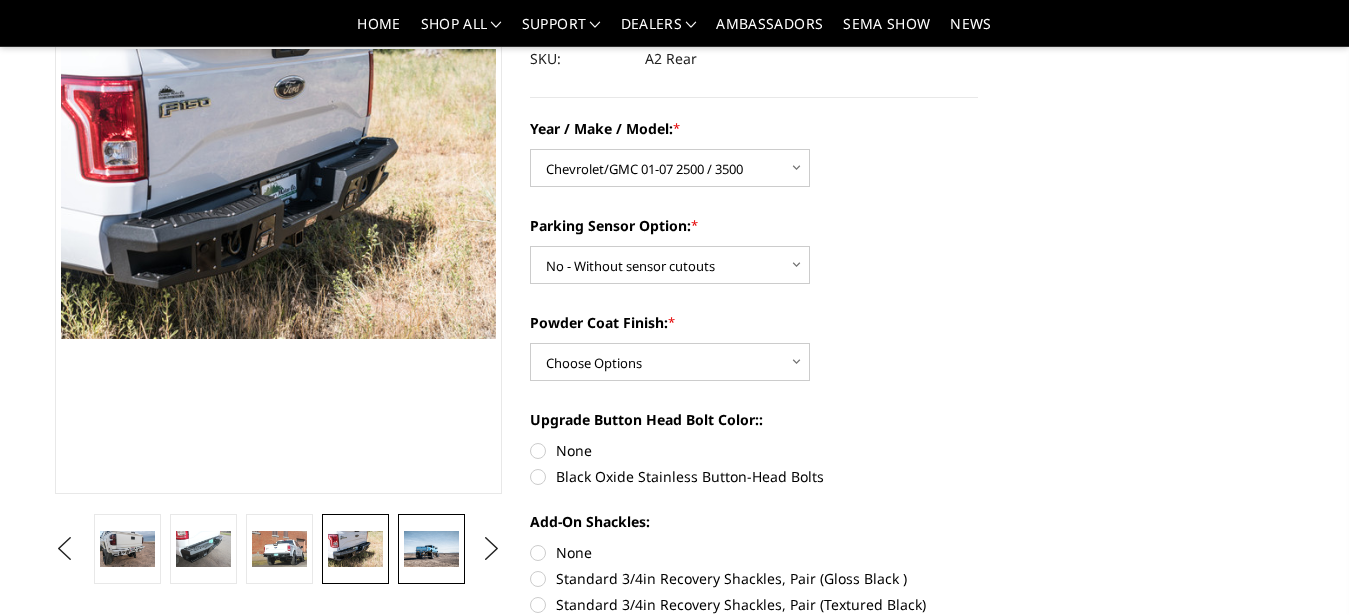 click at bounding box center [431, 549] 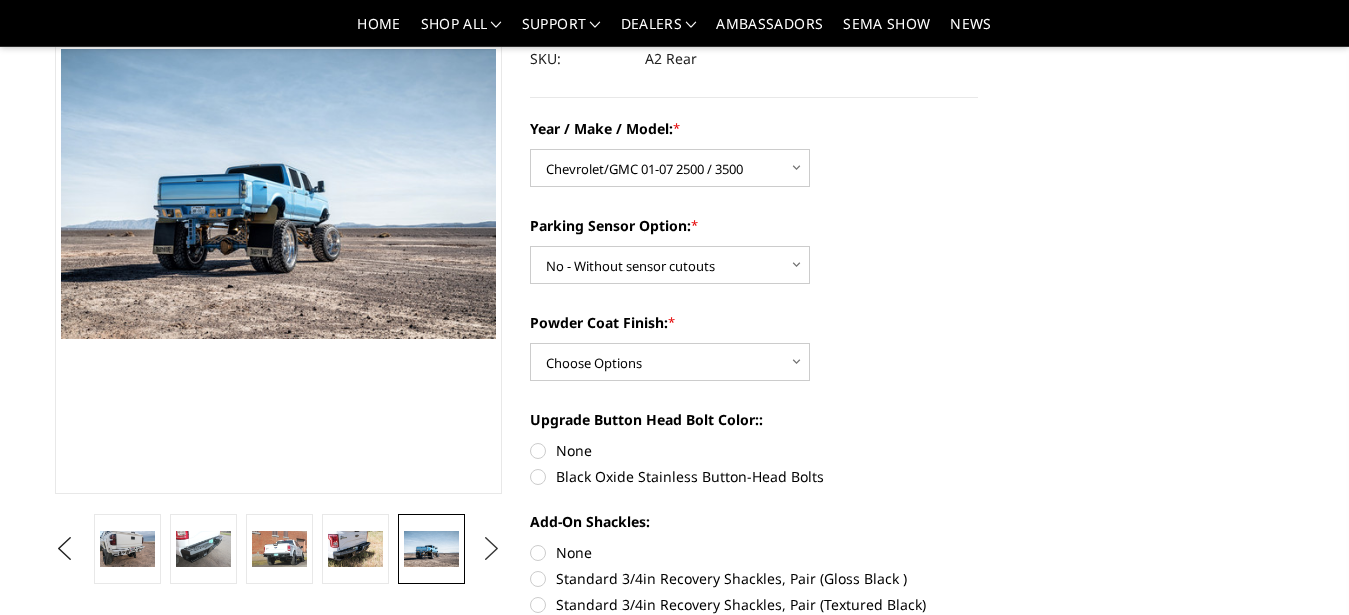 click on "Next" at bounding box center [492, 549] 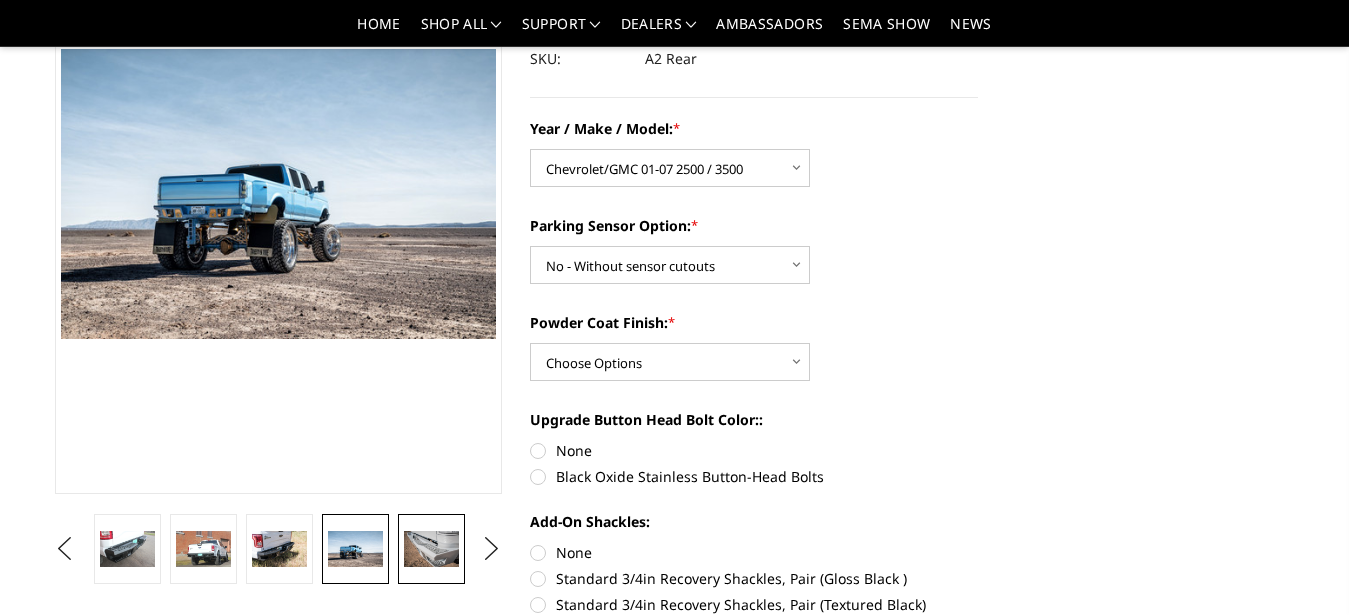 click at bounding box center [431, 549] 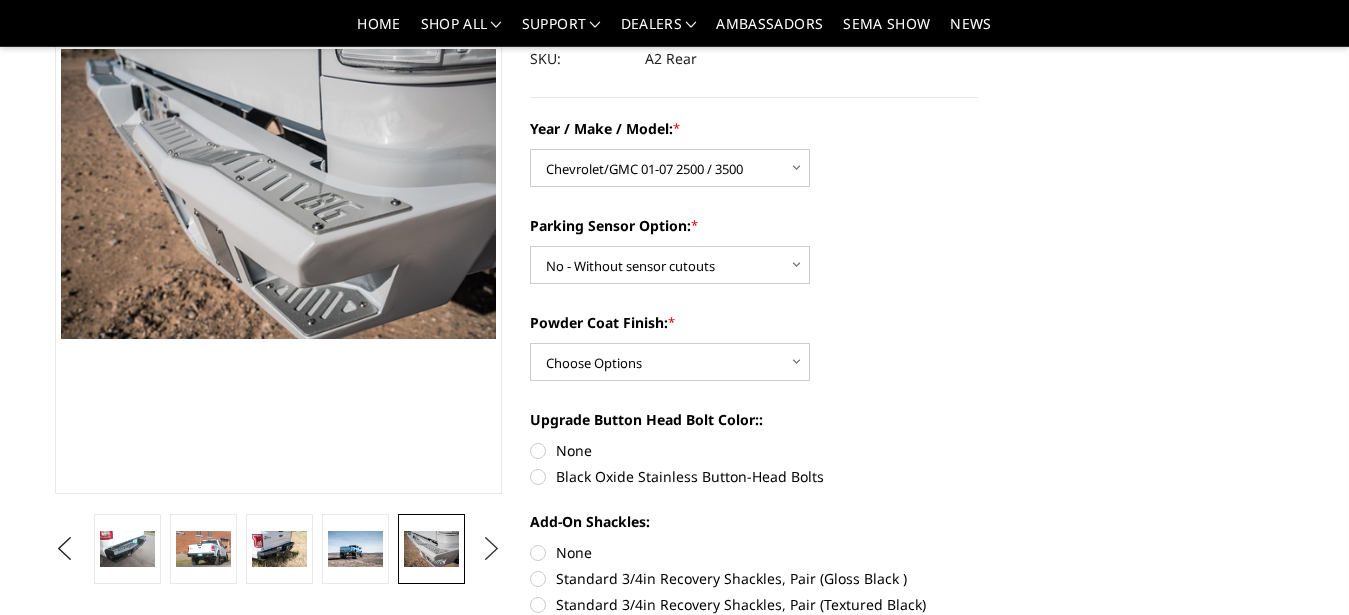 click on "Next" at bounding box center (492, 549) 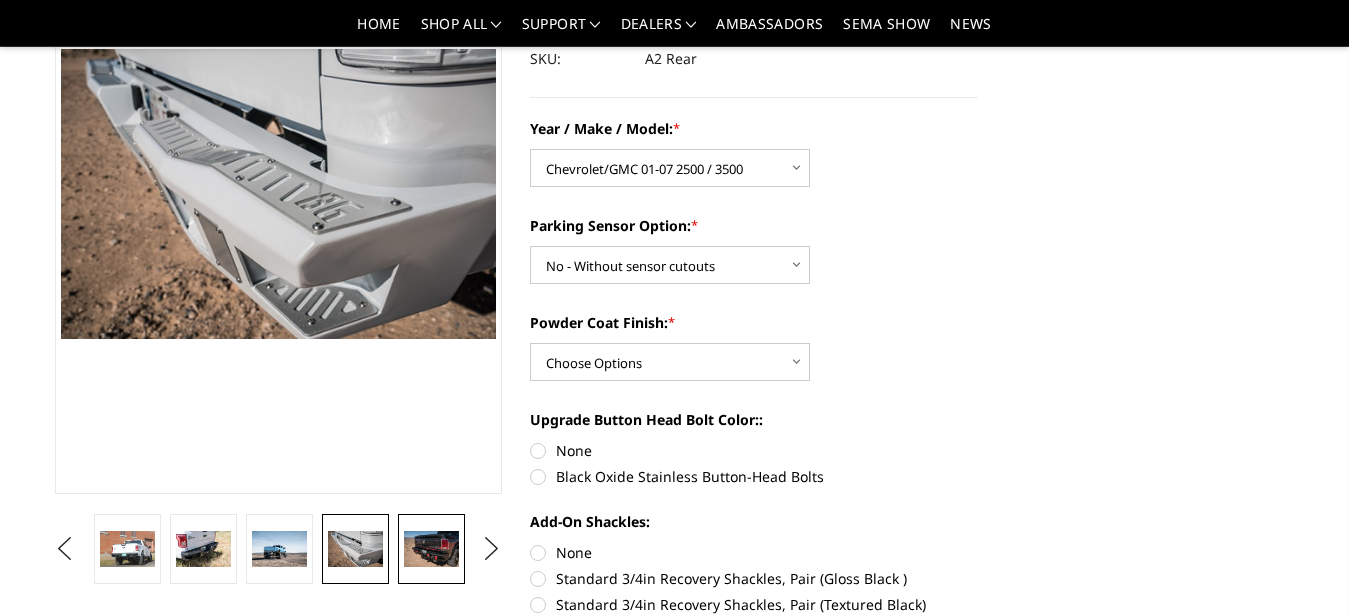click at bounding box center (431, 549) 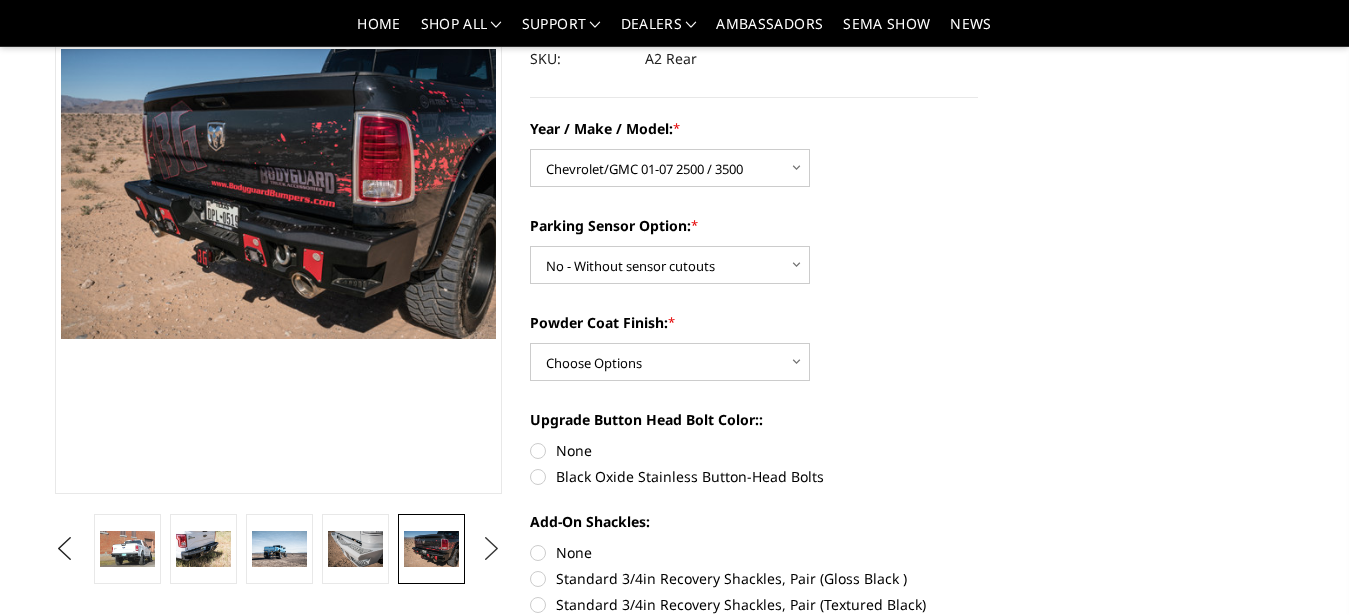 click on "Next" at bounding box center [492, 549] 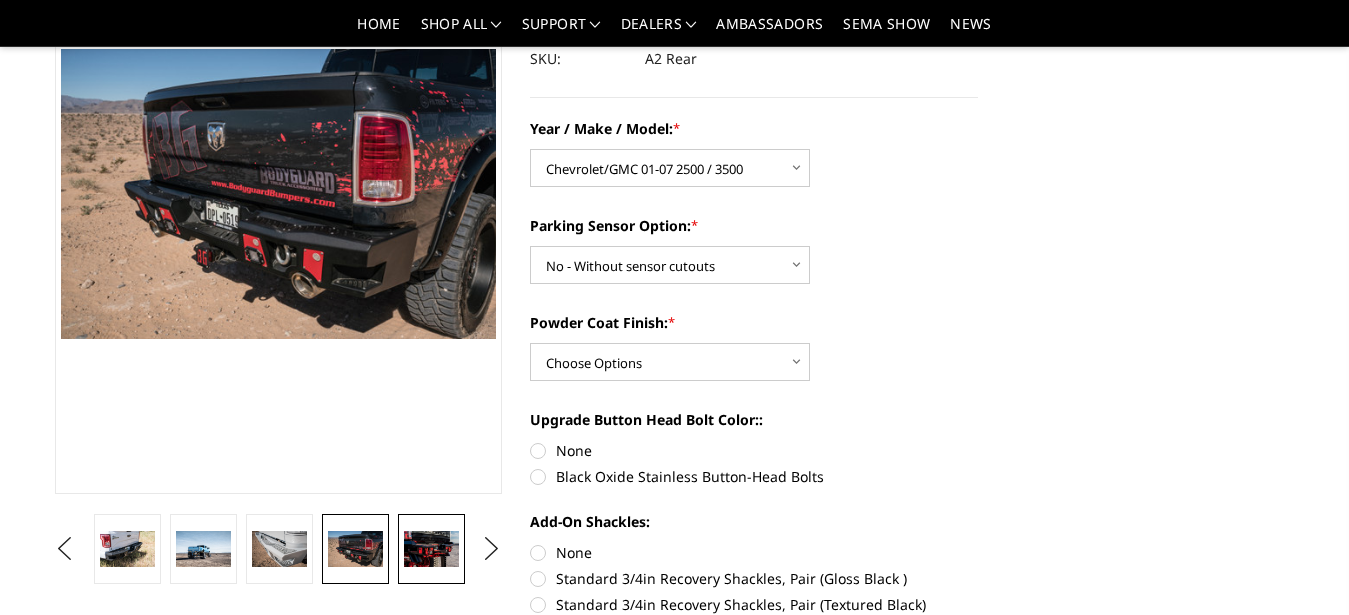 click at bounding box center [431, 549] 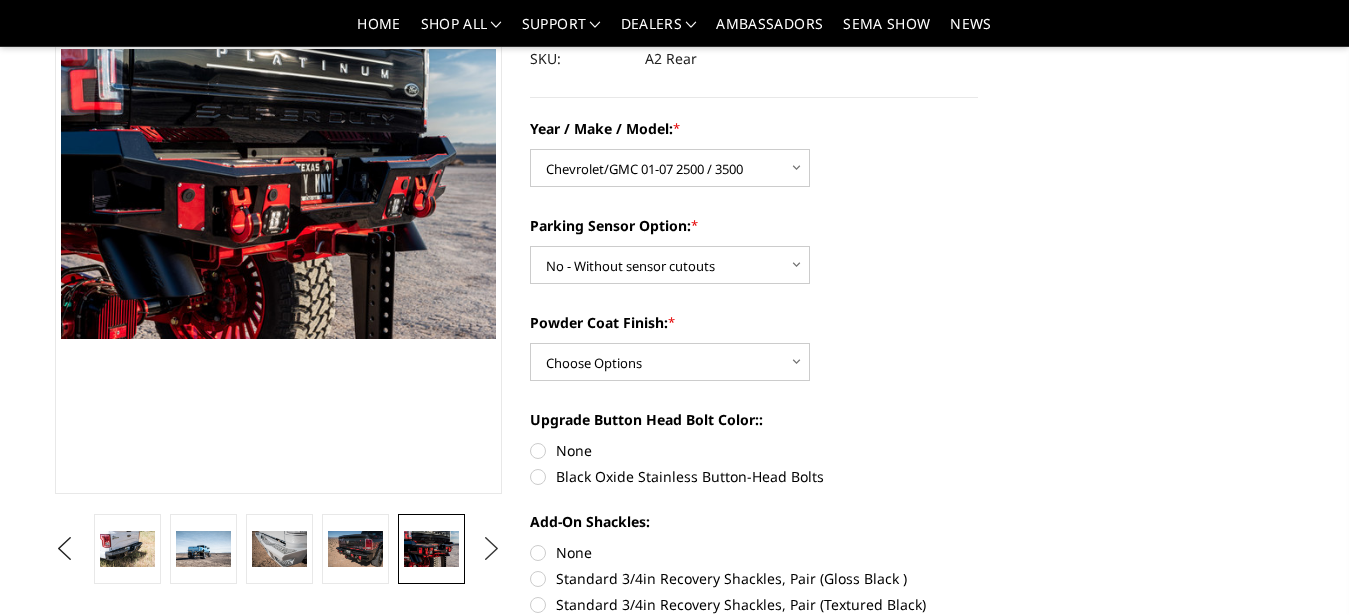 click on "Next" at bounding box center [492, 549] 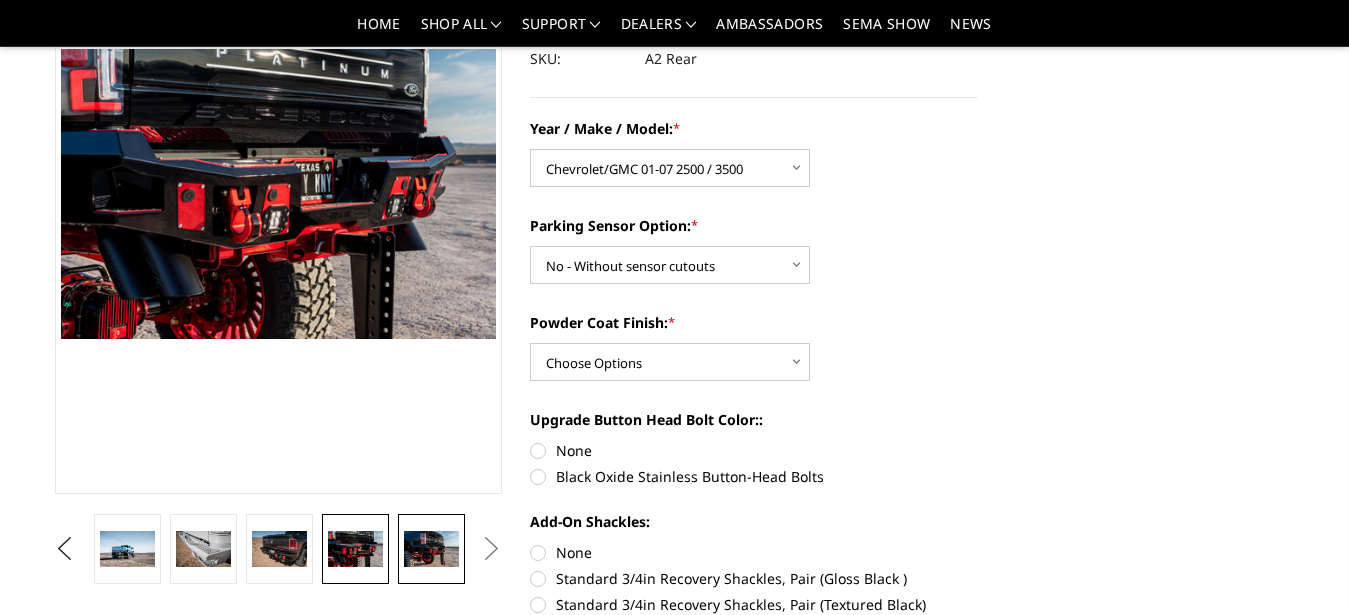 click at bounding box center [431, 549] 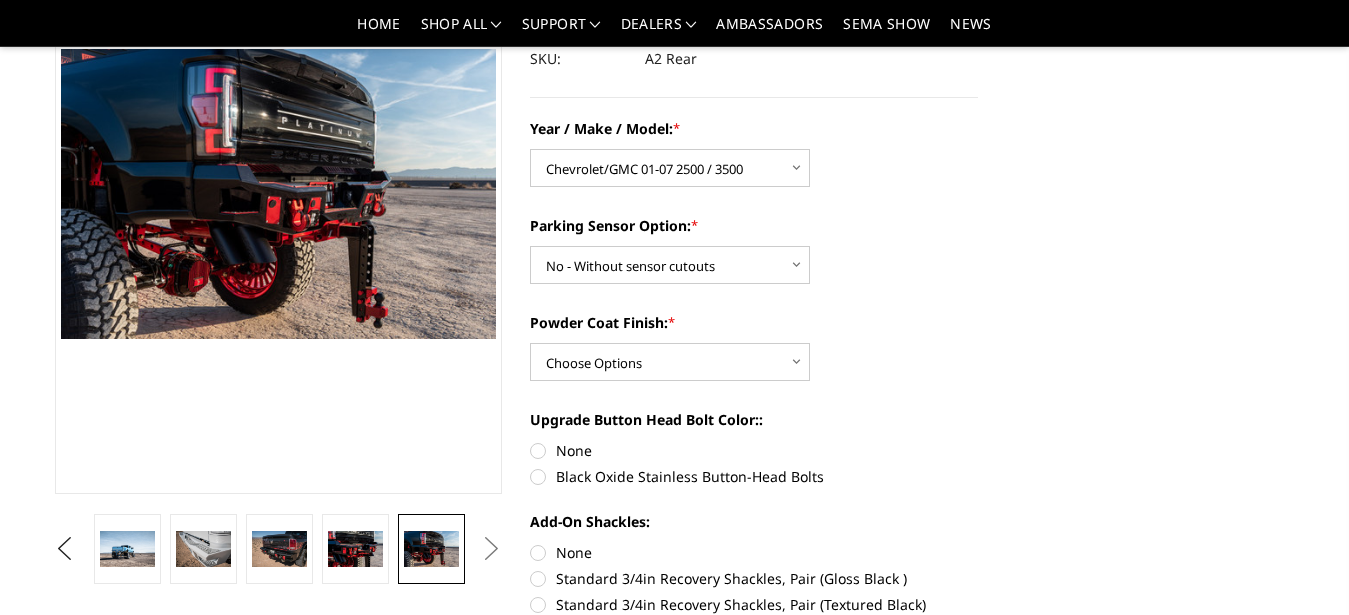 click on "Next" at bounding box center [492, 549] 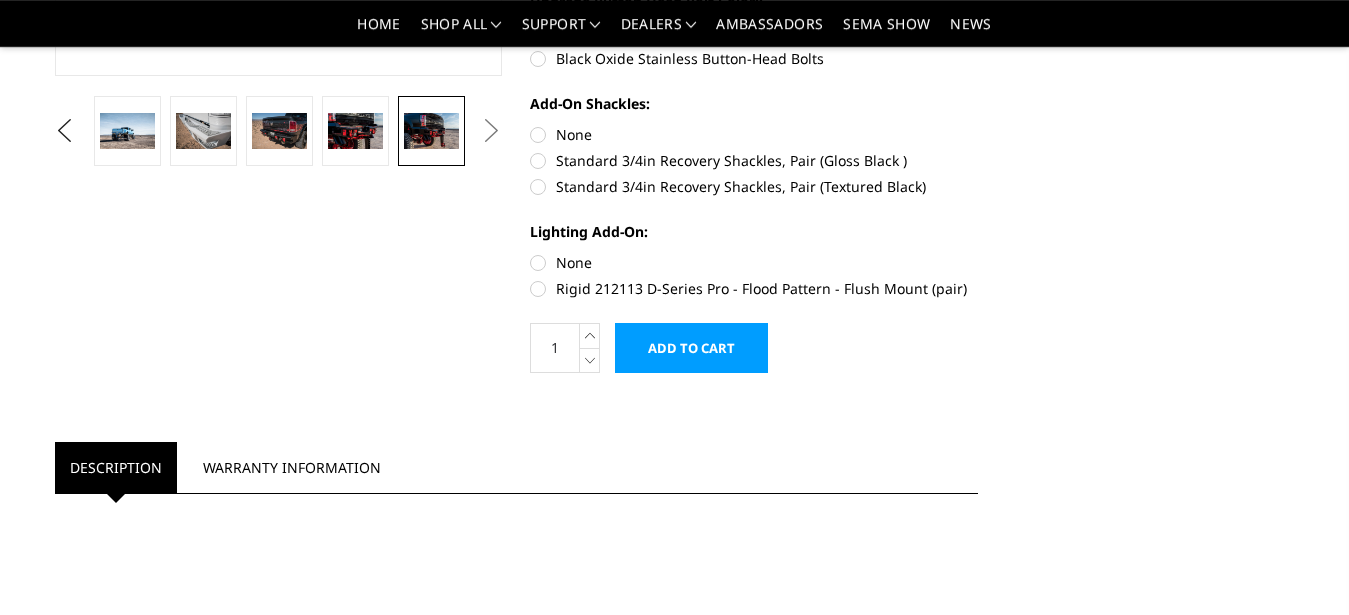 scroll, scrollTop: 622, scrollLeft: 0, axis: vertical 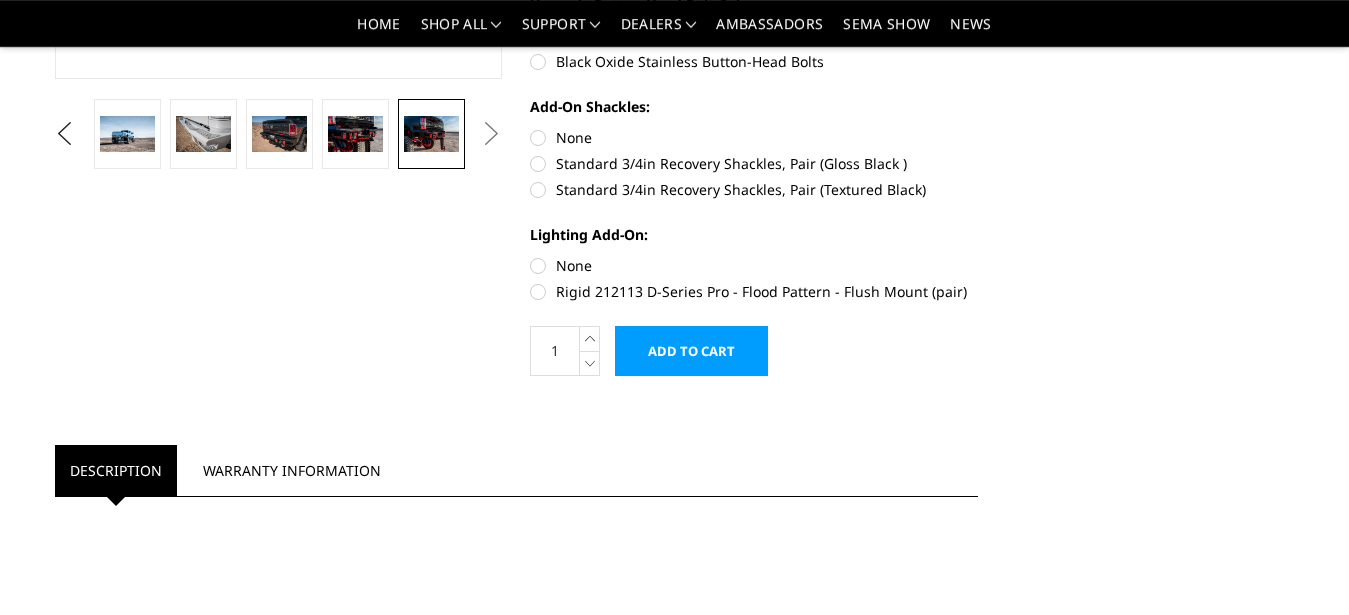 click on "Rigid 212113 D-Series Pro - Flood Pattern - Flush Mount (pair)" at bounding box center [754, 291] 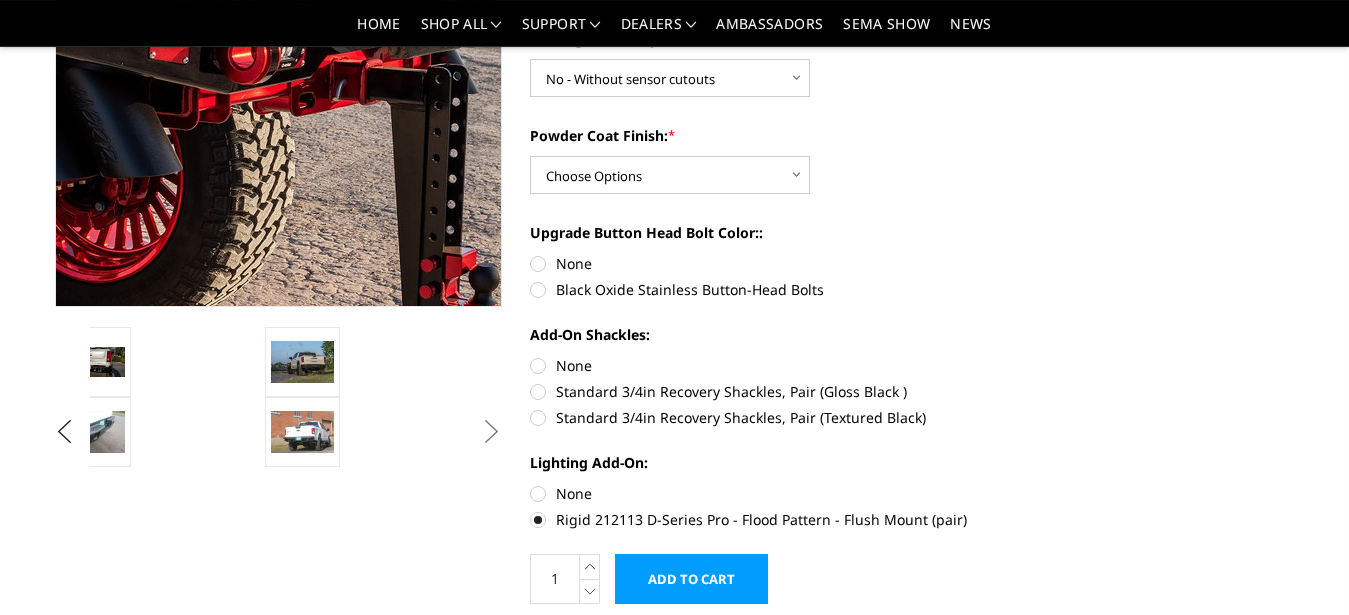 scroll, scrollTop: 395, scrollLeft: 0, axis: vertical 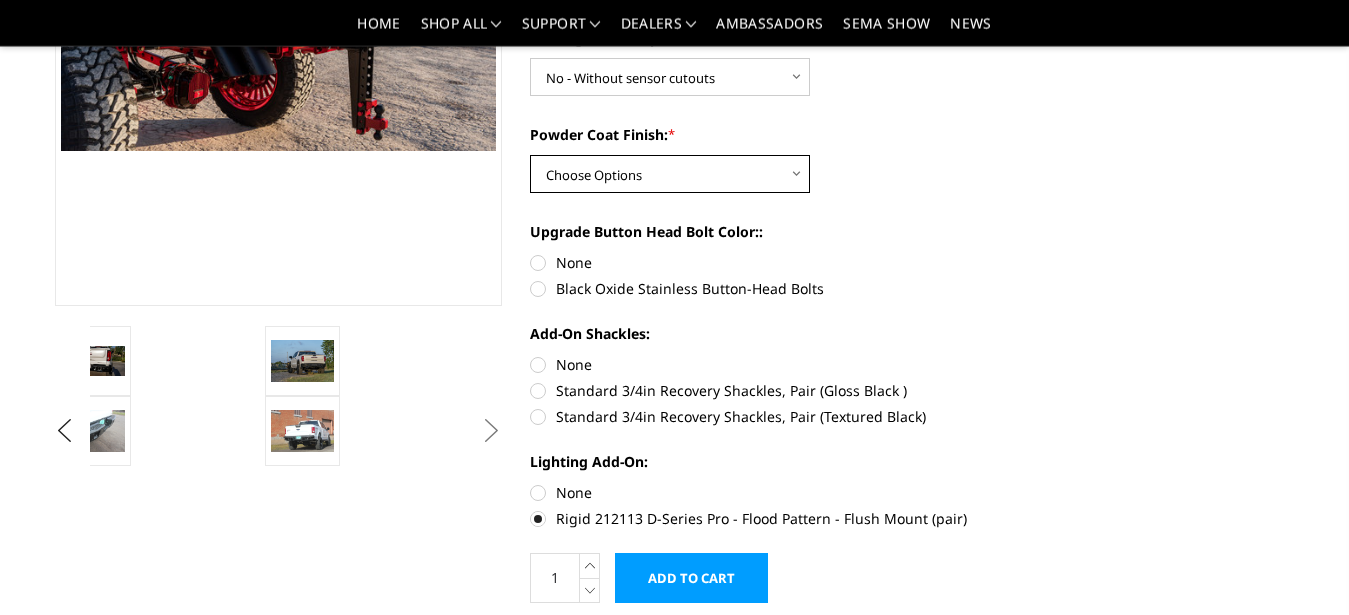 click on "Choose Options
Bare metal (included)
Texture black powder coat" at bounding box center (670, 174) 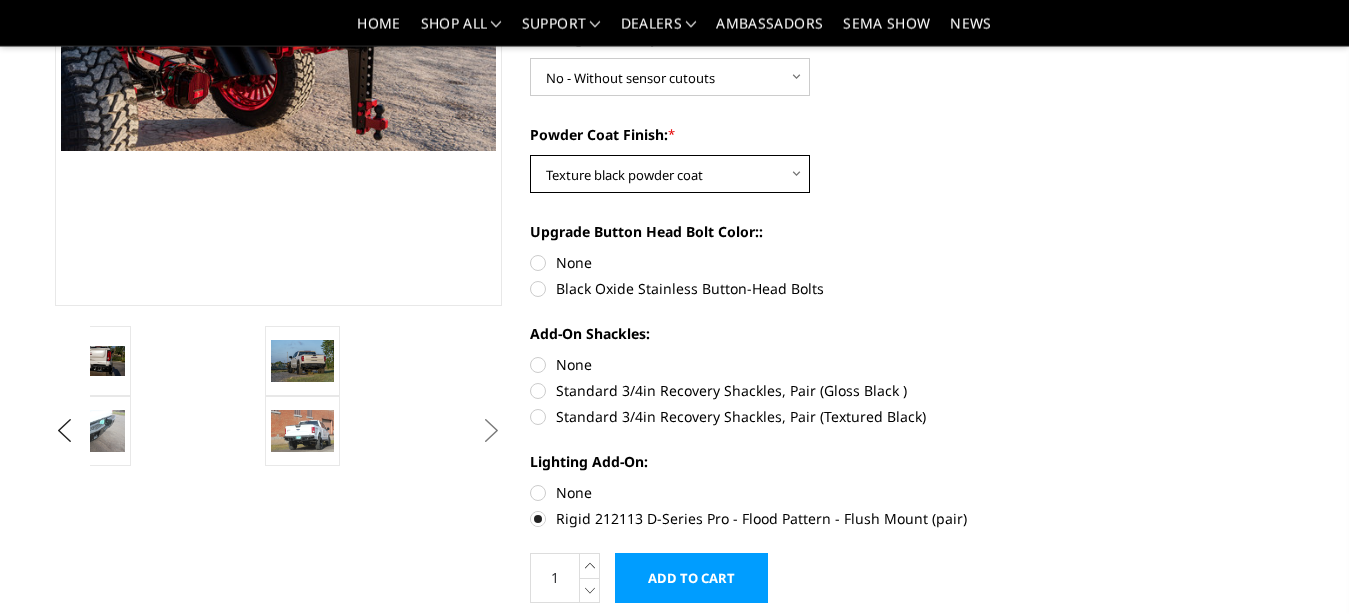 click on "Texture black powder coat" at bounding box center (0, 0) 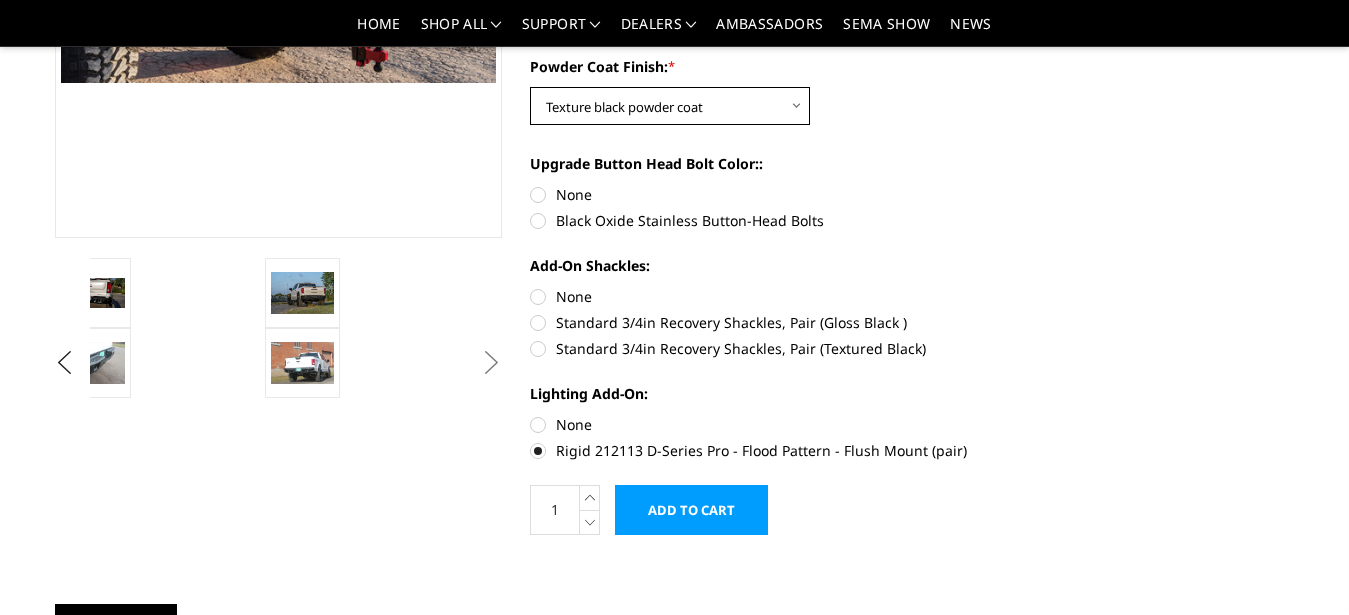 scroll, scrollTop: 465, scrollLeft: 0, axis: vertical 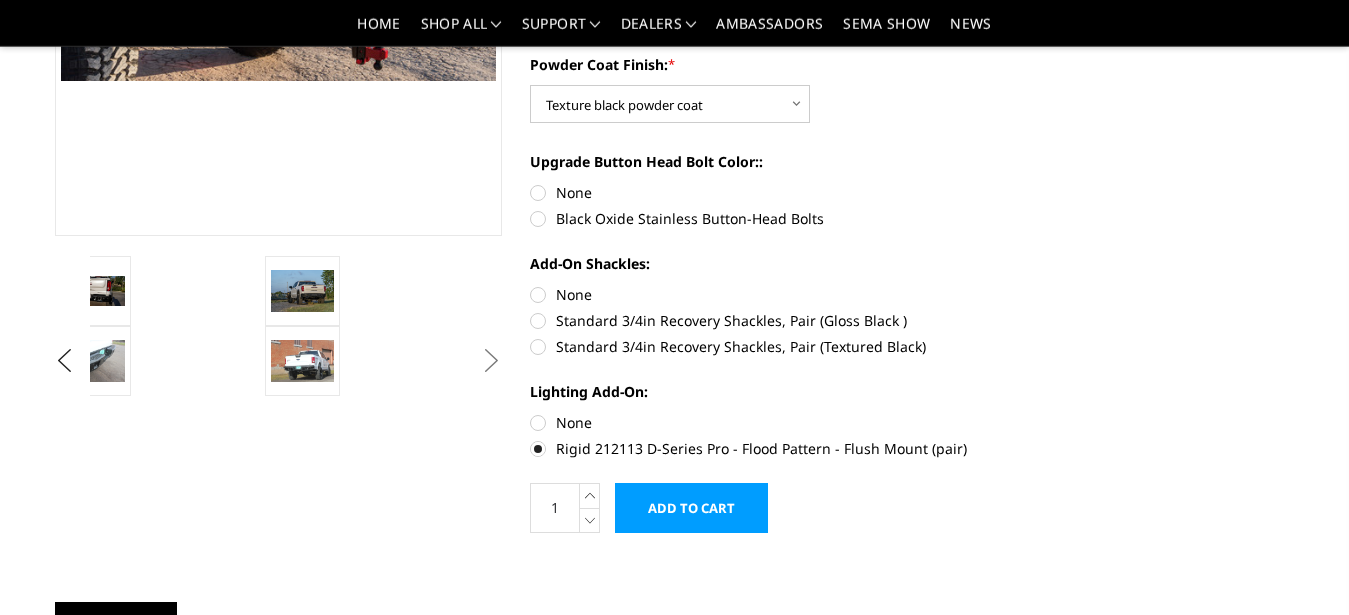 click on "Black Oxide Stainless Button-Head Bolts" at bounding box center (754, 218) 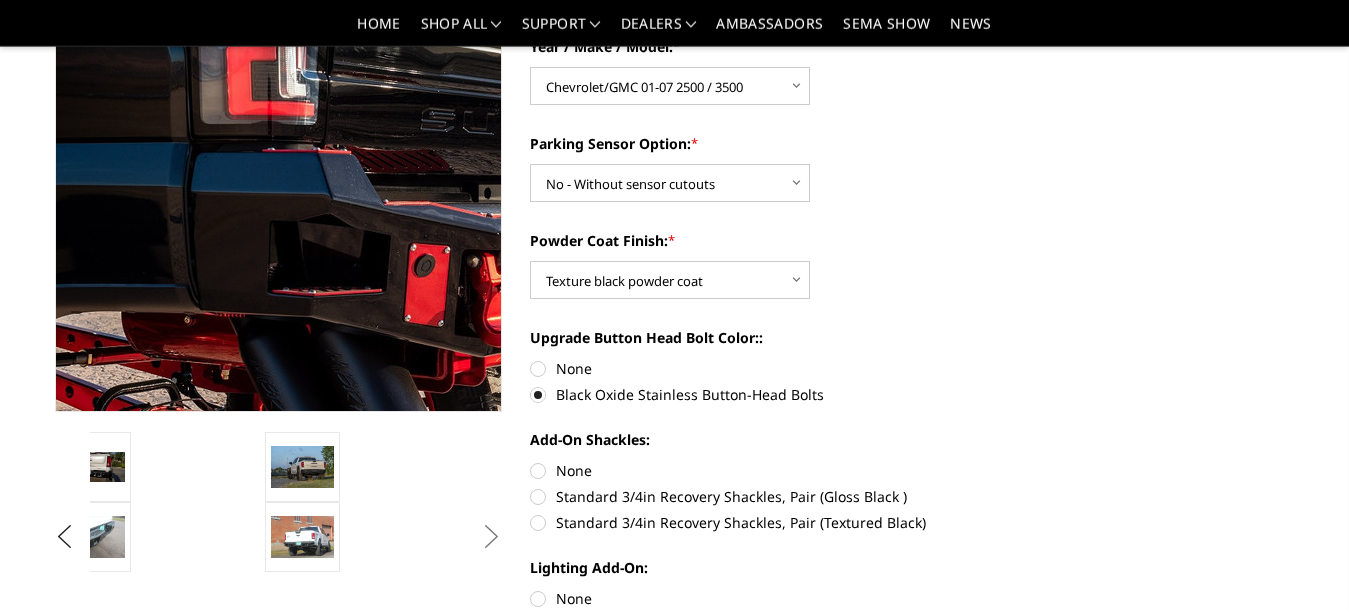 scroll, scrollTop: 308, scrollLeft: 0, axis: vertical 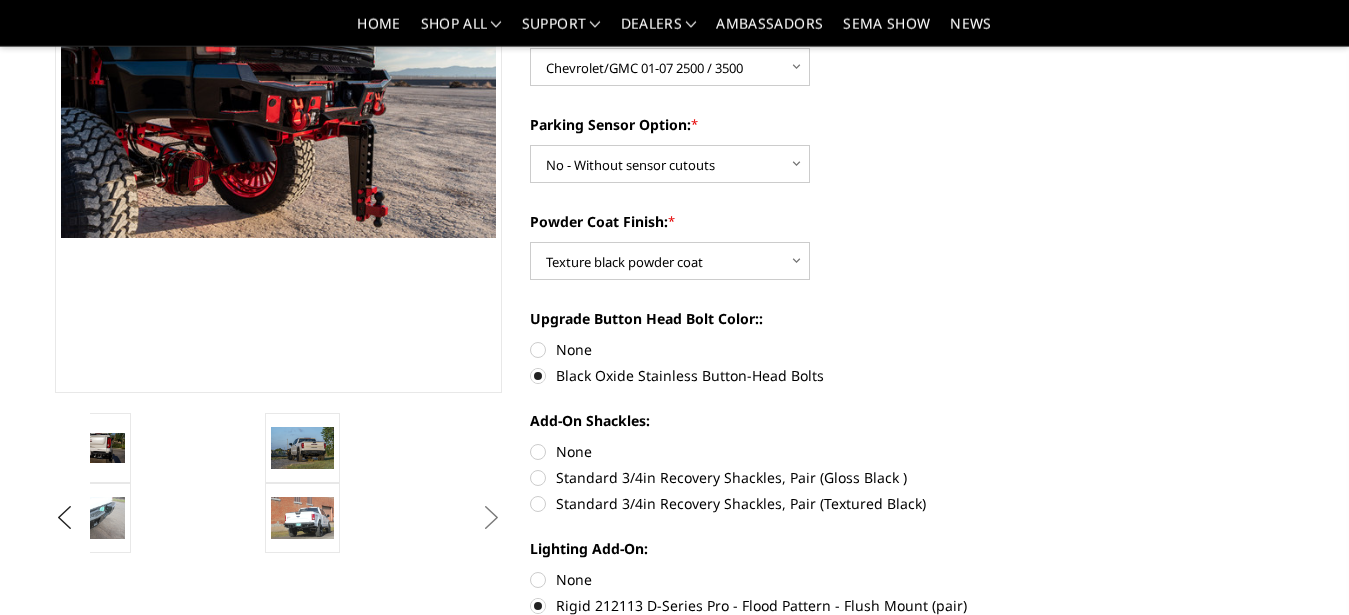 click on "Standard 3/4in Recovery Shackles, Pair (Textured Black)" at bounding box center (754, 503) 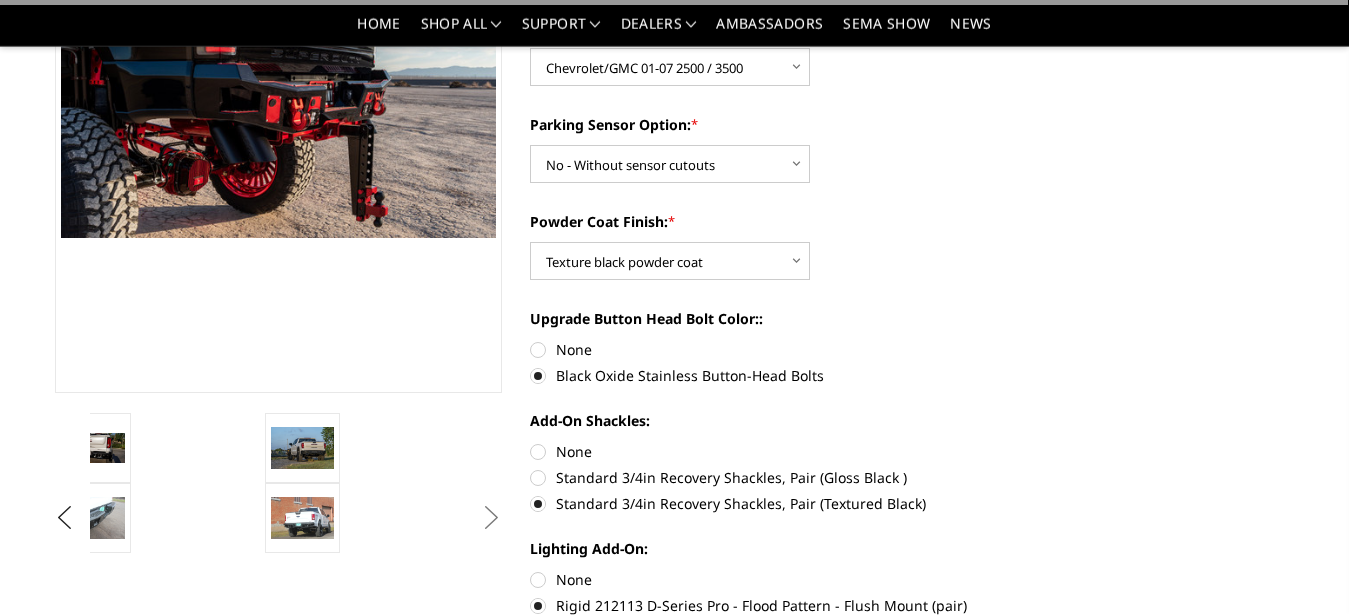 click on "Standard 3/4in Recovery Shackles, Pair (Textured Black)" at bounding box center (754, 503) 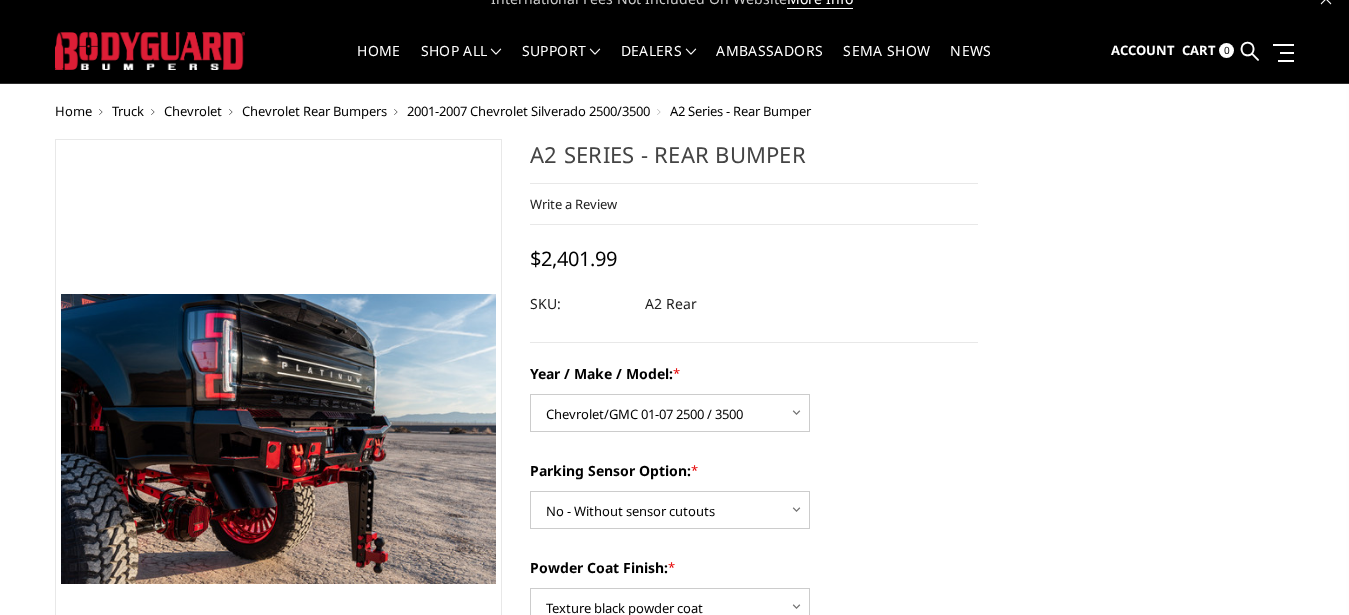 scroll, scrollTop: 0, scrollLeft: 0, axis: both 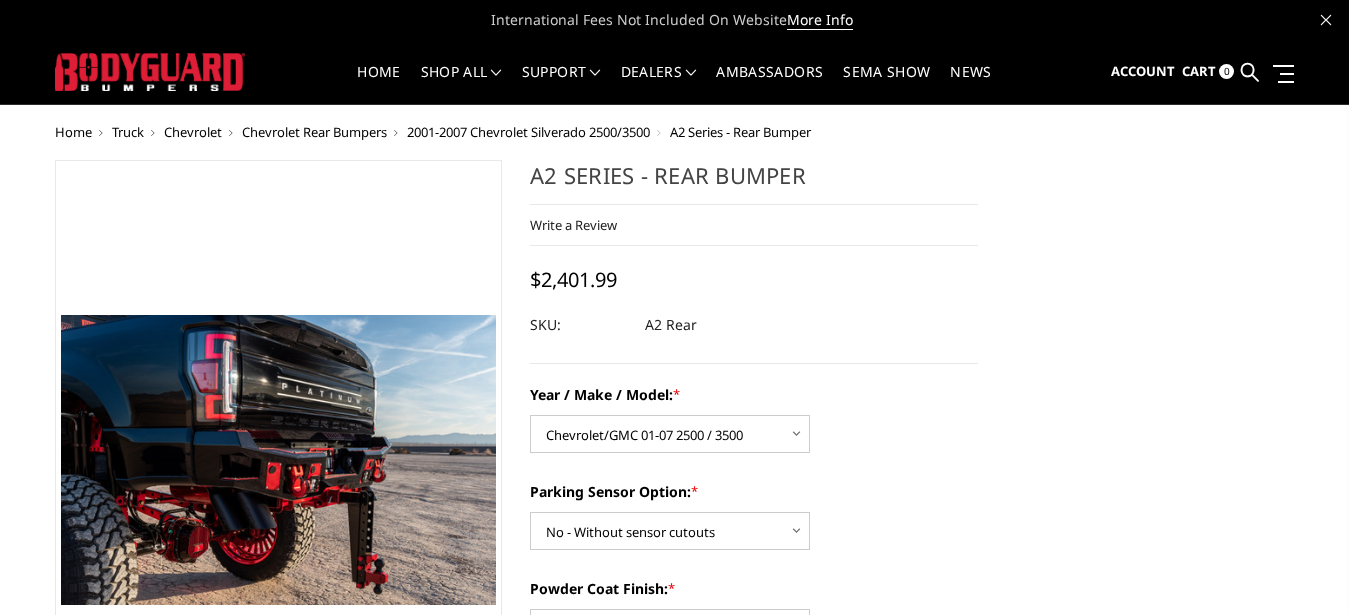 click on "Home
Truck
Chevrolet
Chevrolet Rear Bumpers
2001-2007 Chevrolet Silverado 2500/3500
A2 Series - Rear Bumper
Previous
Next" at bounding box center (675, 1649) 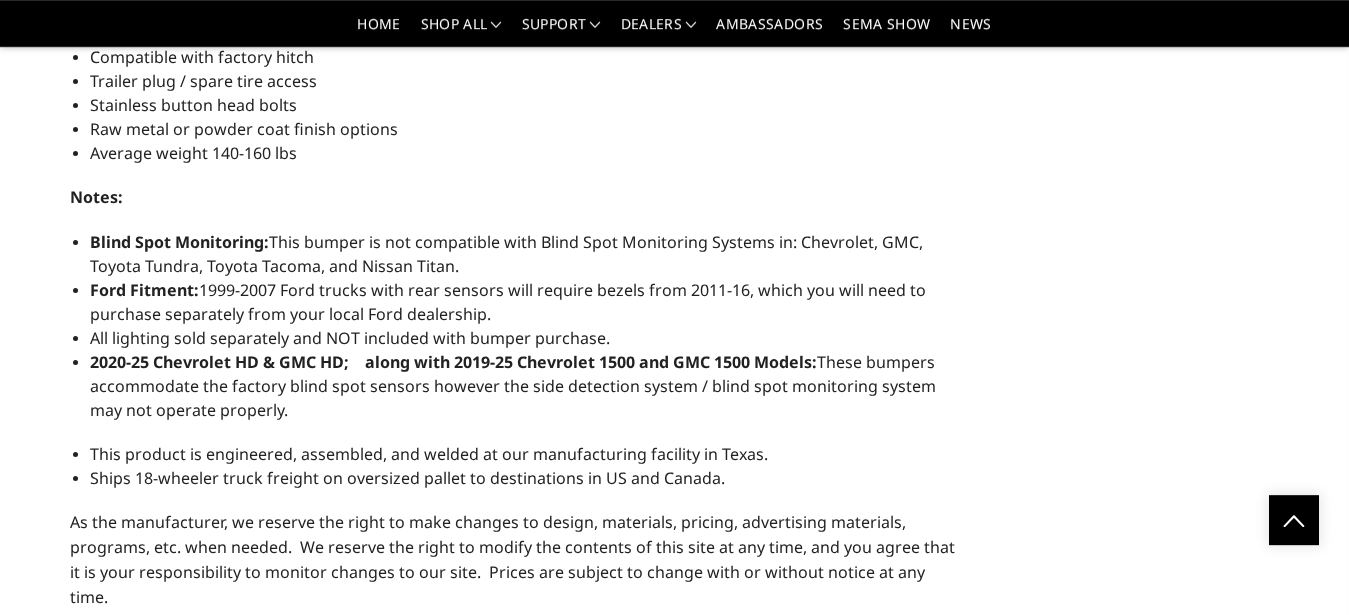 scroll, scrollTop: 1835, scrollLeft: 0, axis: vertical 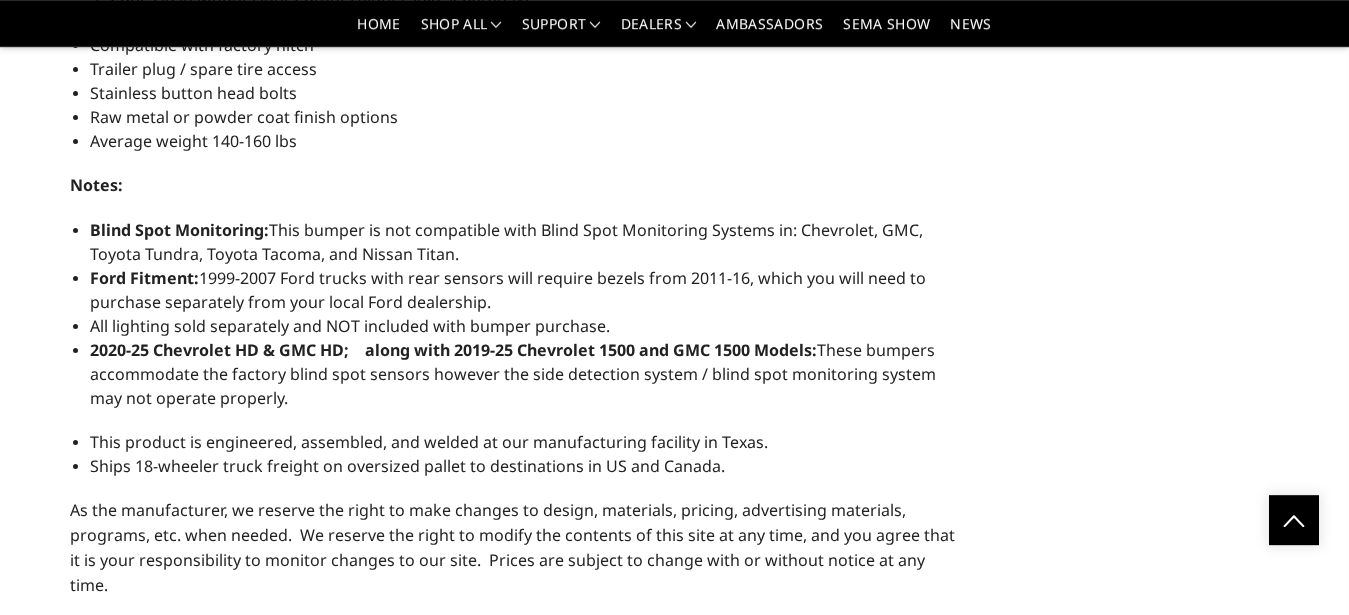 click on "This is our premium series, heavy-duty rear replacement bumper featuring off-road Rigid LED lighting options.  Perfect for the off-road enthusiast or show truck!
Standard Features Include:
3/16" plate-style shell
1/4" frame mounts
11ga bolt-on step pads with BG logo cutout
3/4" thick shackle mounts
LED tag lights
3" Cube Flush Mount Light Cutouts (lights sold separately)
Corner steps
Compatible with factory hitch
Trailer plug / spare tire access
Stainless button head bolts
Raw metal or powder coat finish options
Average weight 140-160 lbs
Notes:
Blind Spot Monitoring:   This bumper is not compatible with Blind Spot Monitoring Systems in: Chevrolet, GMC, Toyota Tundra, Toyota Tacoma, and Nissan Titan.
Ford Fitment:   1999-2007 Ford trucks with rear sensors will require bezels from 2011-16, which you will need to purchase separately from your local Ford dealership.
All lighting sold separately and NOT included with bumper purchase." at bounding box center [516, 27] 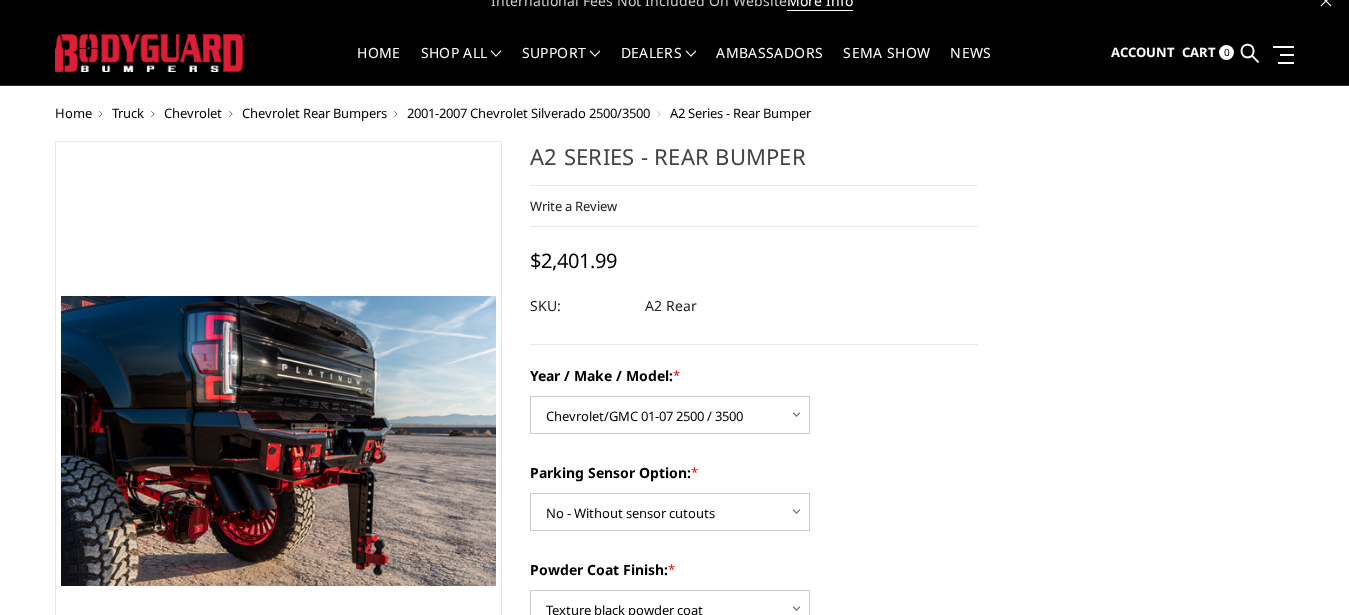 scroll, scrollTop: 0, scrollLeft: 0, axis: both 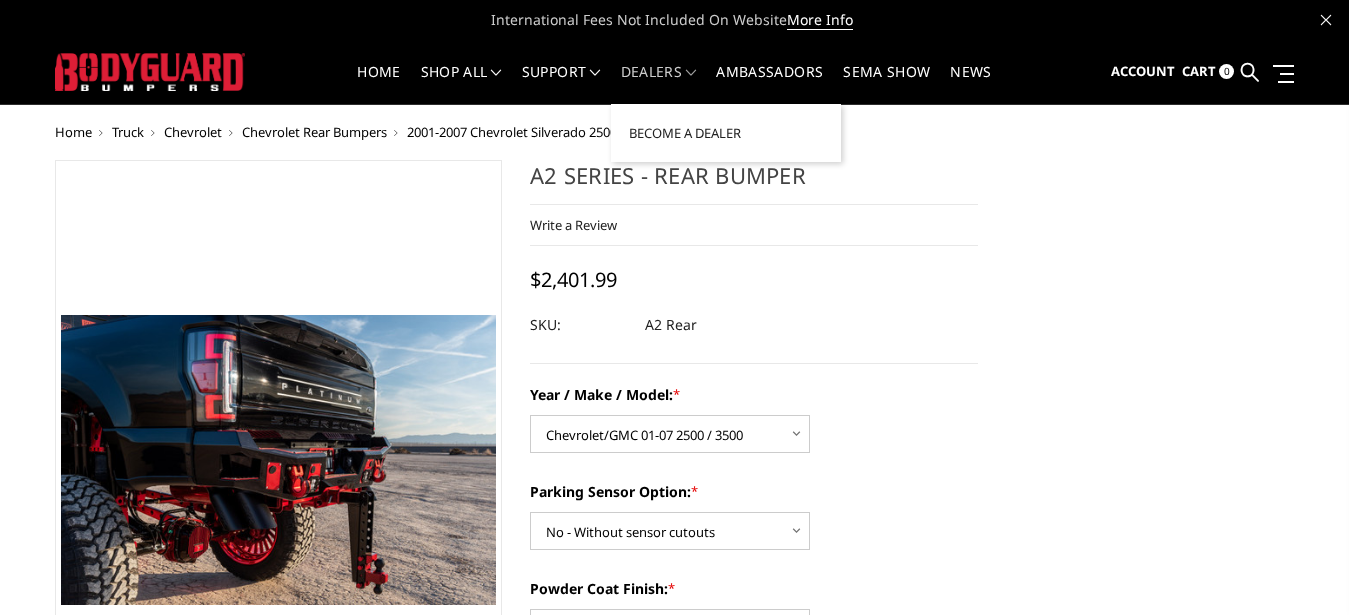 click on "Dealers" at bounding box center (659, 84) 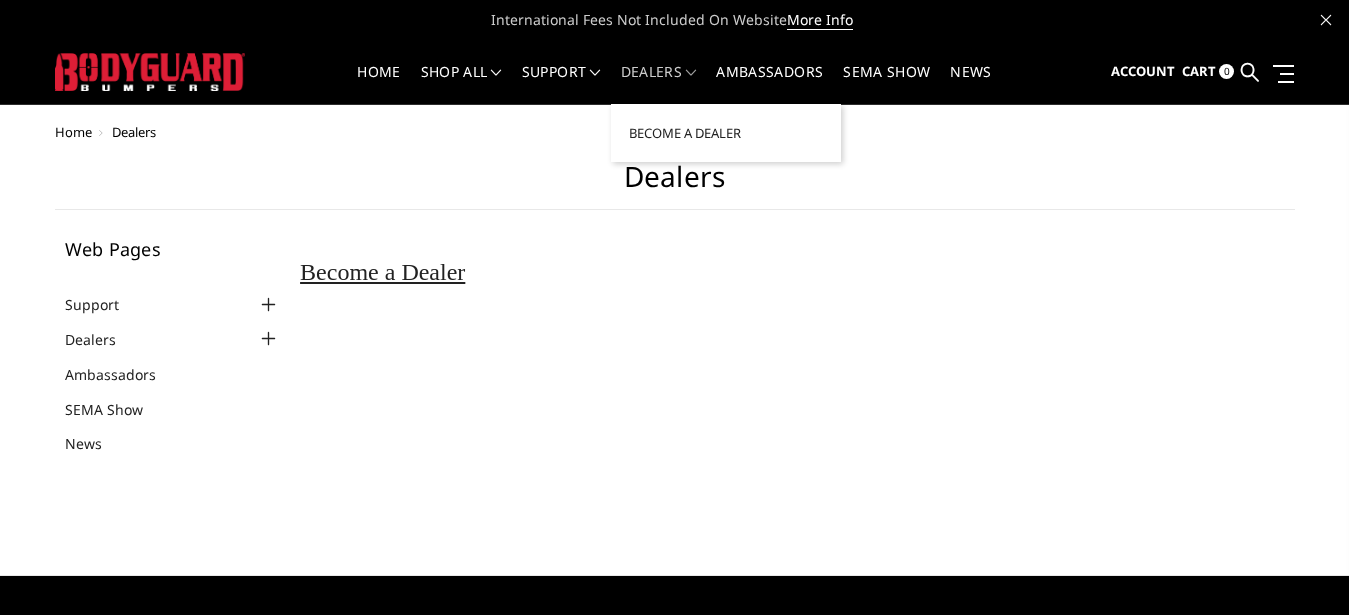 scroll, scrollTop: 0, scrollLeft: 0, axis: both 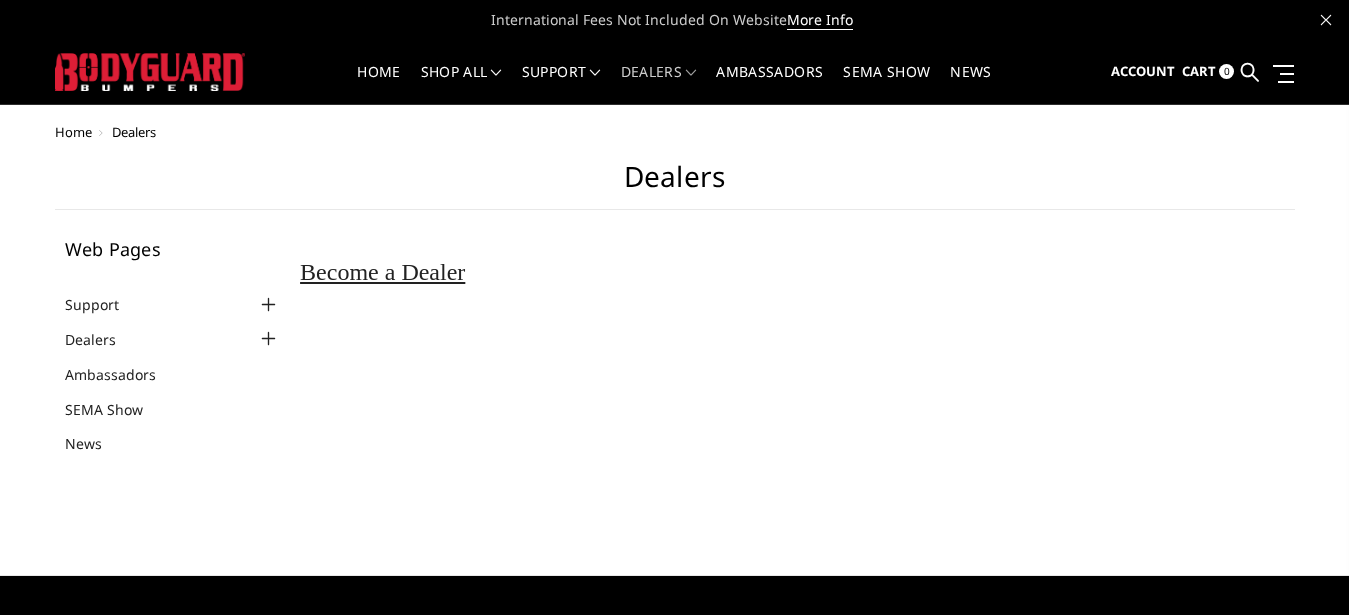 click on "Dealers" at bounding box center [675, 185] 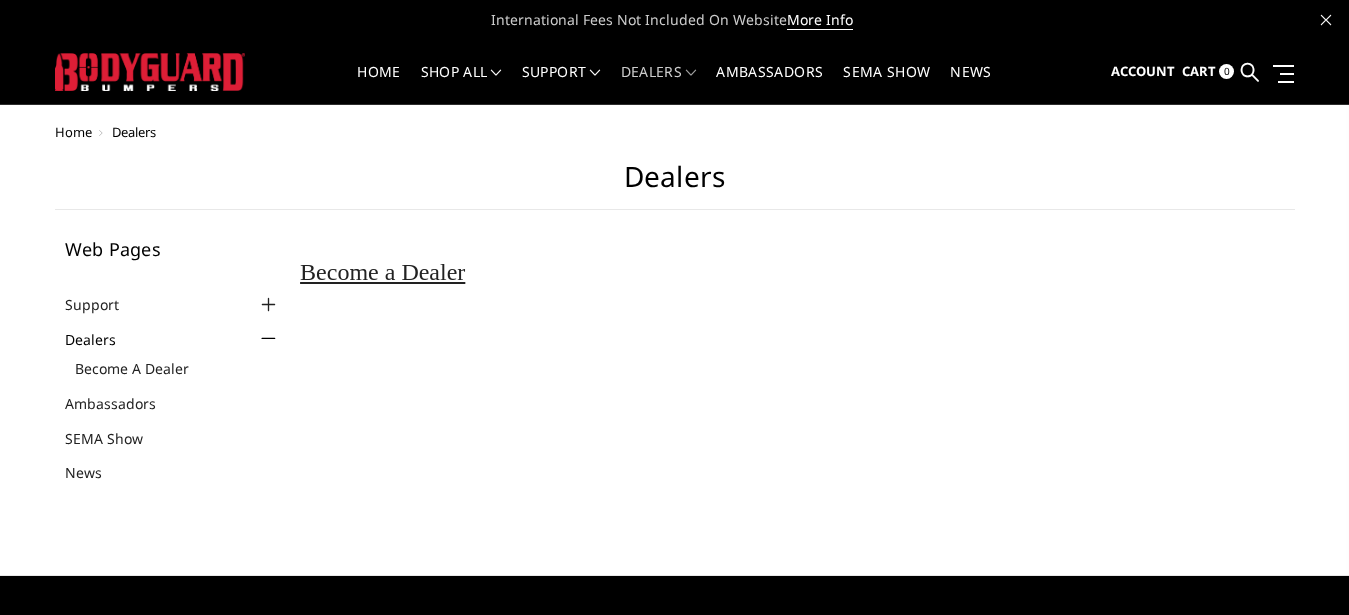 click on "Dealers" at bounding box center (103, 339) 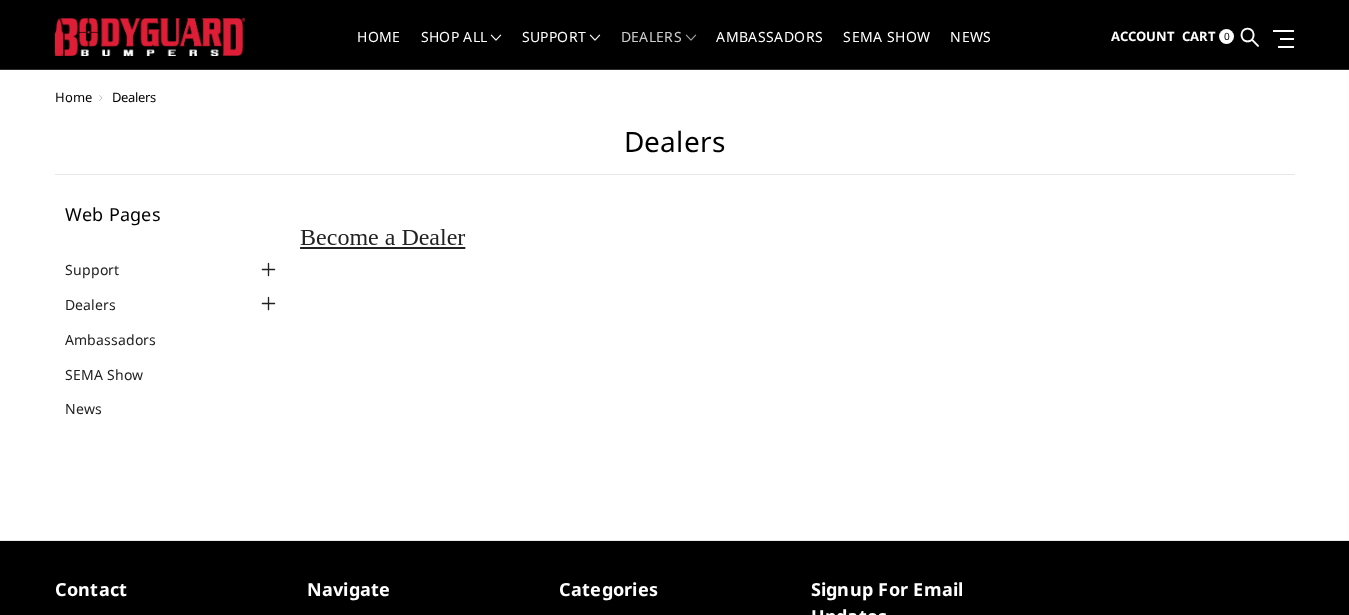 scroll, scrollTop: 0, scrollLeft: 0, axis: both 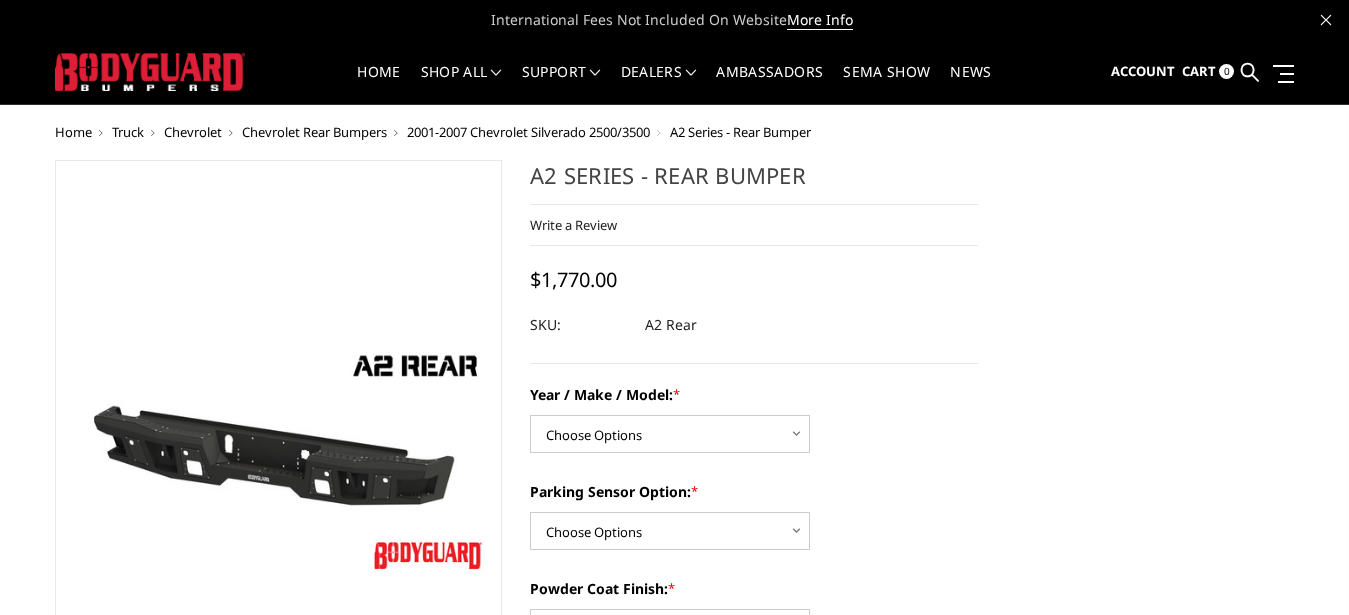 click on "2001-2007 Chevrolet Silverado 2500/3500" at bounding box center (528, 132) 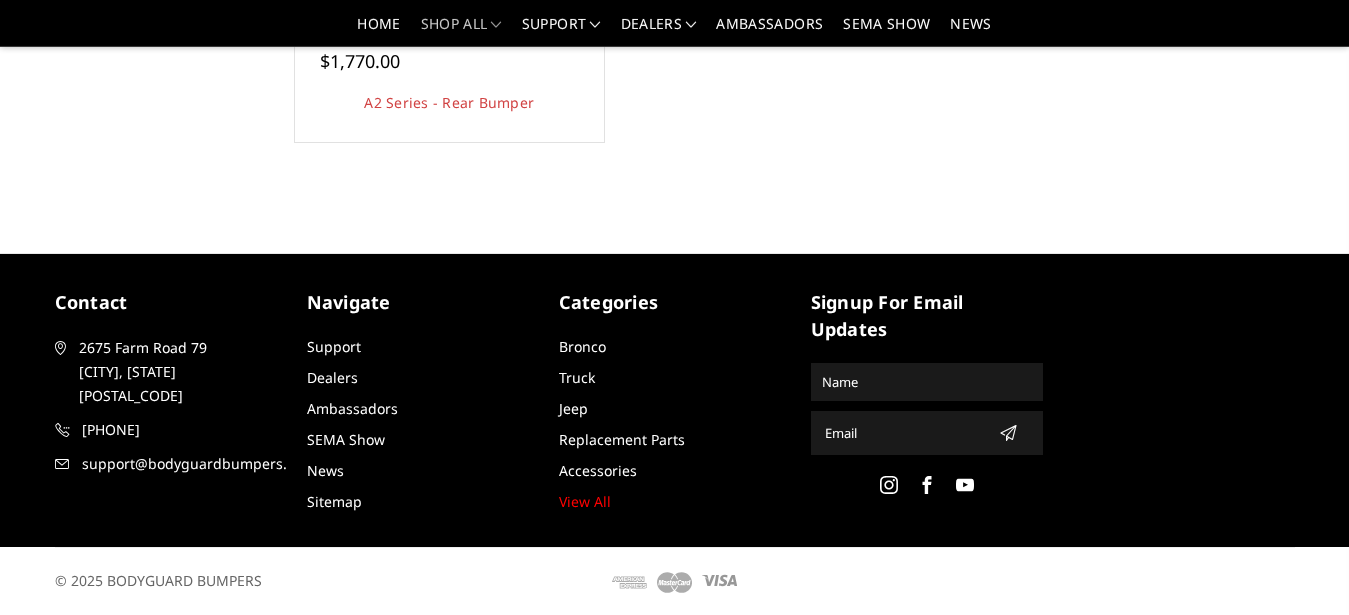 scroll, scrollTop: 564, scrollLeft: 0, axis: vertical 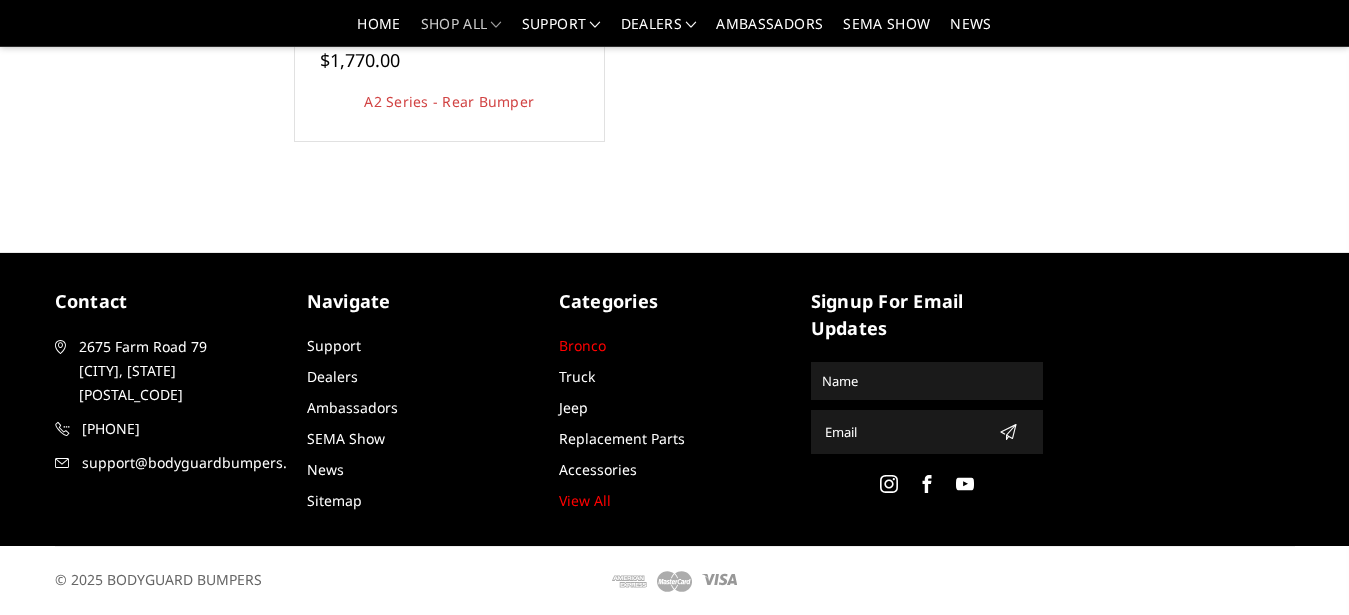 click on "Bronco" at bounding box center [582, 345] 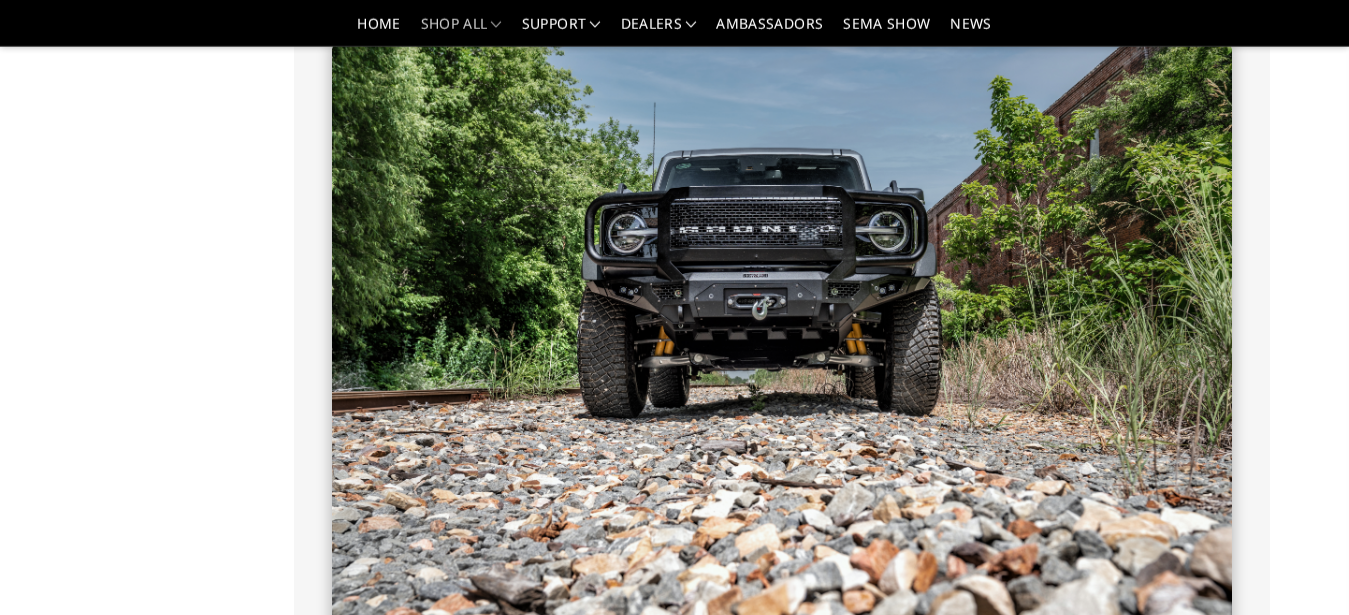 scroll, scrollTop: 527, scrollLeft: 0, axis: vertical 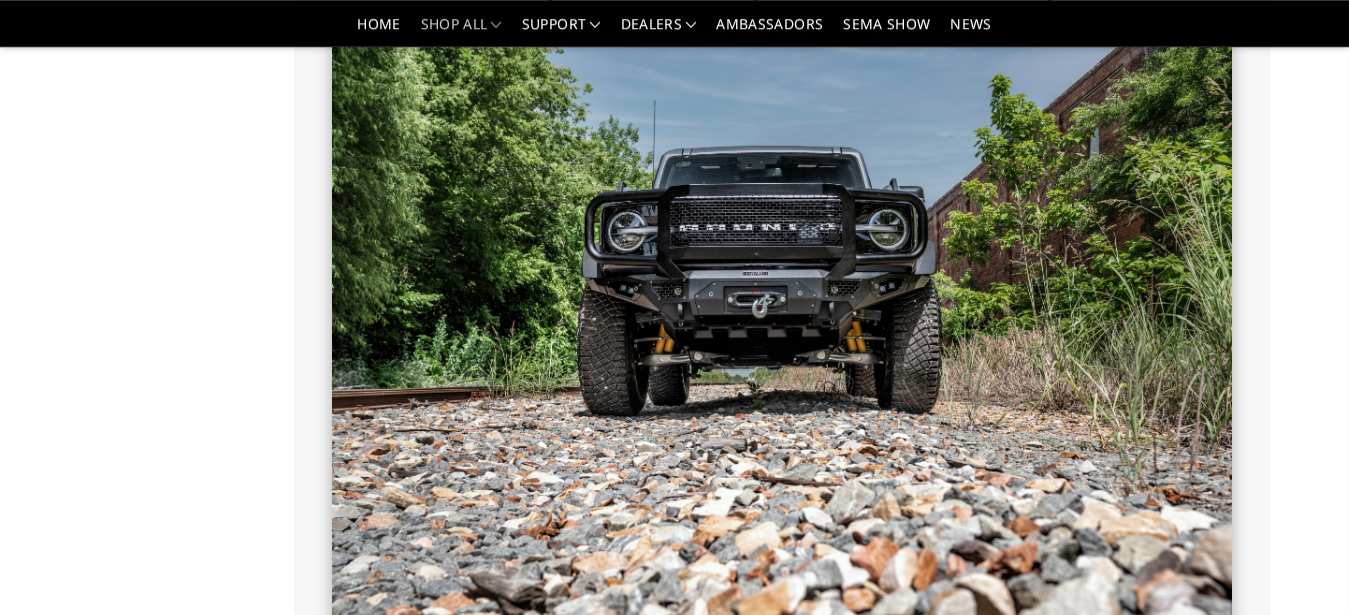 click at bounding box center (782, 337) 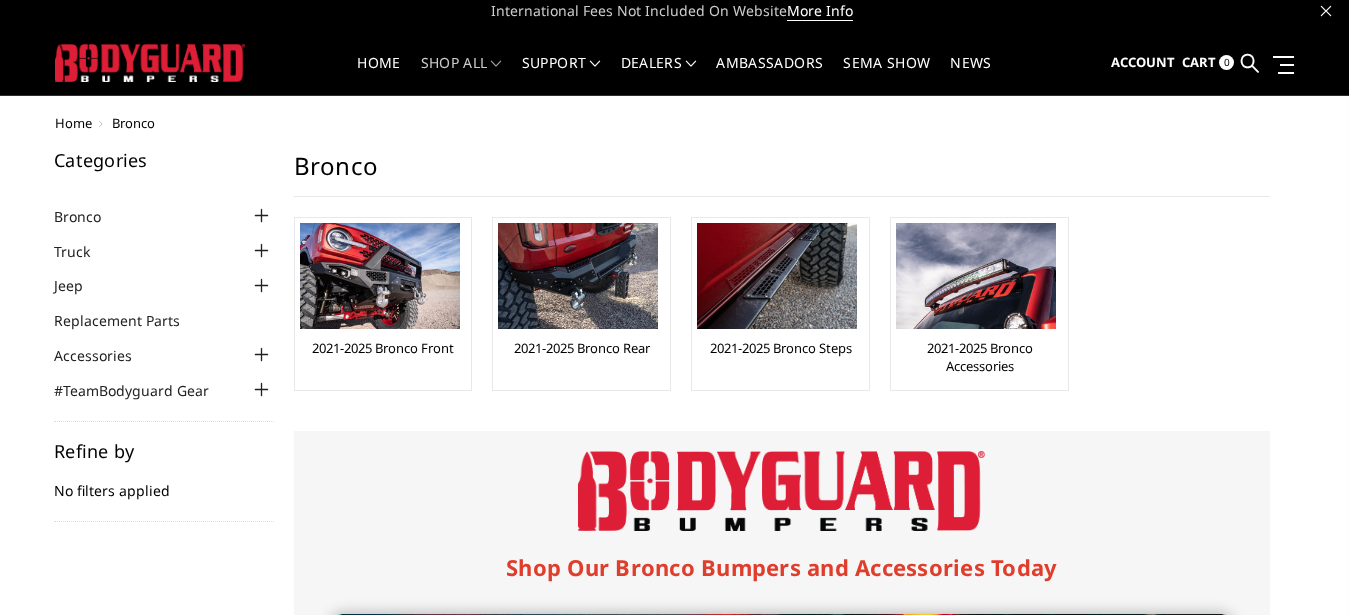 scroll, scrollTop: 0, scrollLeft: 0, axis: both 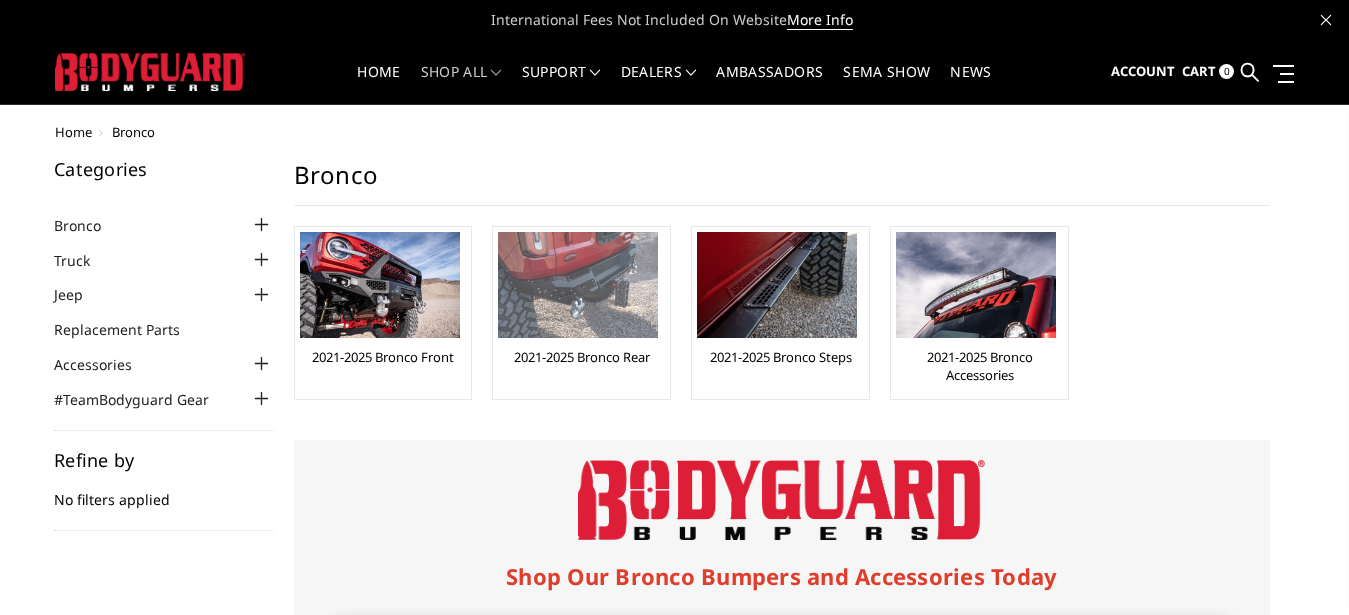 click at bounding box center [578, 285] 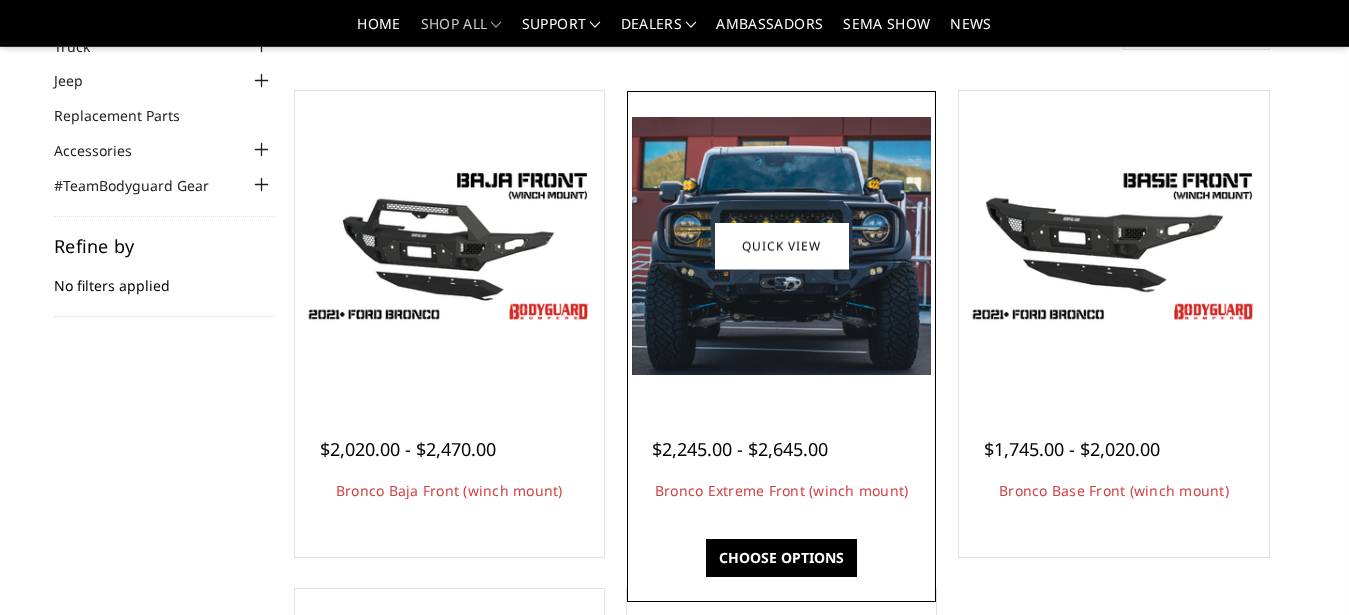 scroll, scrollTop: 192, scrollLeft: 0, axis: vertical 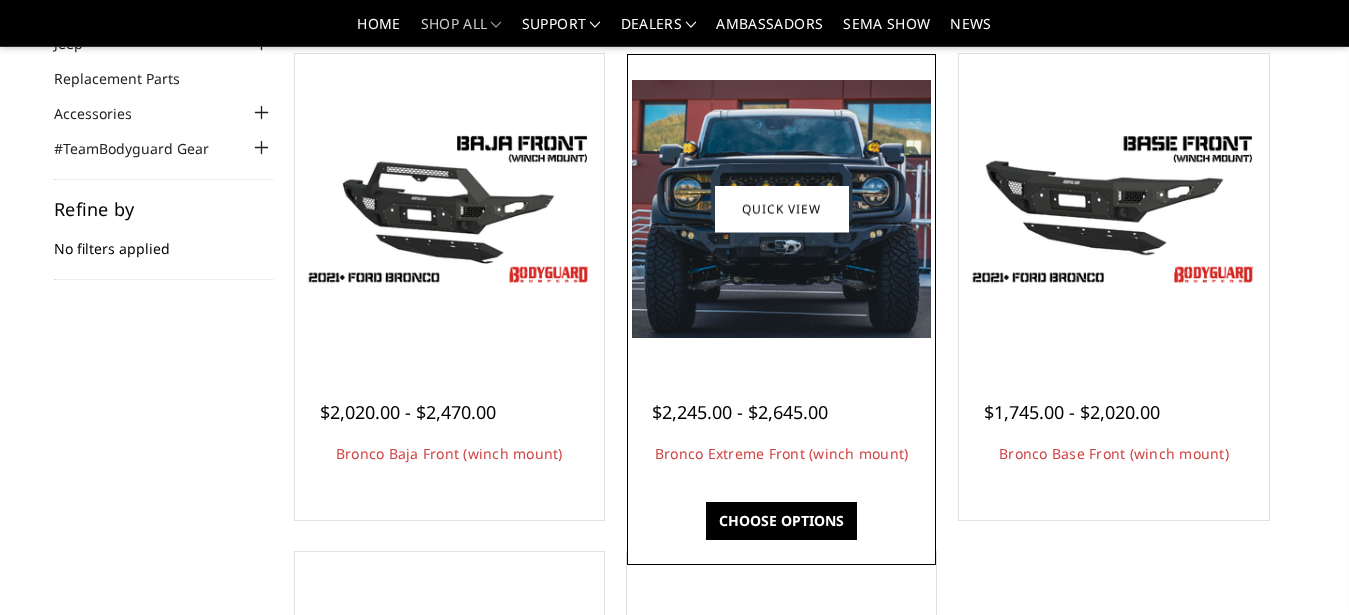 click at bounding box center [781, 209] 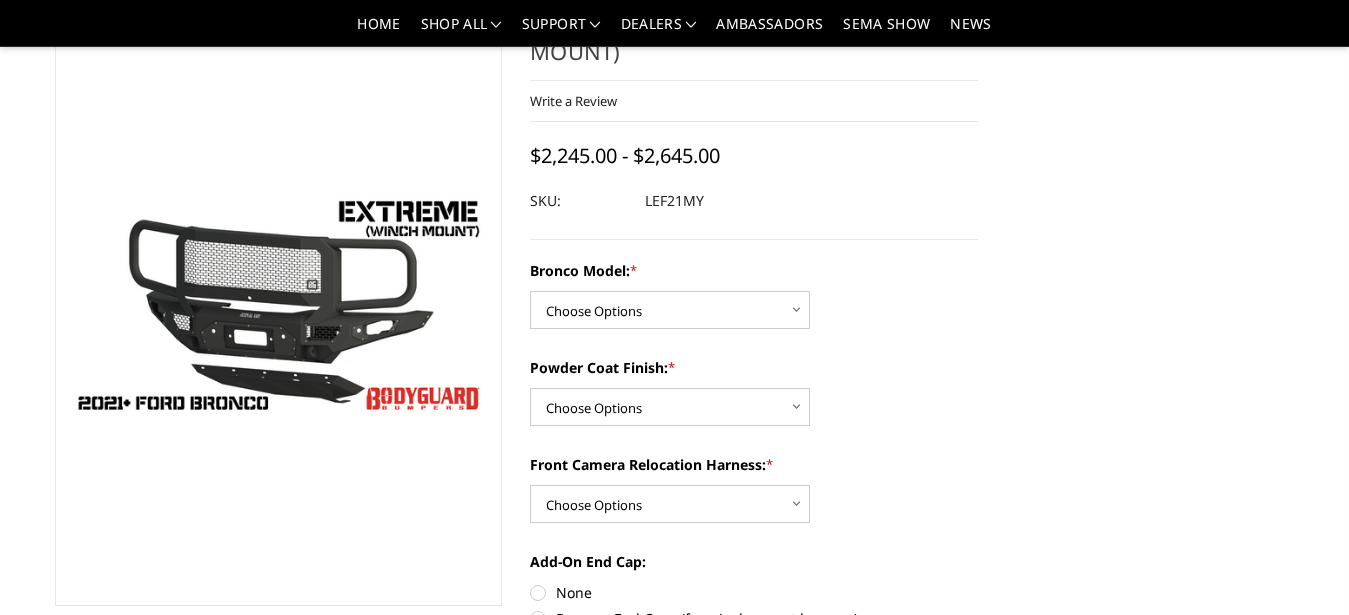 scroll, scrollTop: 105, scrollLeft: 0, axis: vertical 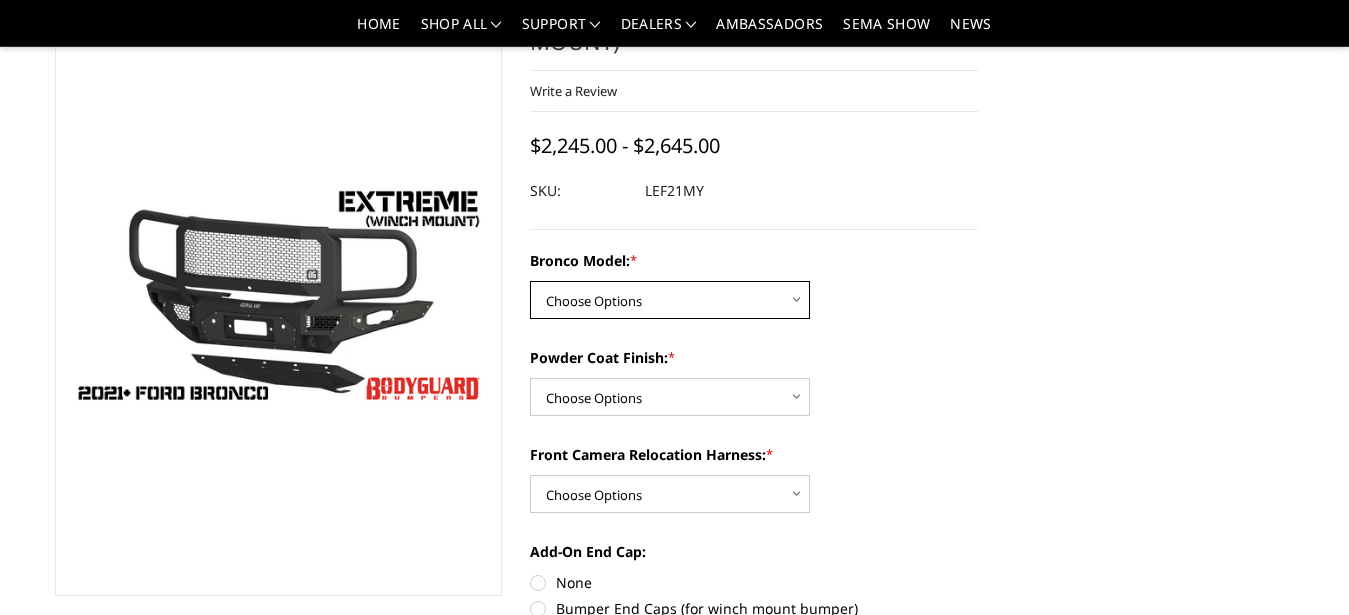 click on "Choose Options
Base/Badlands/Wildtrak/etc.
Raptor" at bounding box center (670, 300) 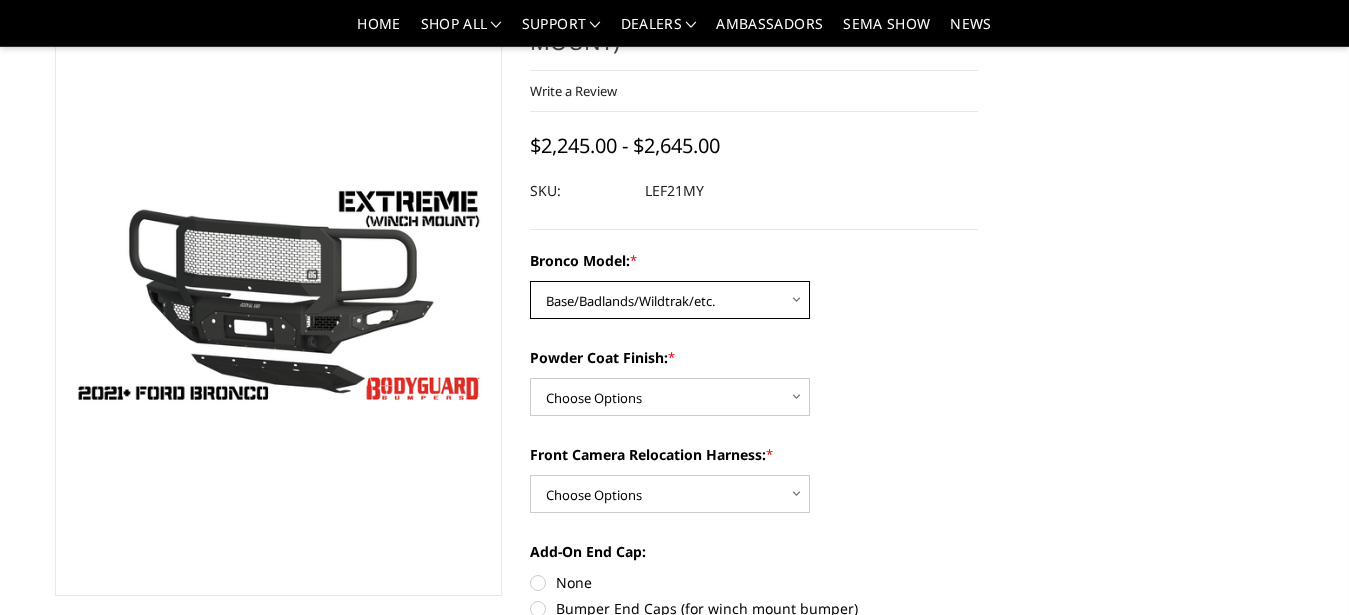 click on "Base/Badlands/Wildtrak/etc." at bounding box center (0, 0) 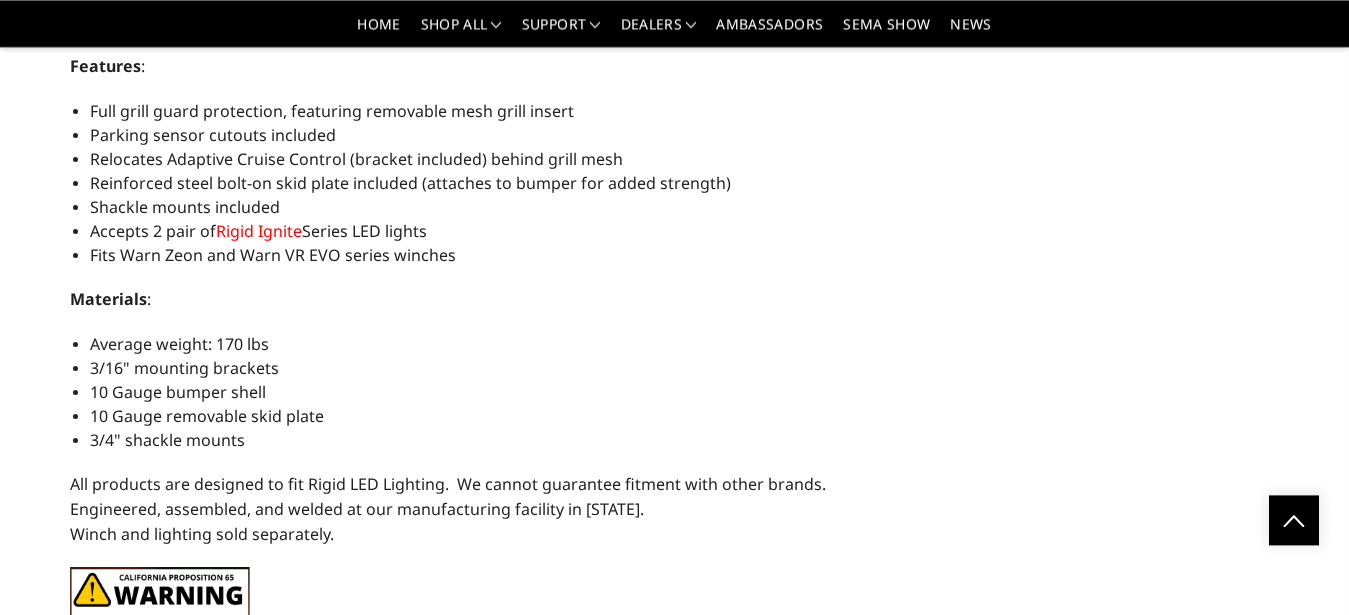 scroll, scrollTop: 2375, scrollLeft: 0, axis: vertical 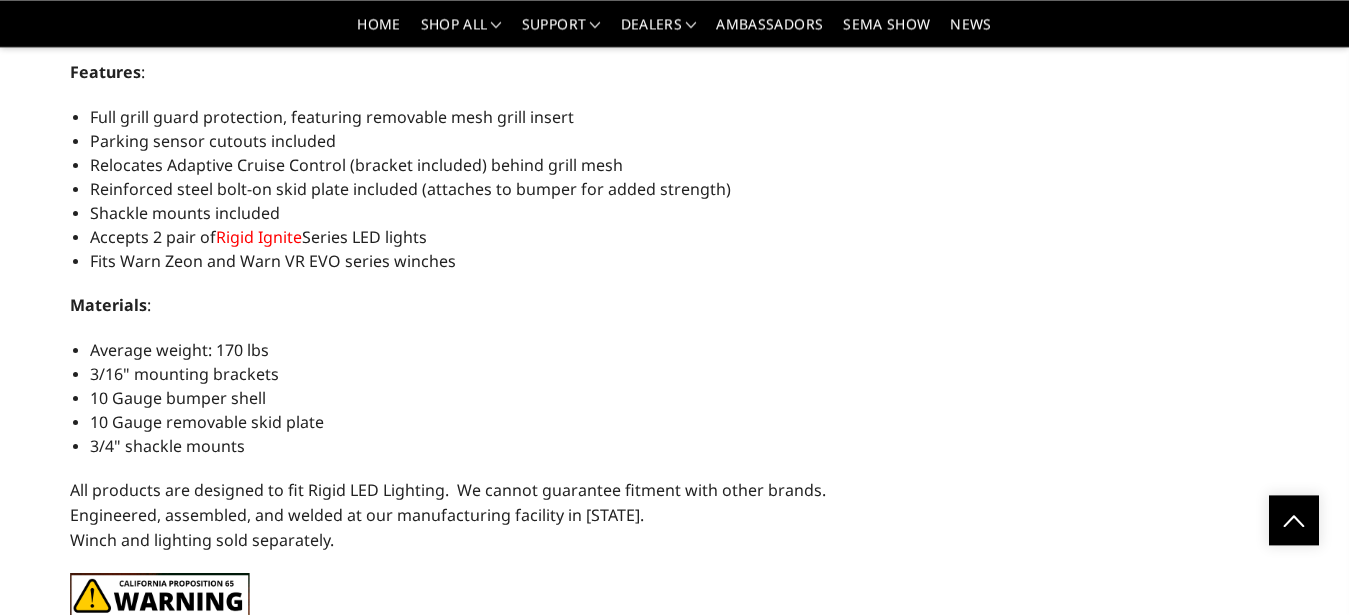 click on "Rigid Ignite" at bounding box center (259, 237) 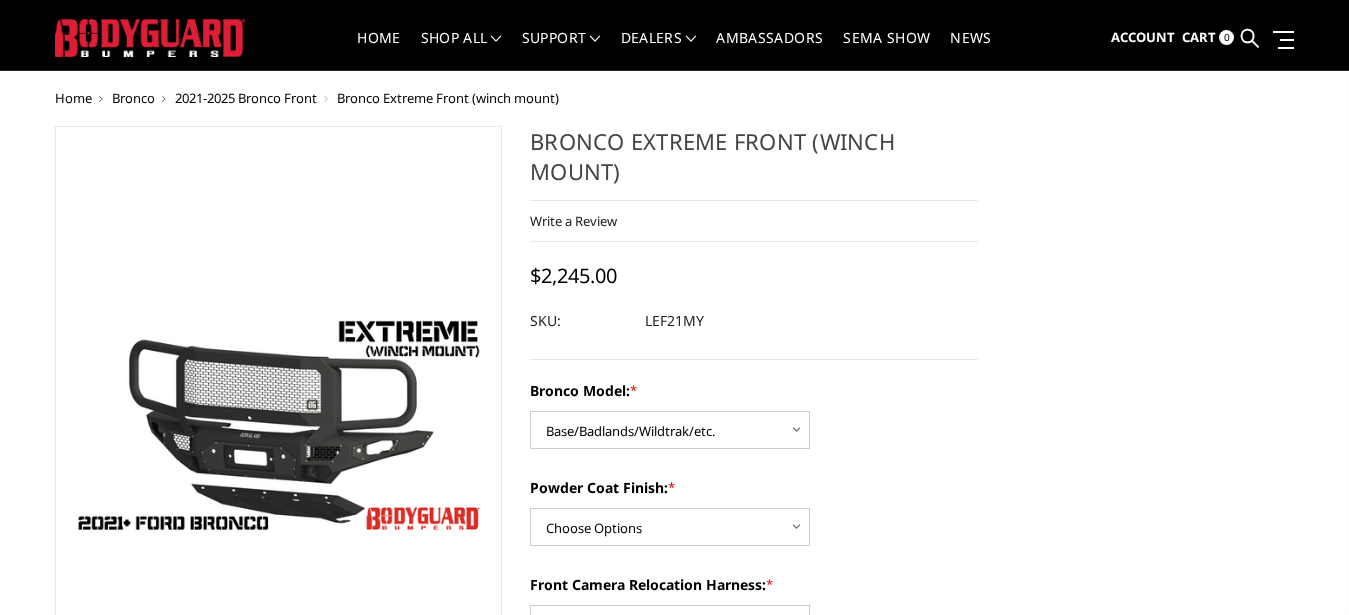 scroll, scrollTop: 78, scrollLeft: 0, axis: vertical 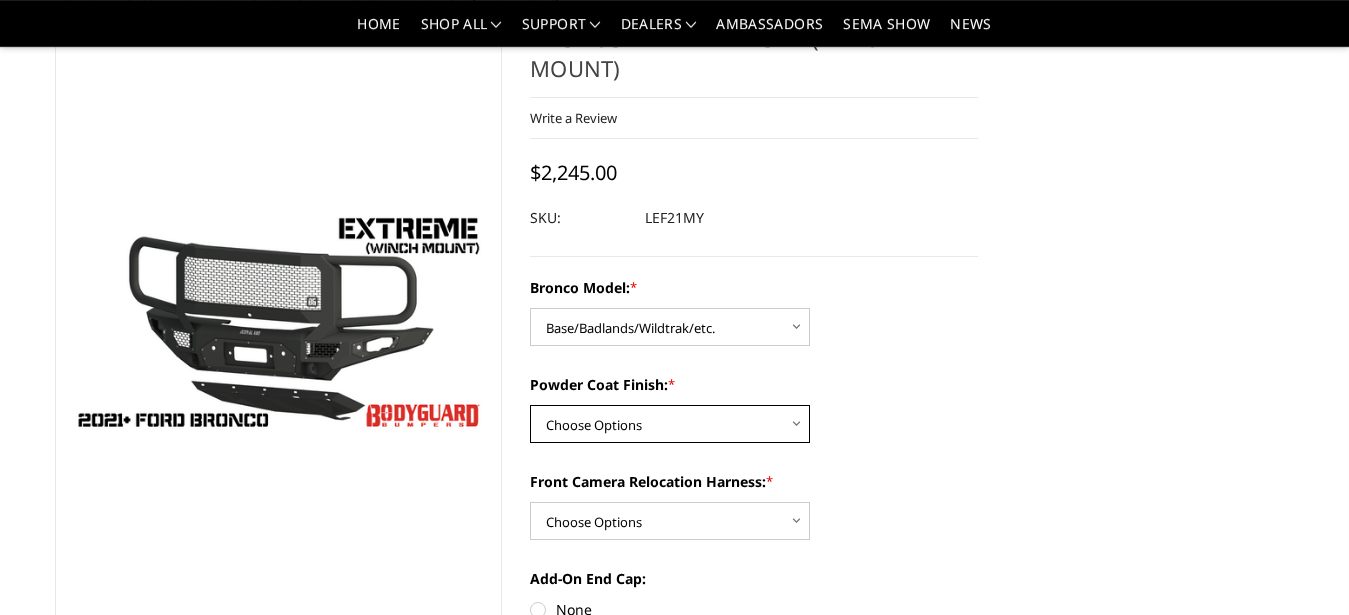 click on "Choose Options
Bare Metal
Textured Black Powder Coat" at bounding box center [670, 424] 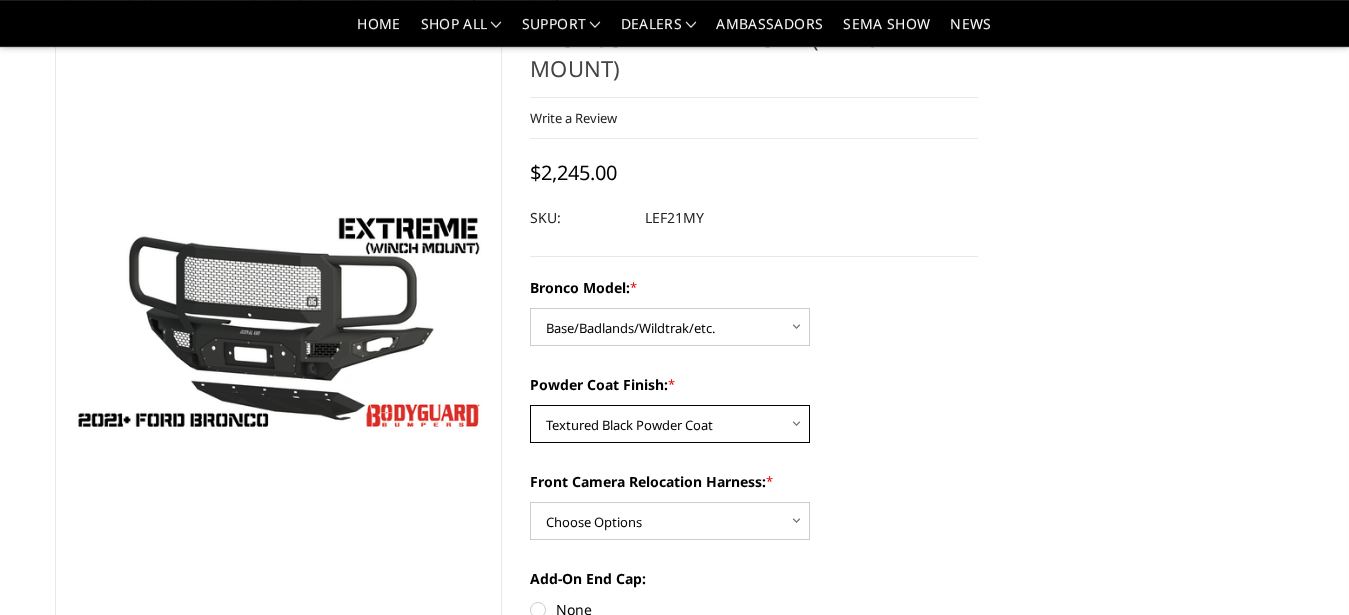 click on "Textured Black Powder Coat" at bounding box center [0, 0] 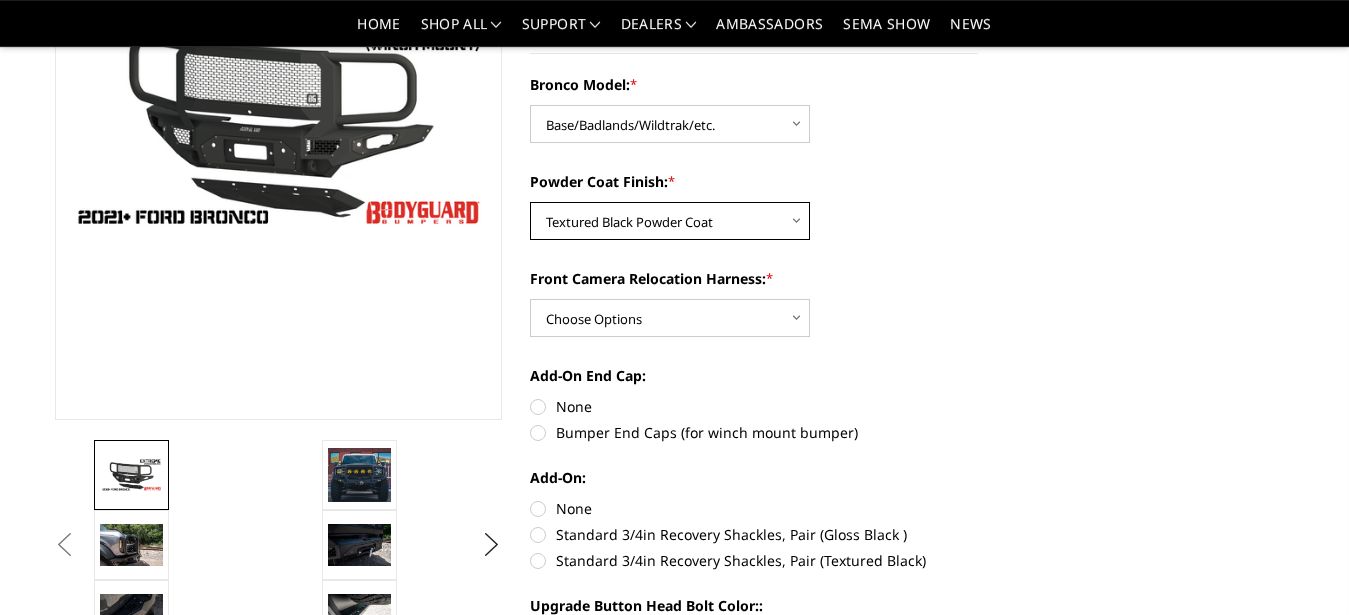scroll, scrollTop: 296, scrollLeft: 0, axis: vertical 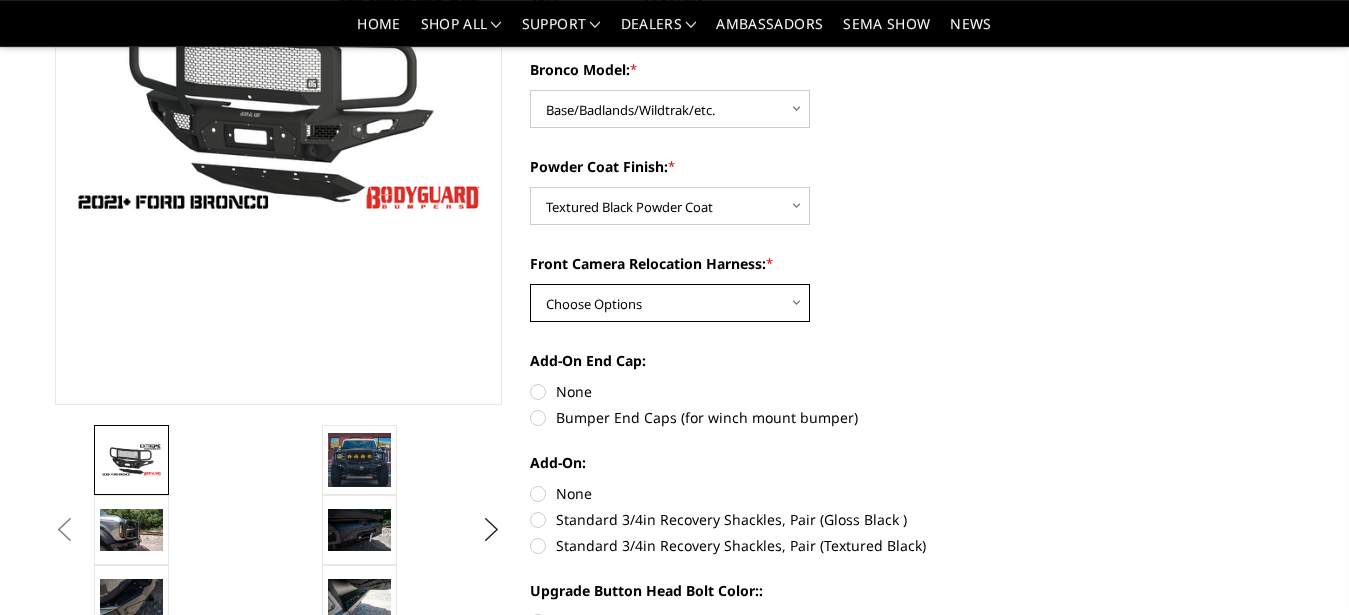 click on "Choose Options
With Front Camera Relocation Harness
Without Front Camera Relocation Harness" at bounding box center [670, 303] 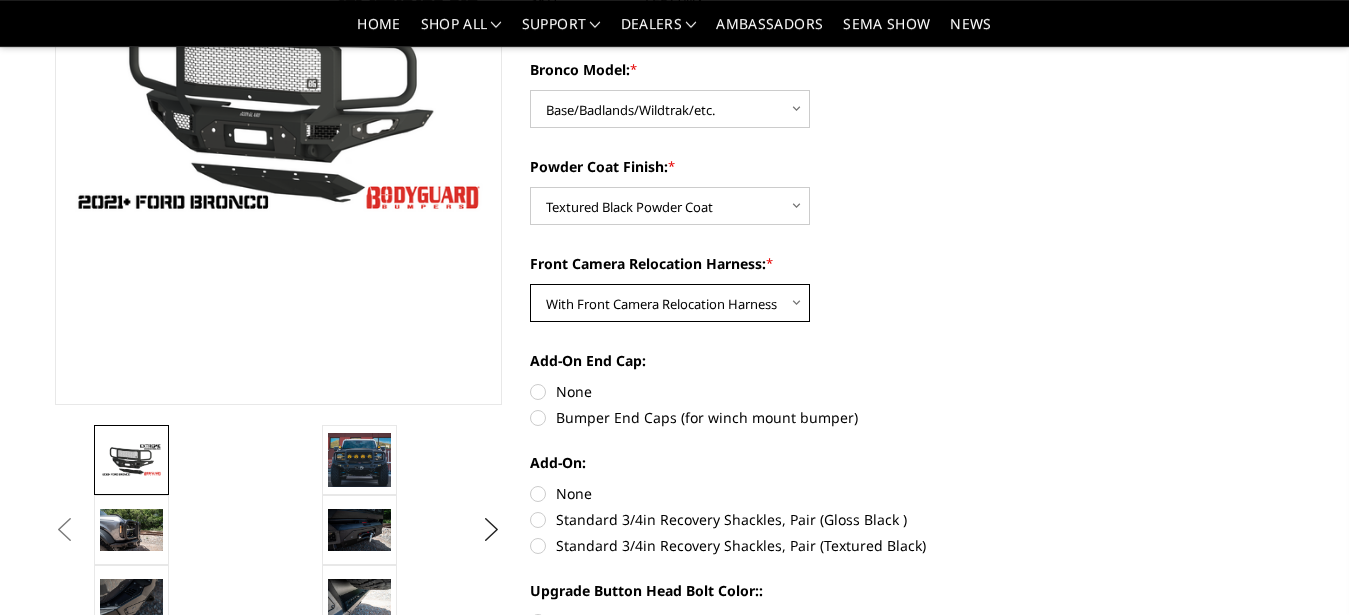click on "With Front Camera Relocation Harness" at bounding box center (0, 0) 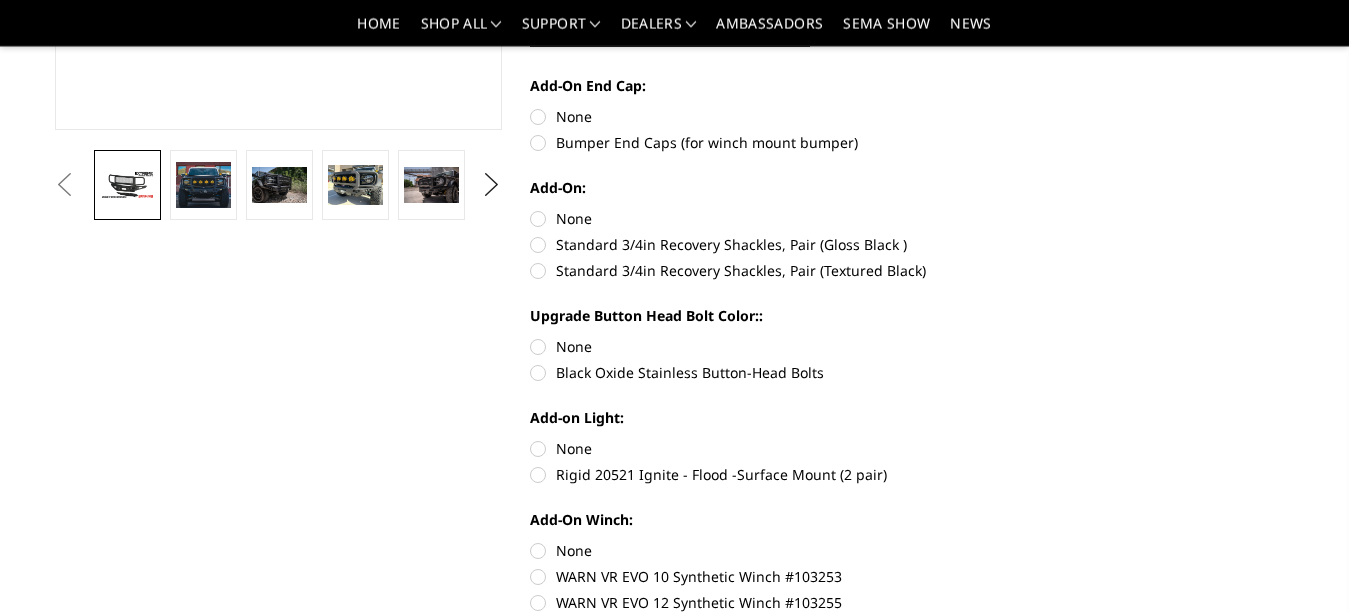 scroll, scrollTop: 573, scrollLeft: 0, axis: vertical 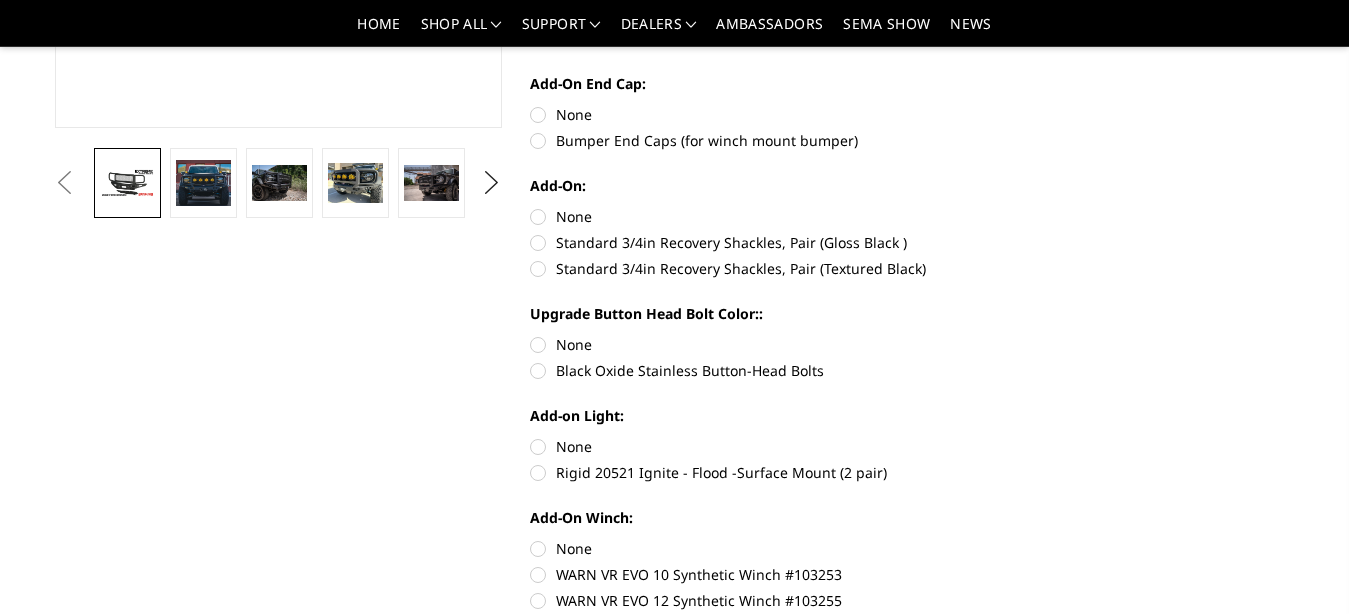click on "Rigid 20521 Ignite - Flood -Surface Mount (2 pair)" at bounding box center (754, 472) 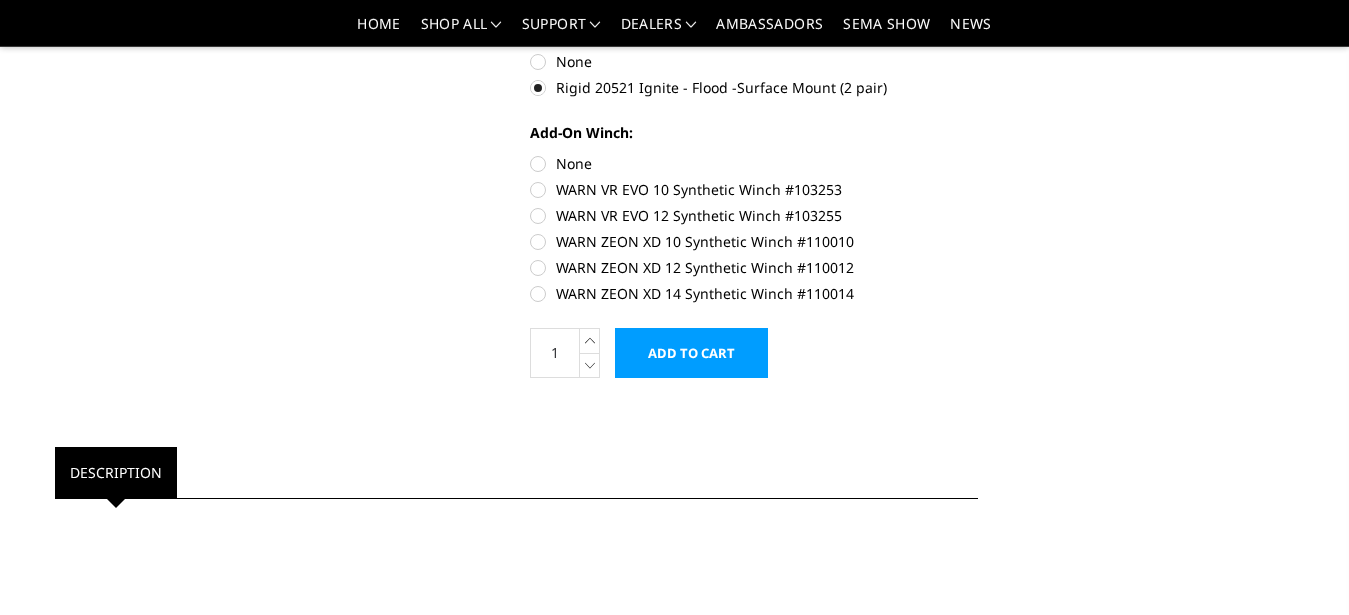 scroll, scrollTop: 964, scrollLeft: 0, axis: vertical 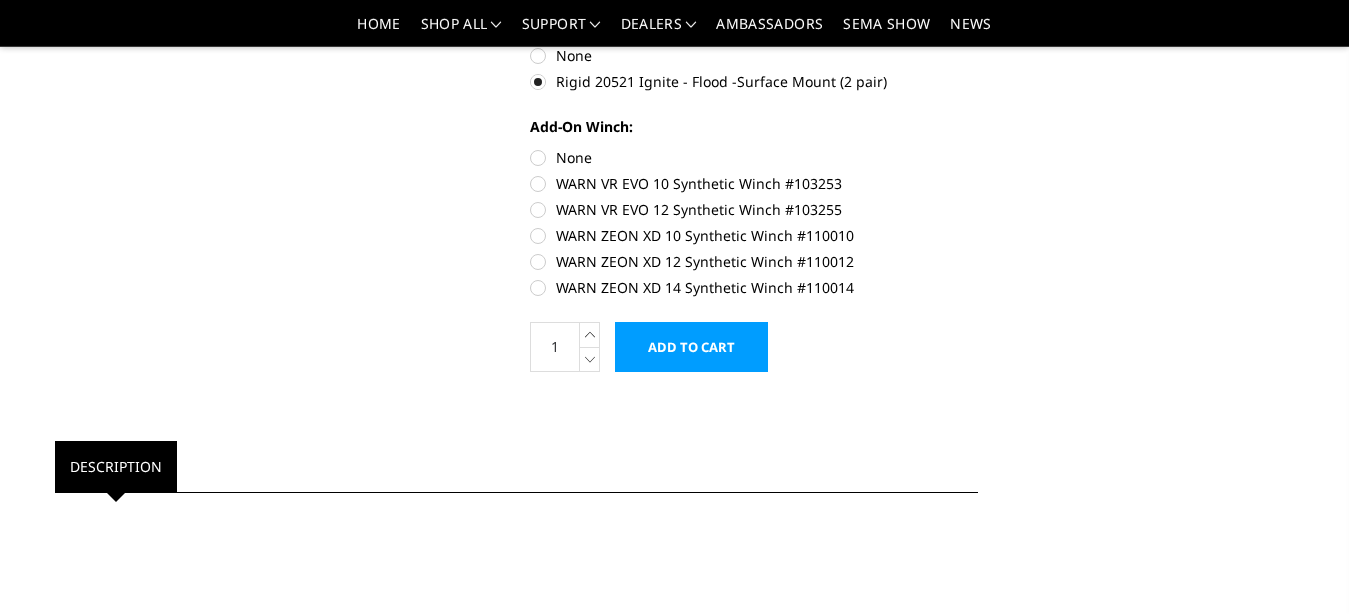 click on "Add-On Winch:
None
WARN VR EVO 10 Synthetic Winch #103253
WARN VR EVO 12 Synthetic Winch #103255
WARN ZEON XD 10 Synthetic Winch #110010
WARN ZEON XD 12 Synthetic Winch #110012
WARN ZEON XD 14 Synthetic Winch #110014" at bounding box center (754, 205) 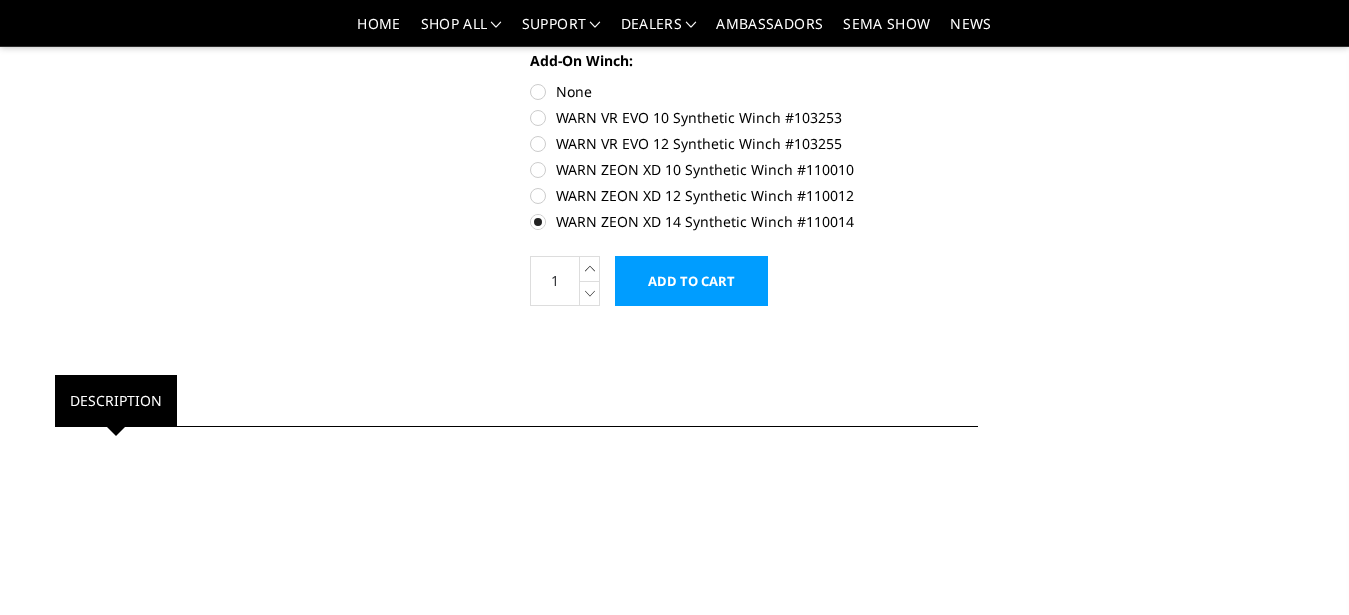 scroll, scrollTop: 1021, scrollLeft: 0, axis: vertical 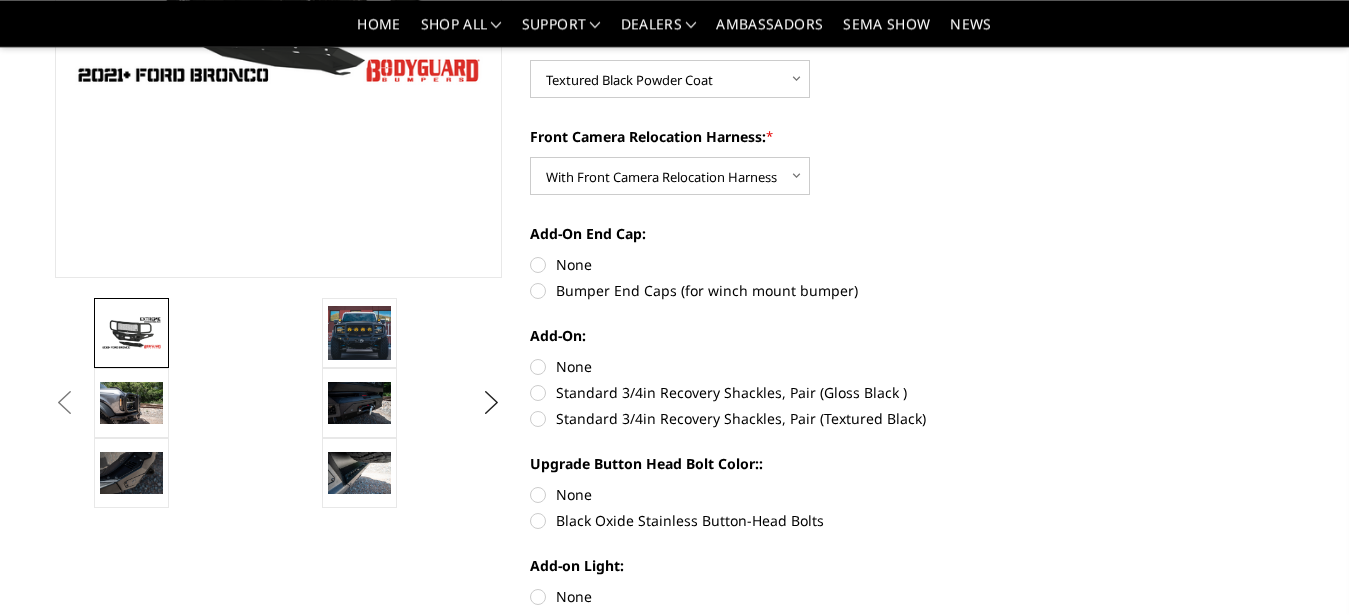 click at bounding box center [510, 27] 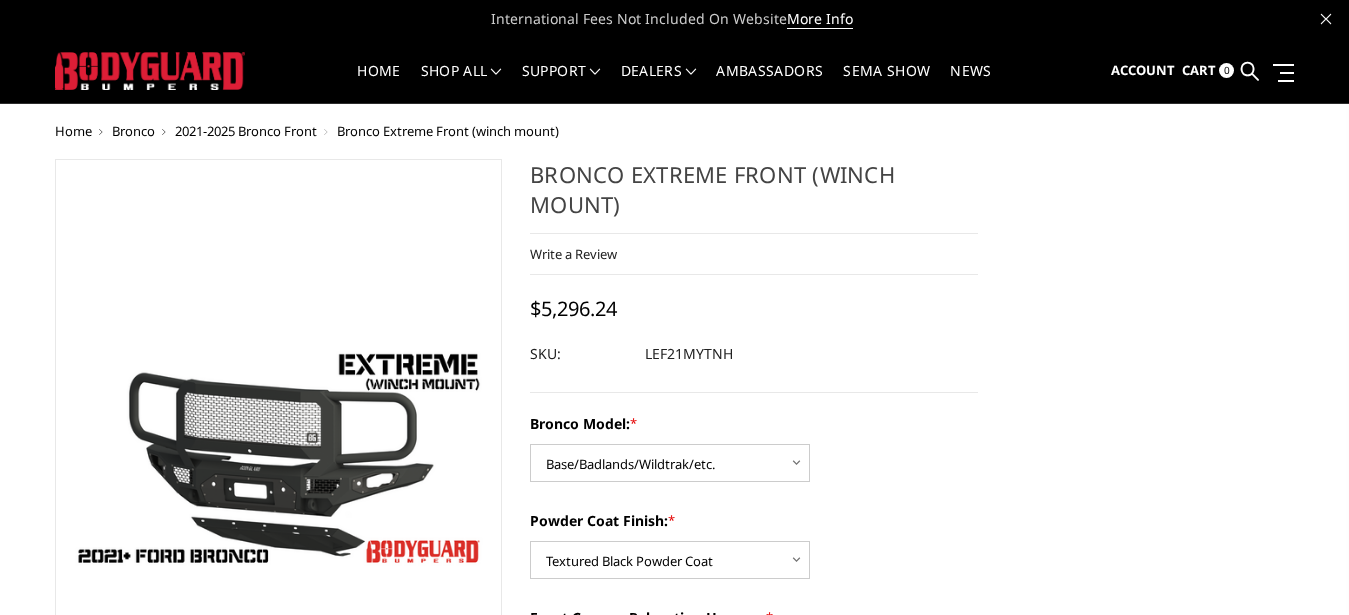 scroll, scrollTop: 0, scrollLeft: 0, axis: both 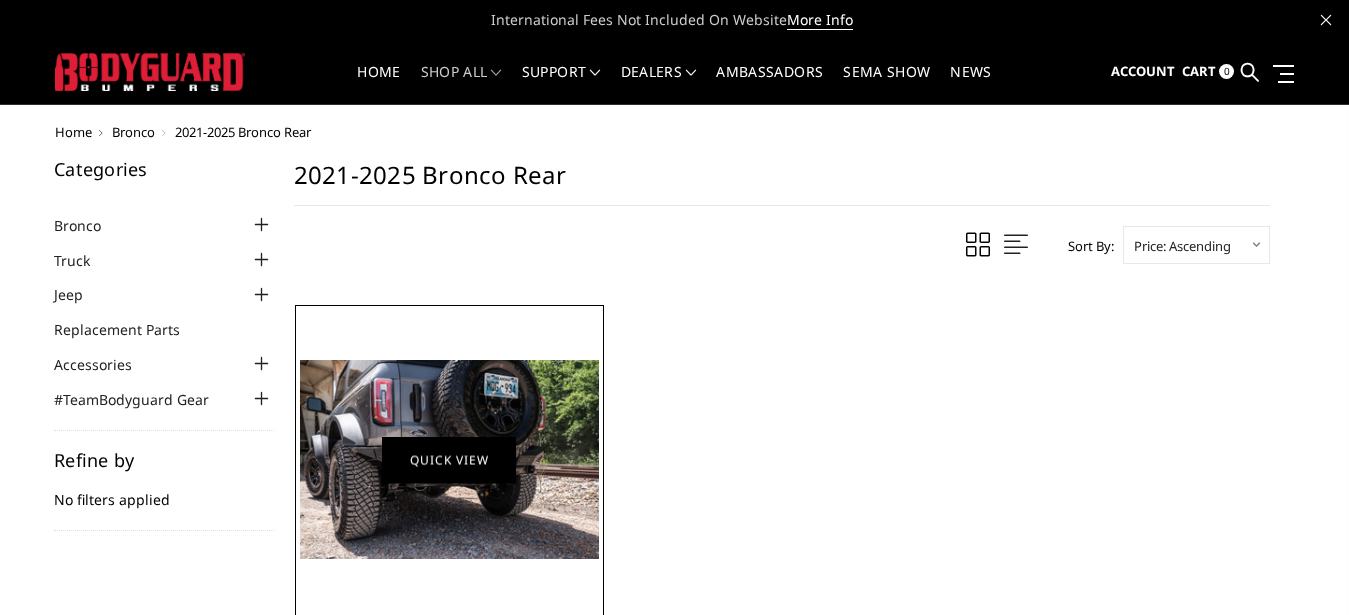 click on "Quick view" at bounding box center [449, 459] 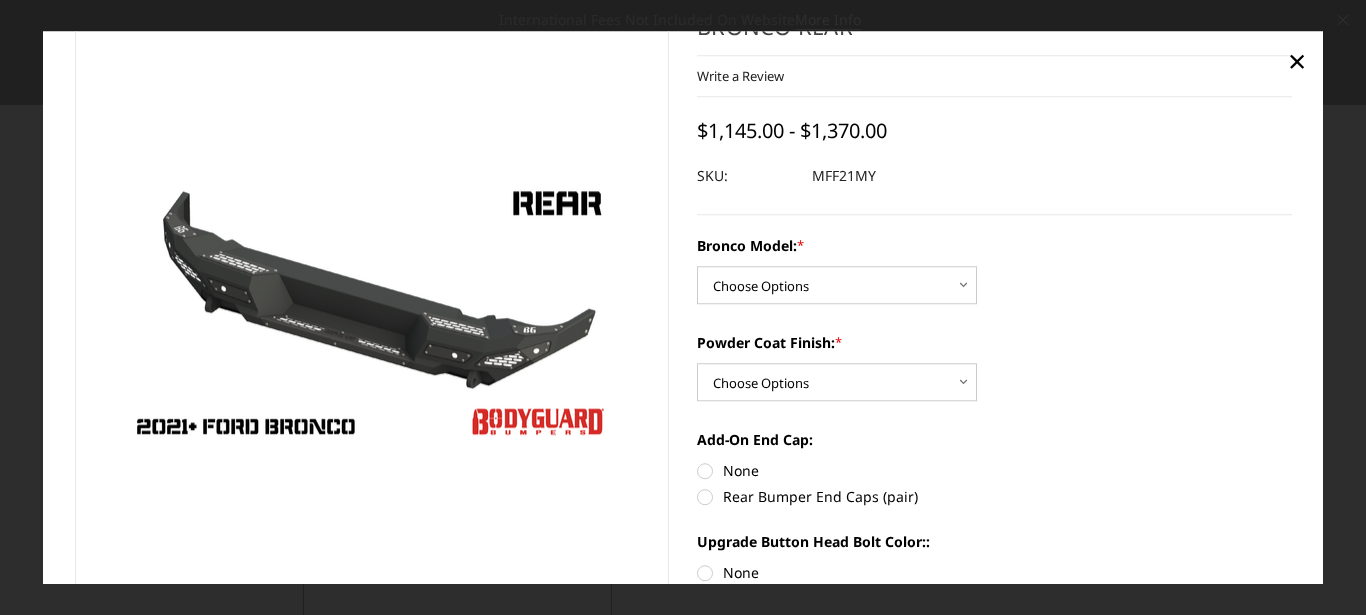 scroll, scrollTop: 44, scrollLeft: 0, axis: vertical 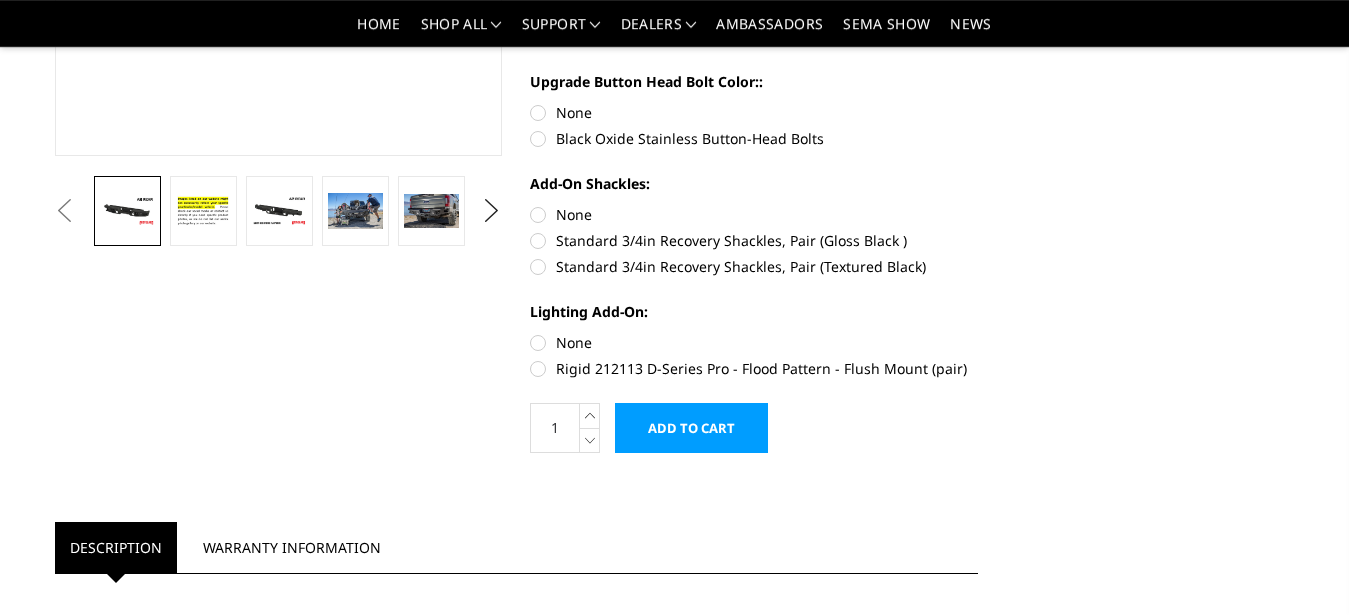 click on "Standard 3/4in Recovery Shackles, Pair (Textured Black)" at bounding box center [754, 266] 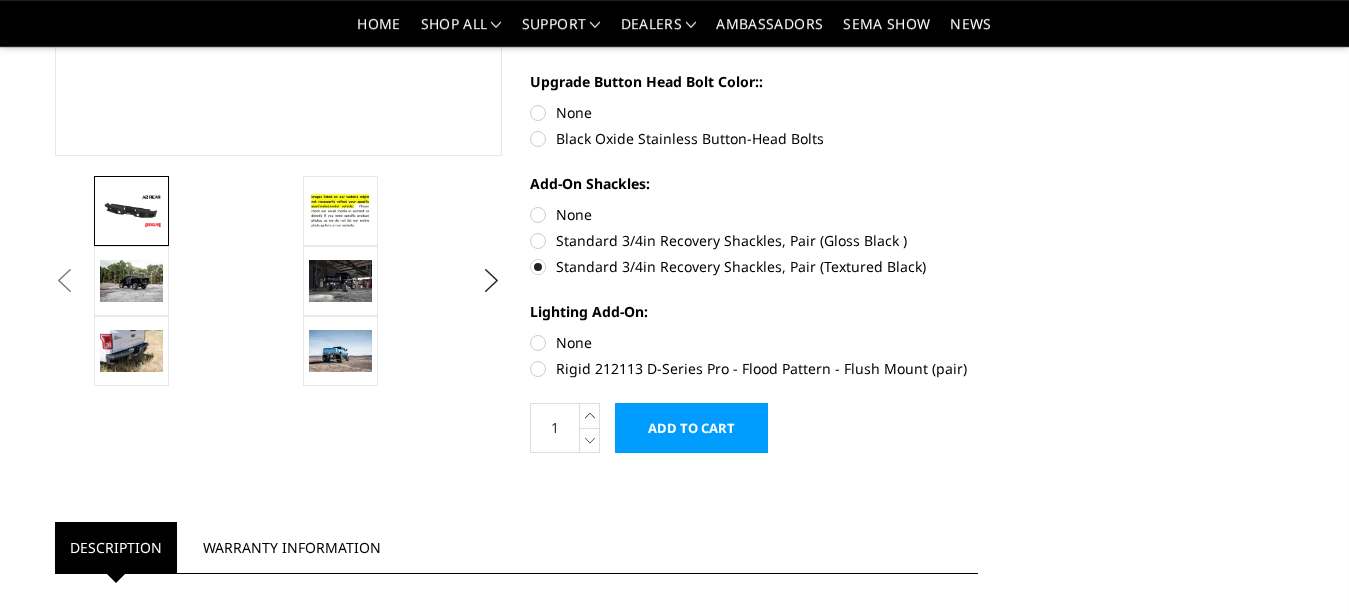 click on "Rigid 212113 D-Series Pro - Flood Pattern - Flush Mount (pair)" at bounding box center [754, 368] 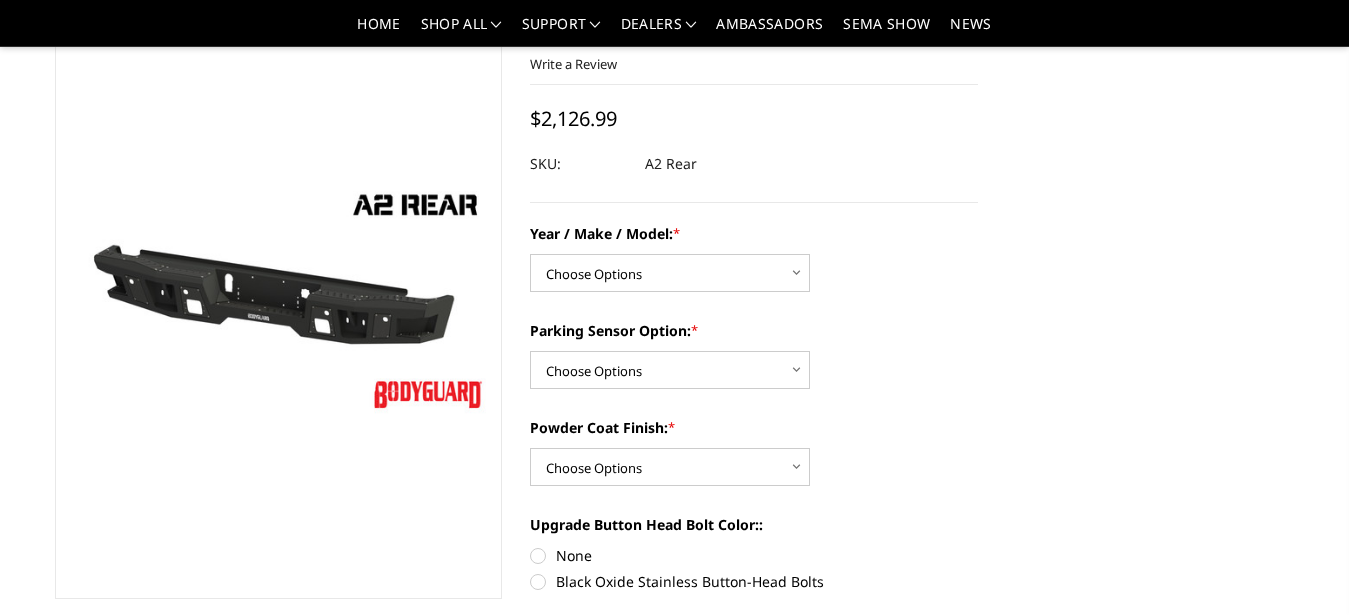 scroll, scrollTop: 115, scrollLeft: 0, axis: vertical 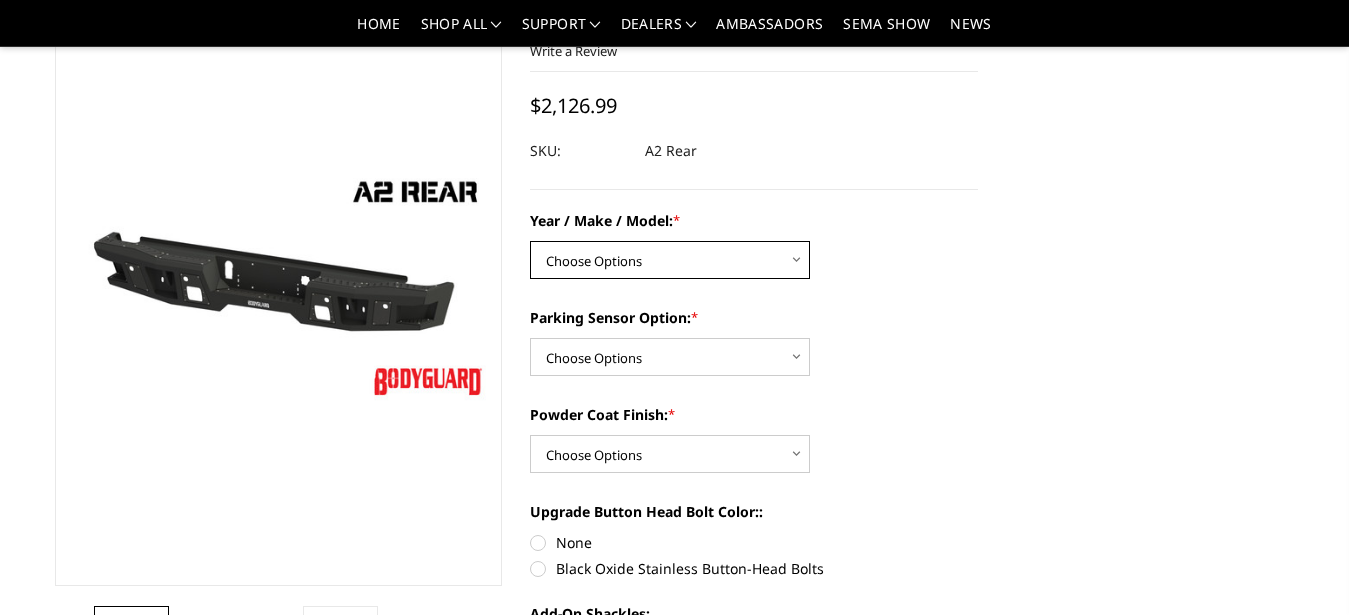 click on "Choose Options
Chevrolet/GMC 20-24  2500 / 3500
Chevrolet/GMC 15-19  2500 / 3500
Chevrolet/GMC 01-07  2500 / 3500
Chevrolet/GMC 19-24  1500 (Dual Exhaust)
Ram 10-18  2500 / 3500
Ram 19-24 Rebel *DUAL EXHAUST ONLY
Ram 19-24  1500 (6 lug) *DUAL EXHAUST ONLY
Ford 17-22  F250 / F350 / F450
Ford 99-16  F250 / F350 / F450" at bounding box center (670, 260) 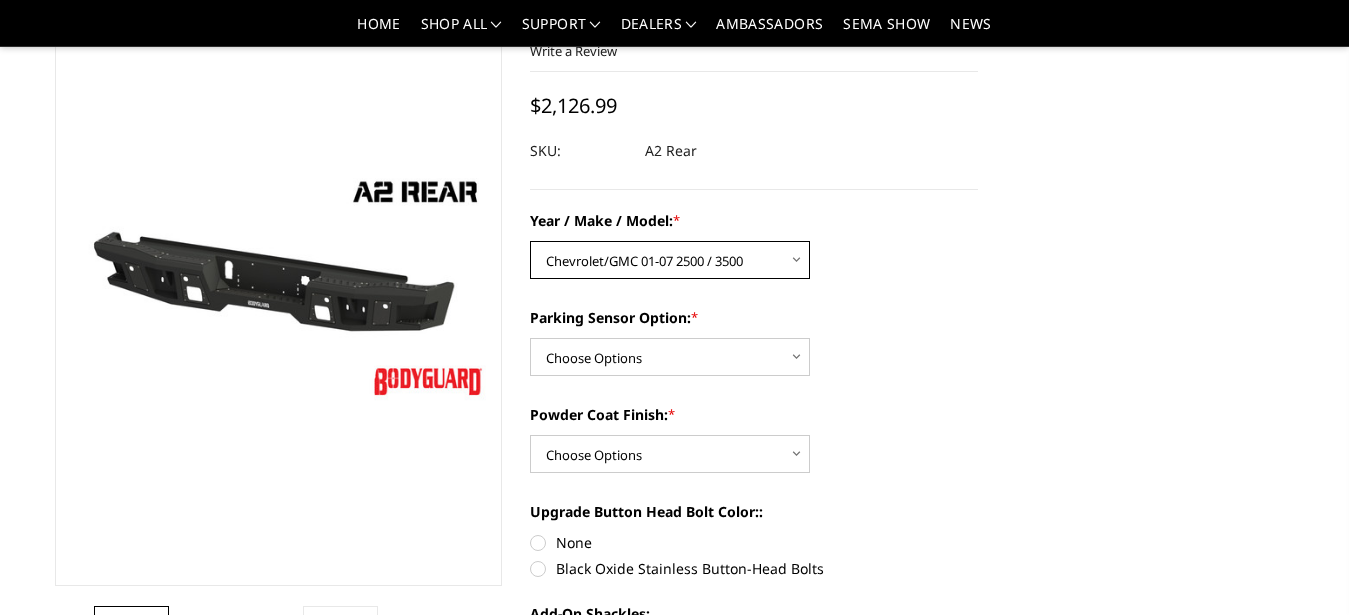 click on "Chevrolet/GMC 01-07  2500 / 3500" at bounding box center (0, 0) 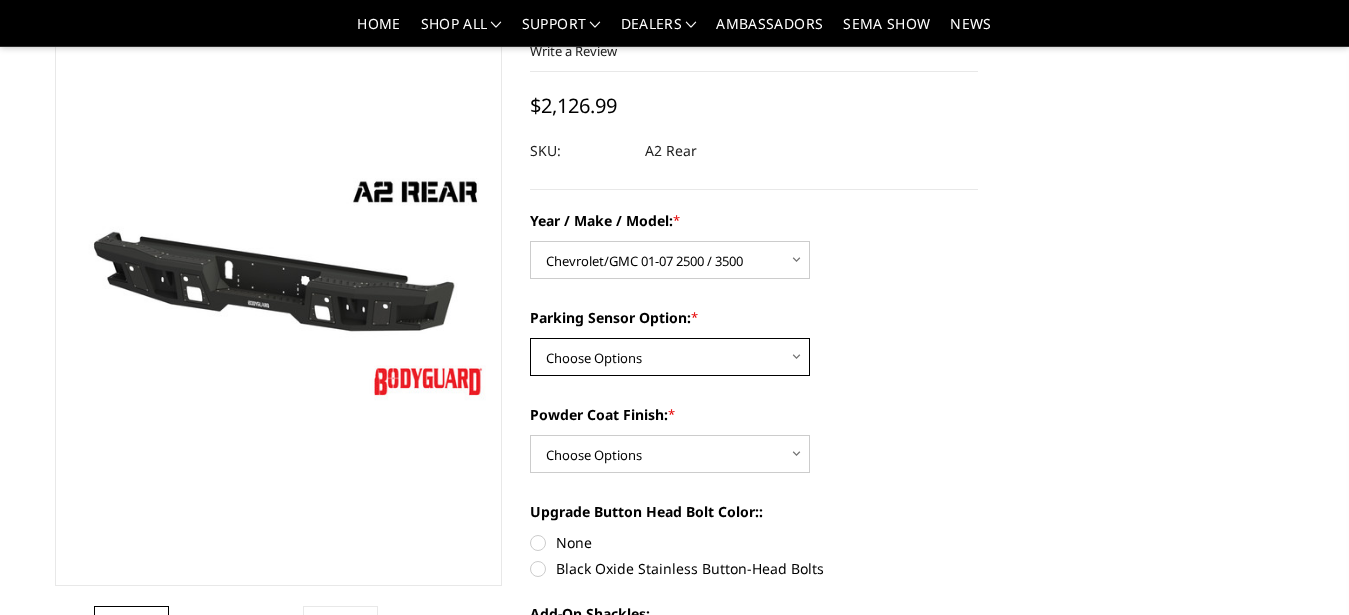 click on "Choose Options
Yes - With sensor cutouts
No - Without sensor cutouts" at bounding box center (670, 357) 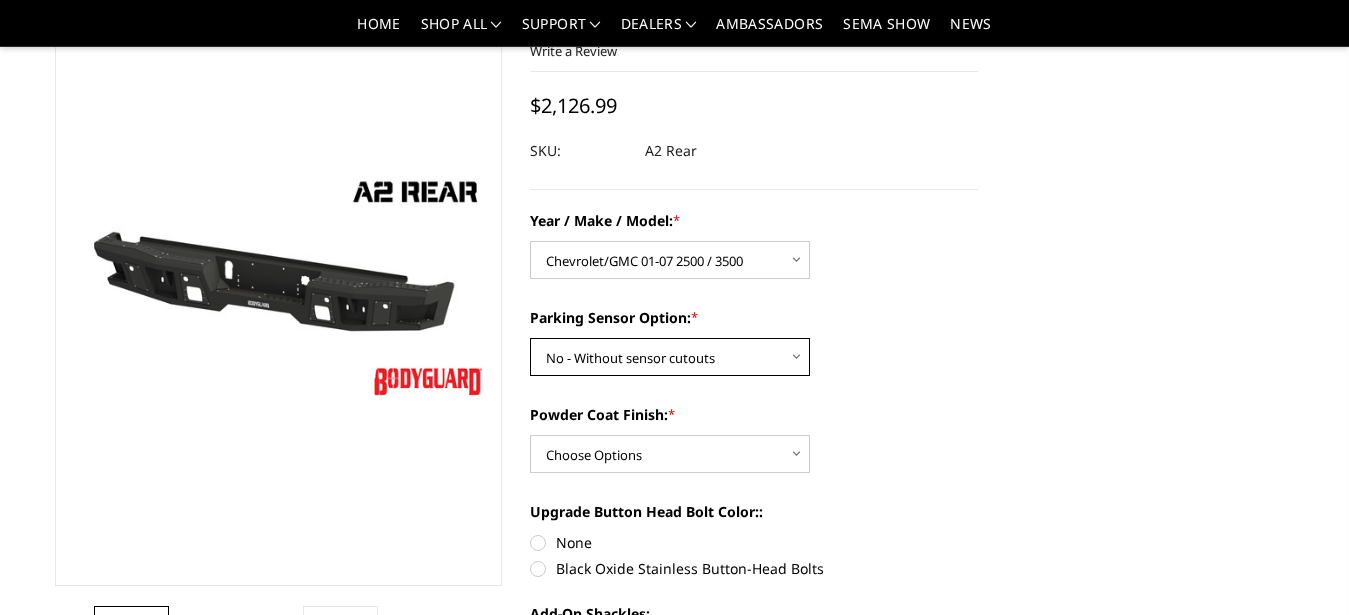 click on "No - Without sensor cutouts" at bounding box center [0, 0] 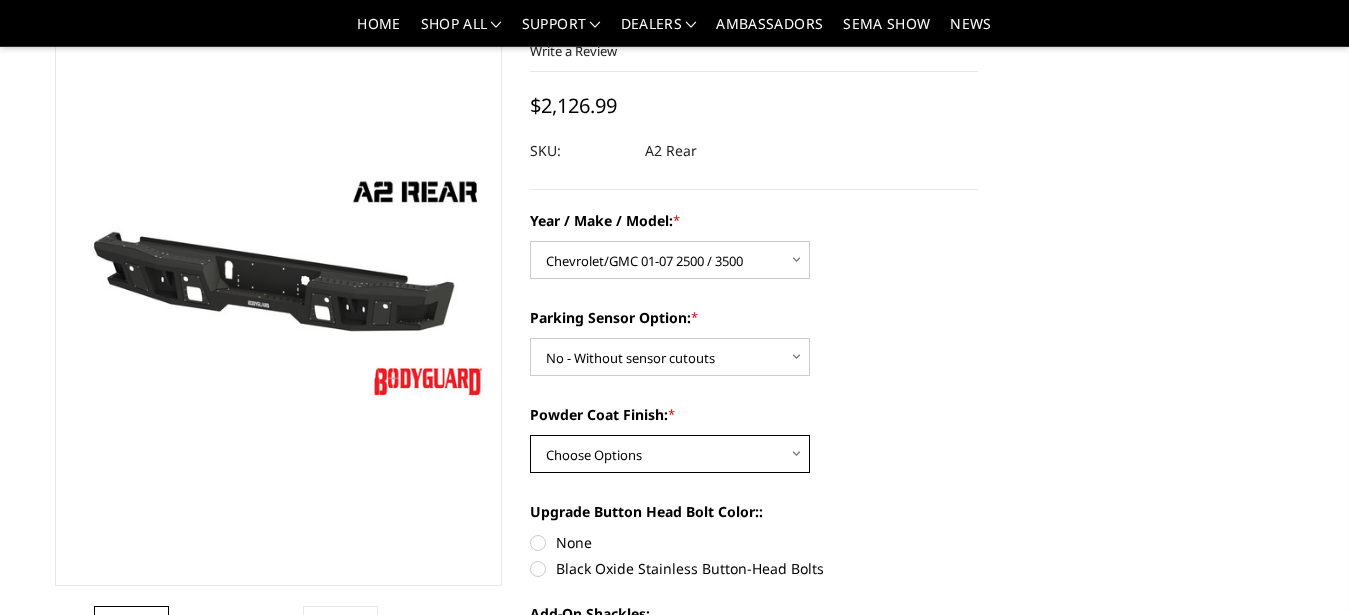 click on "Choose Options
Bare metal (included)
Texture black powder coat" at bounding box center (670, 454) 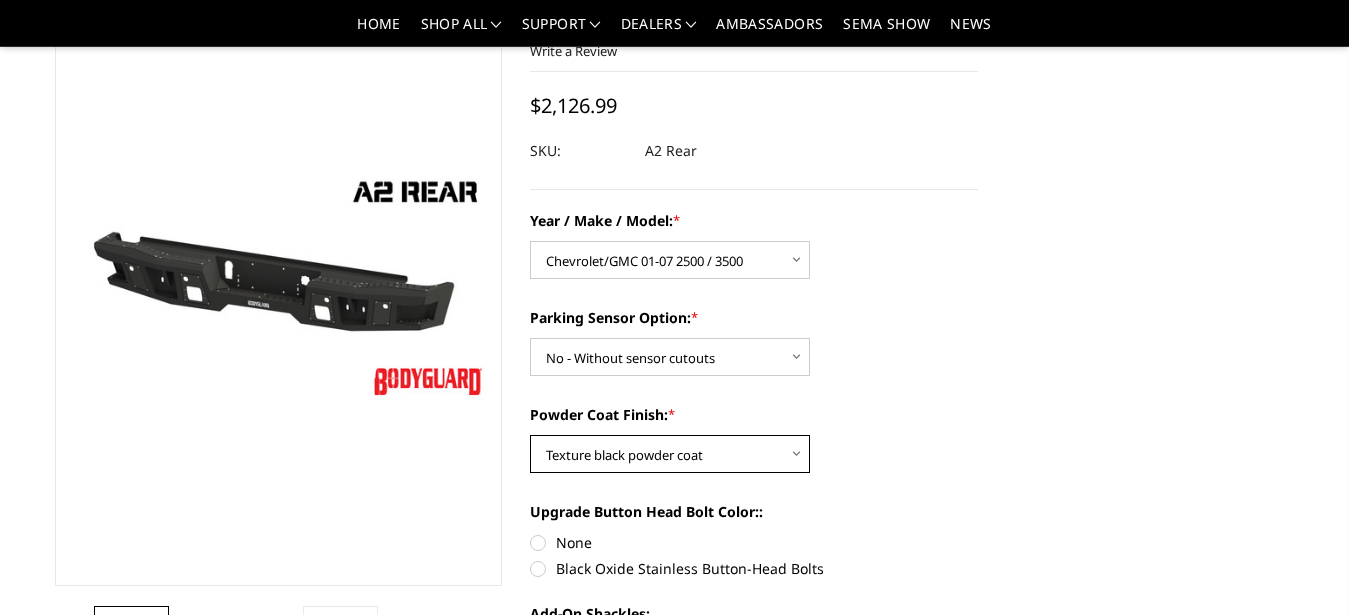 click on "Texture black powder coat" at bounding box center [0, 0] 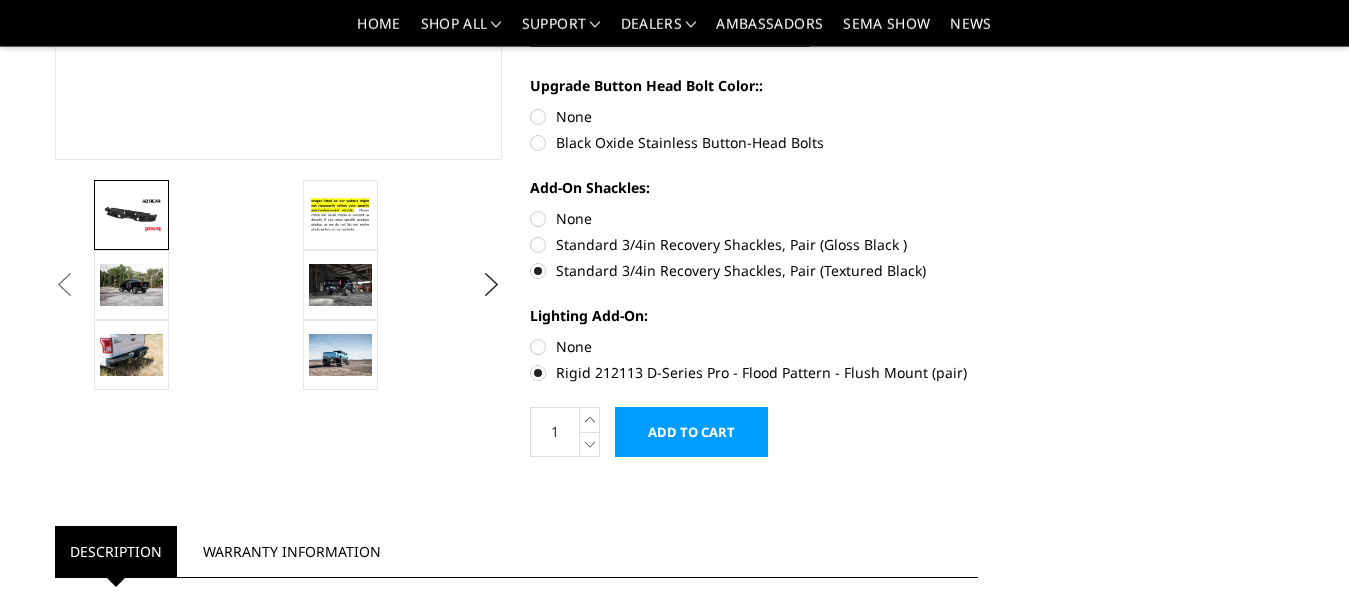 scroll, scrollTop: 543, scrollLeft: 0, axis: vertical 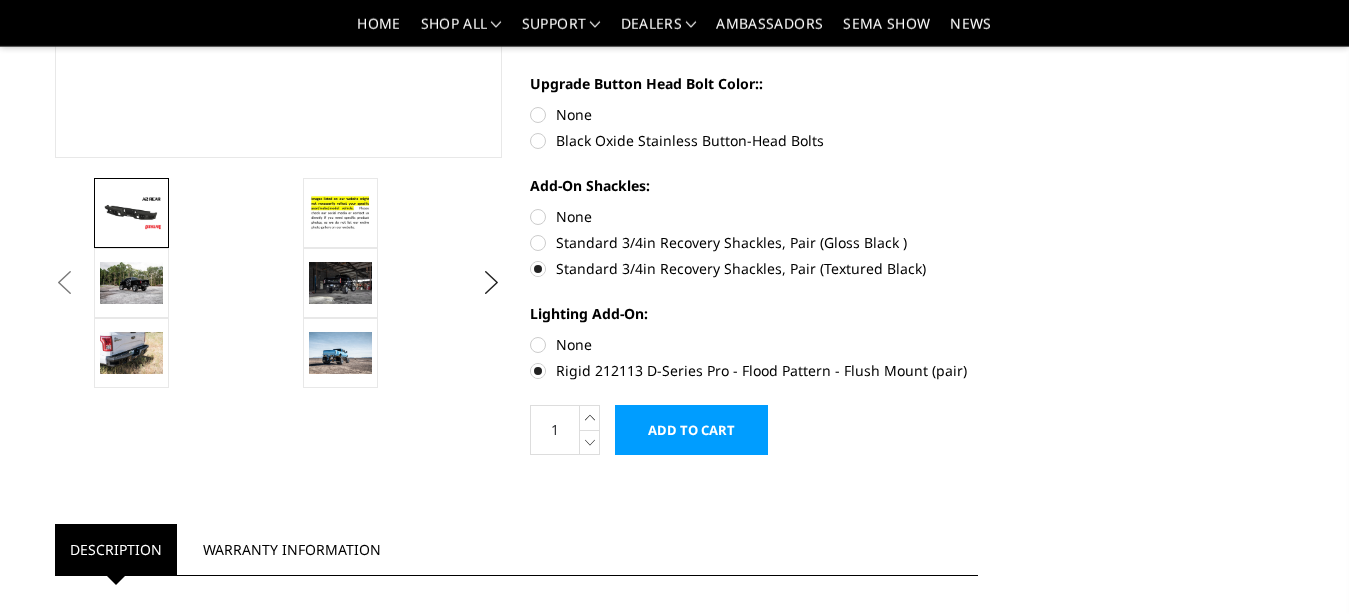 click on "Black Oxide Stainless Button-Head Bolts" at bounding box center (754, 140) 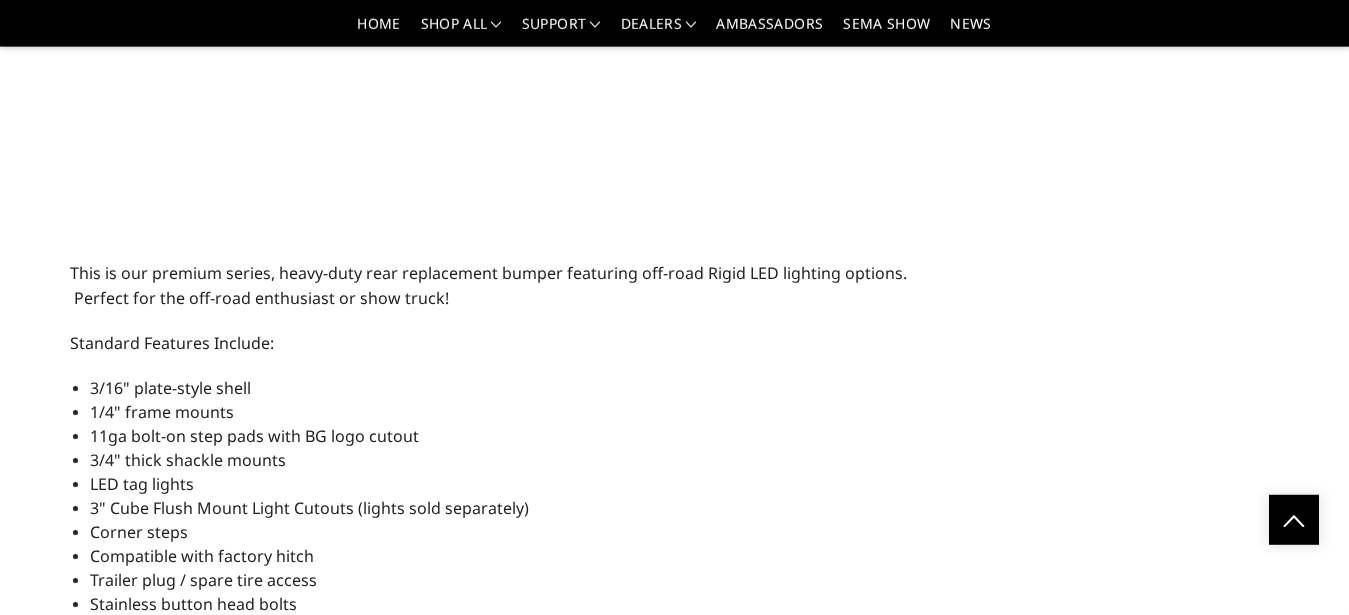 scroll, scrollTop: 1345, scrollLeft: 0, axis: vertical 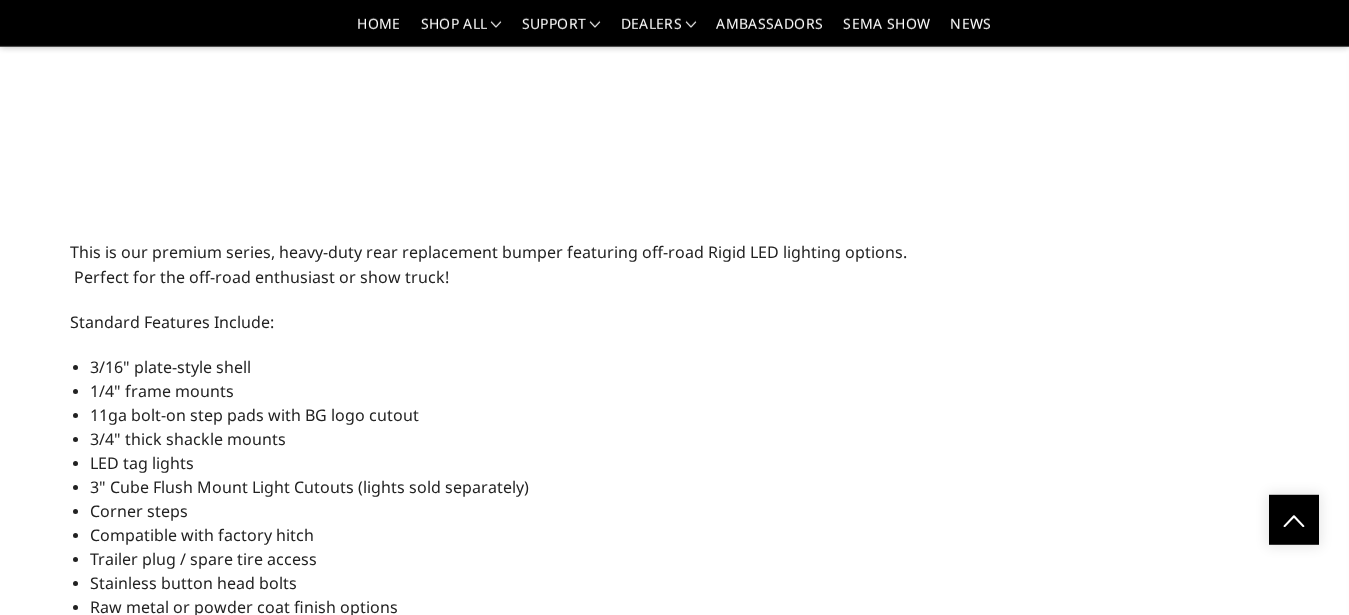 click on "Home
Truck
Chevrolet
Chevrolet Rear Bumpers
2001-2007 Chevrolet Silverado 2500/3500
A2 Series - Rear Bumper
Previous" at bounding box center (674, 245) 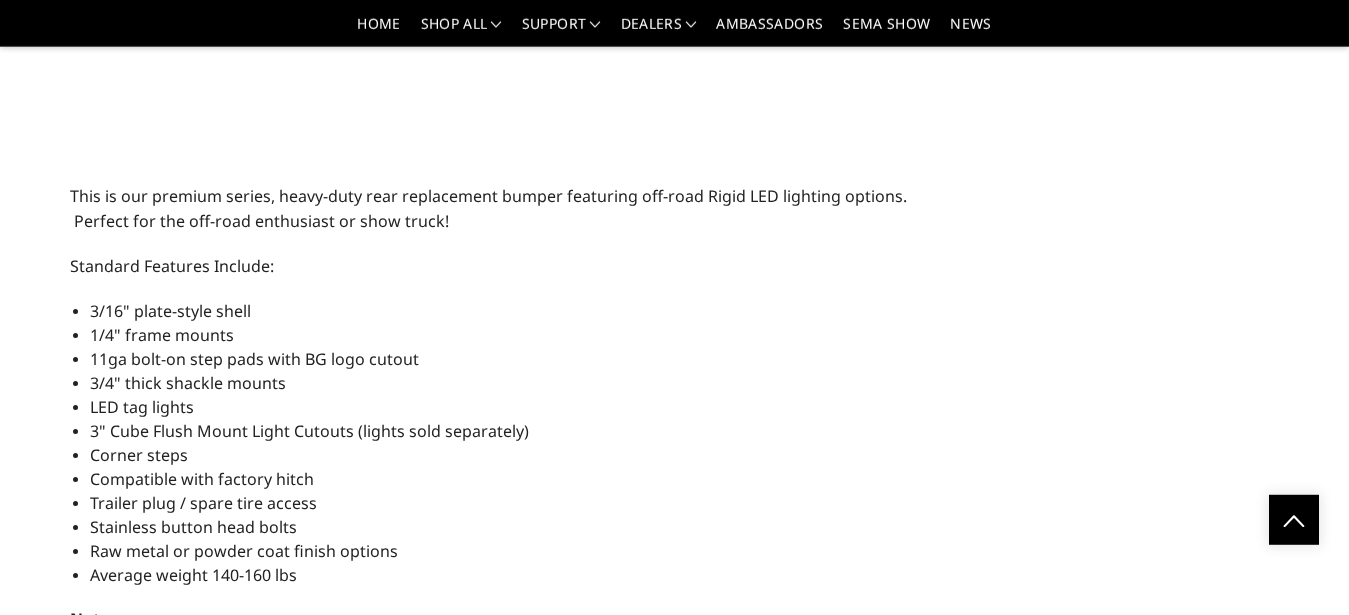 scroll, scrollTop: 1423, scrollLeft: 0, axis: vertical 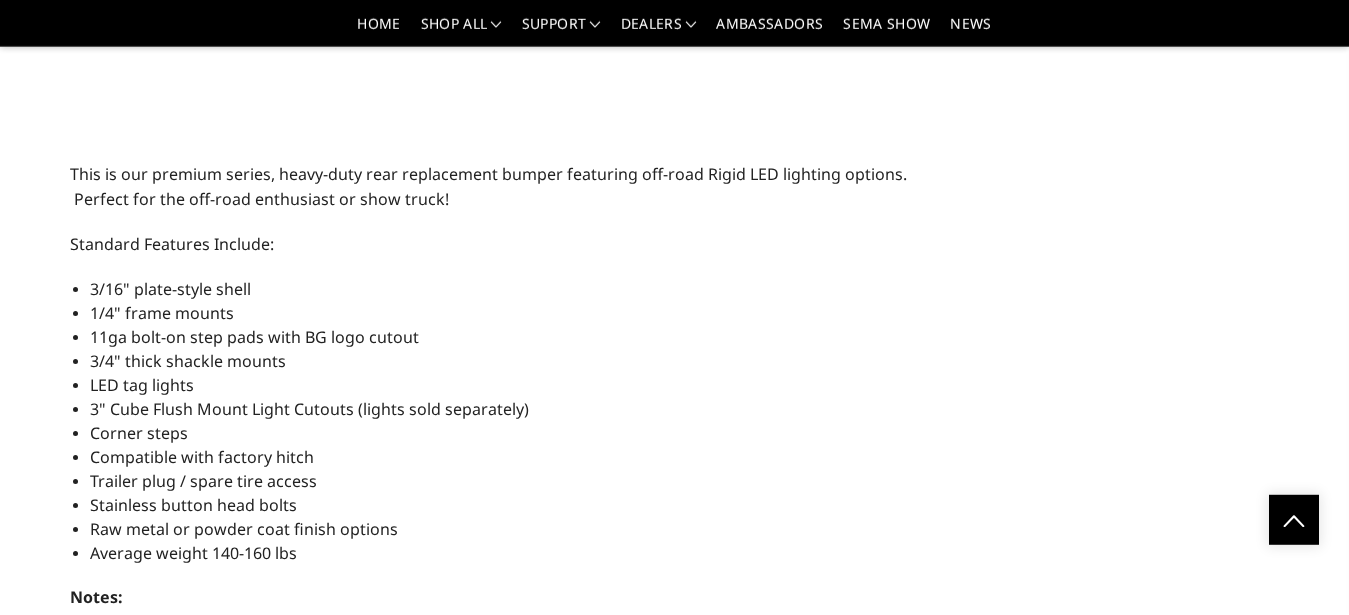 click on "Stainless button head bolts" at bounding box center (193, 505) 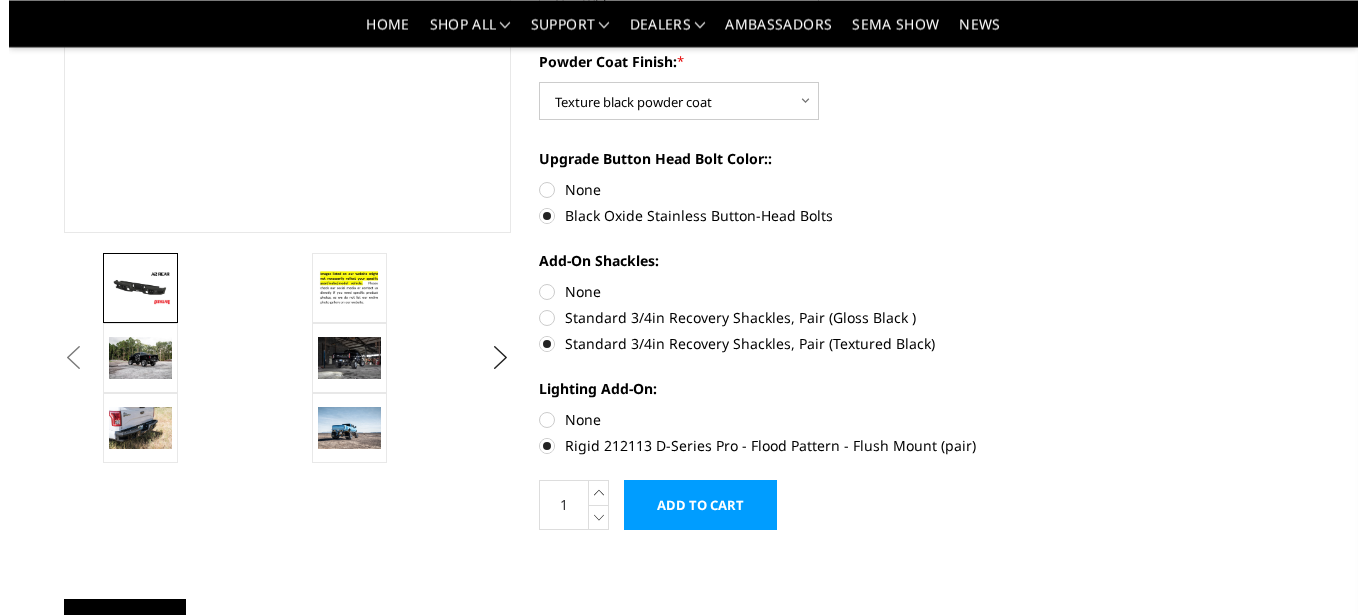 scroll, scrollTop: 497, scrollLeft: 0, axis: vertical 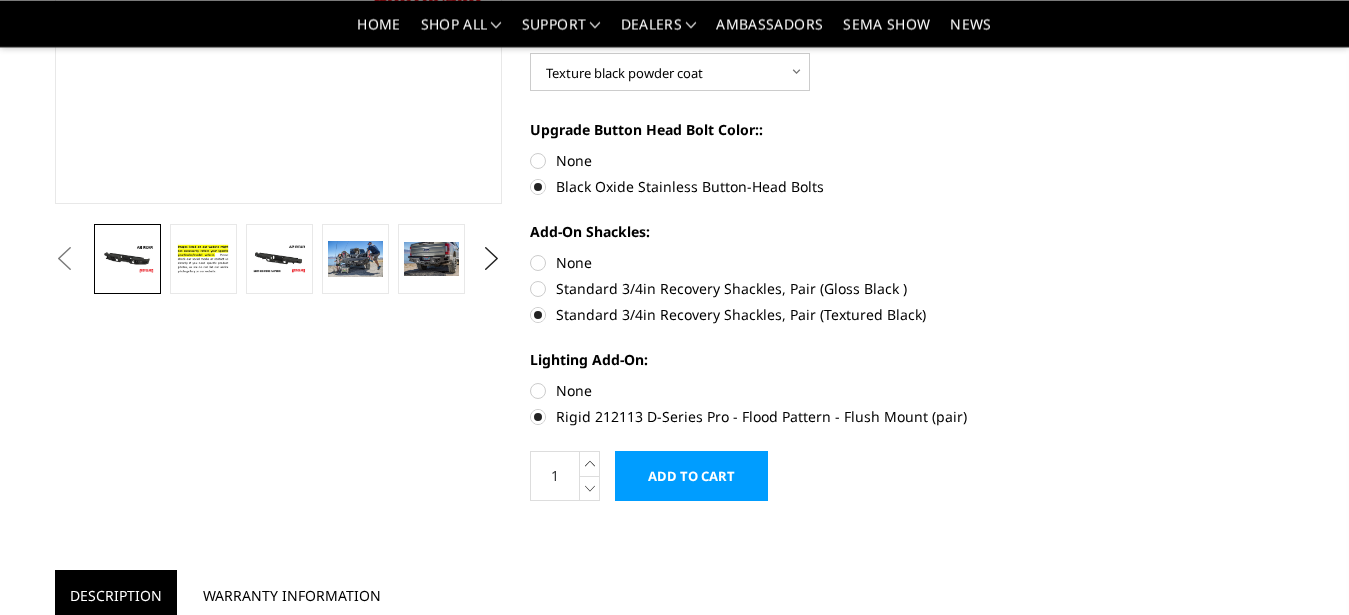 click on "Add to Cart" at bounding box center [691, 476] 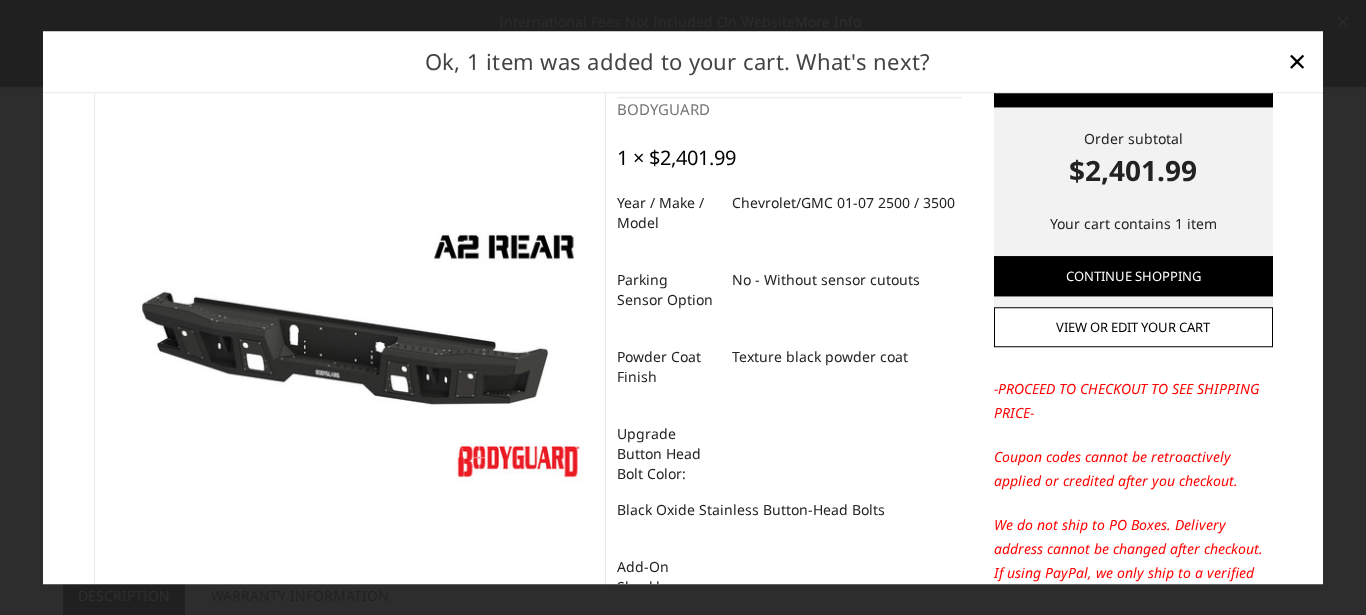 scroll, scrollTop: 110, scrollLeft: 0, axis: vertical 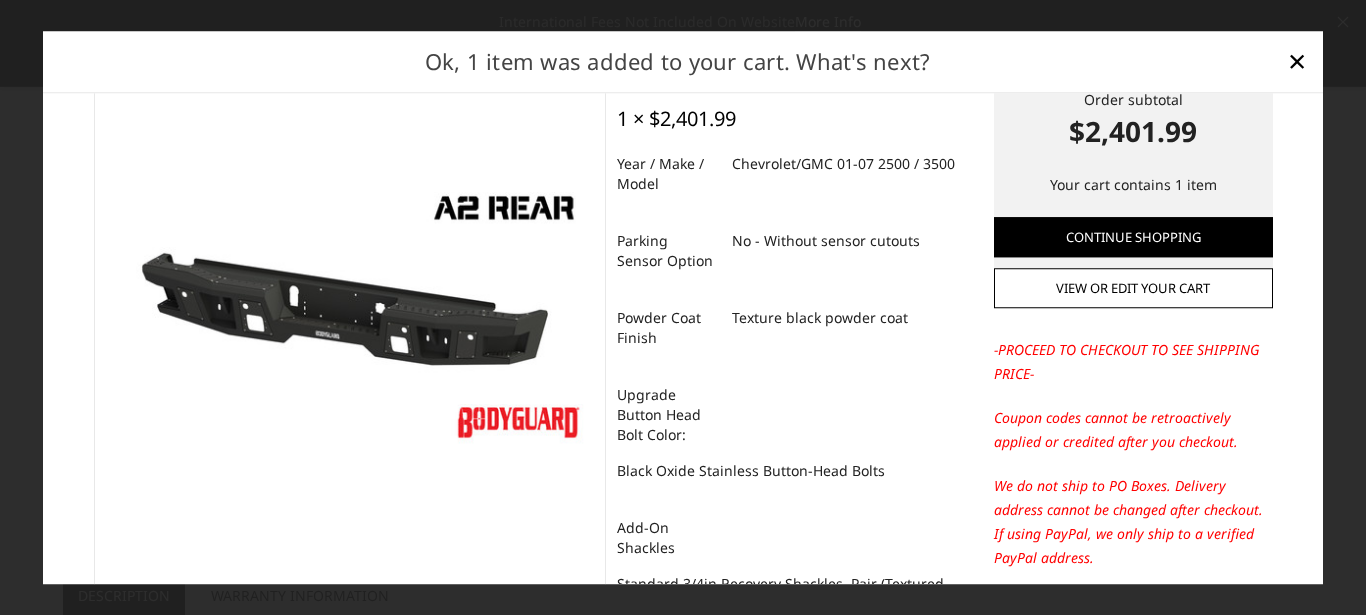 click on "A2 Series - Rear Bumper
BODYGUARD
1 × $2,401.99
Year / Make / Model
Chevrolet/GMC 01-07  2500 / 3500
Parking Sensor Option
No - Without sensor cutouts
Powder Coat Finish" at bounding box center [789, 395] 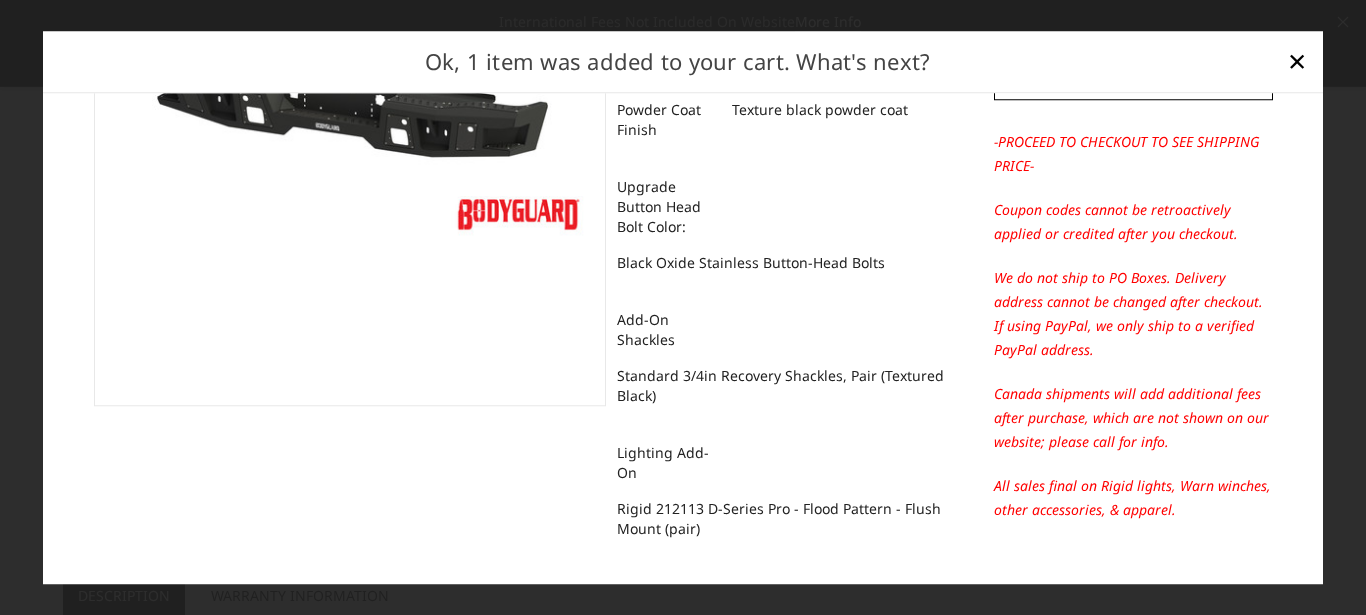 scroll, scrollTop: 321, scrollLeft: 0, axis: vertical 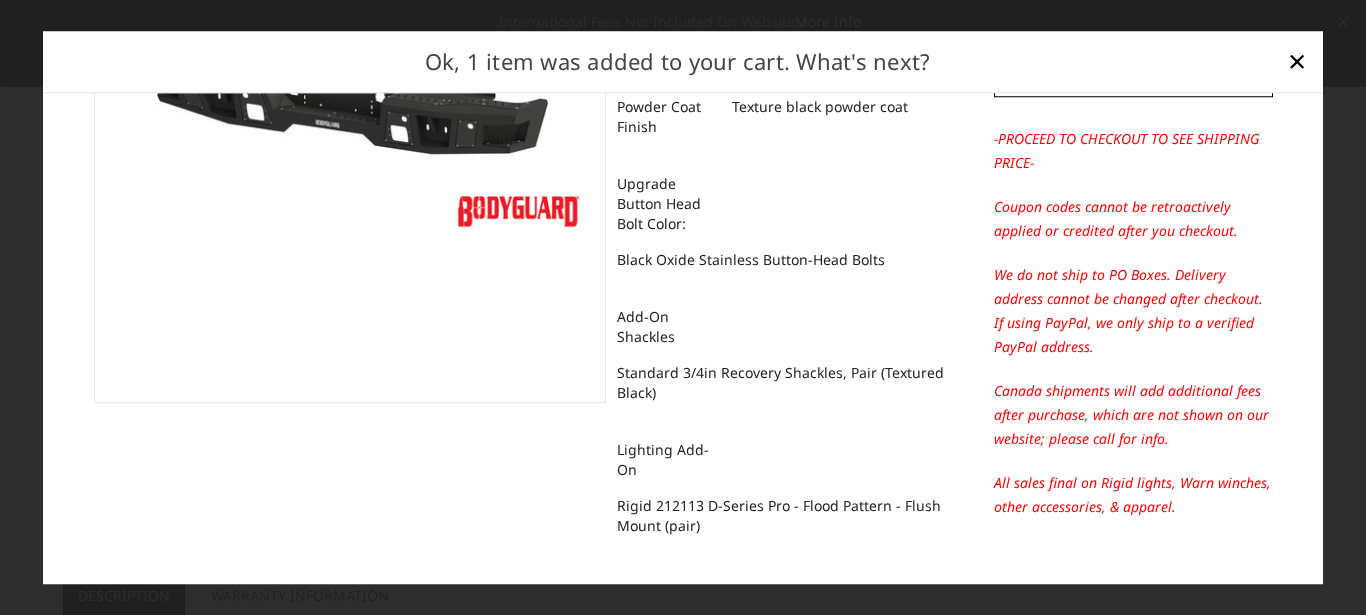 drag, startPoint x: 1345, startPoint y: 341, endPoint x: 1318, endPoint y: 328, distance: 29.966648 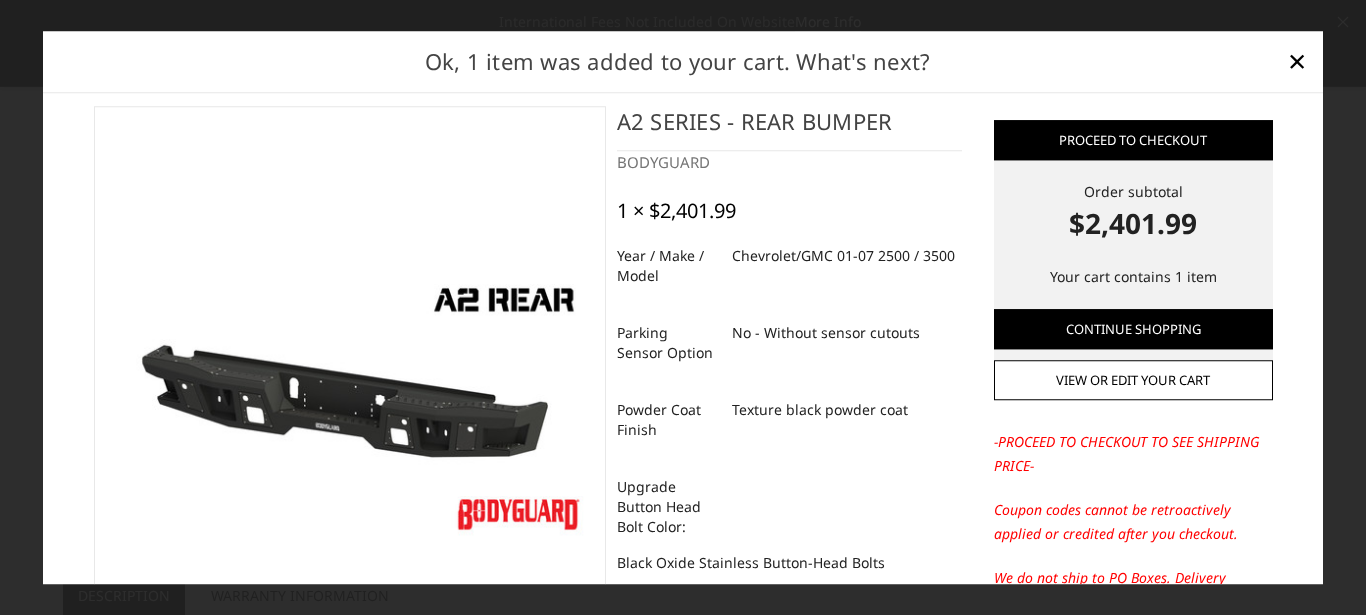 scroll, scrollTop: 0, scrollLeft: 0, axis: both 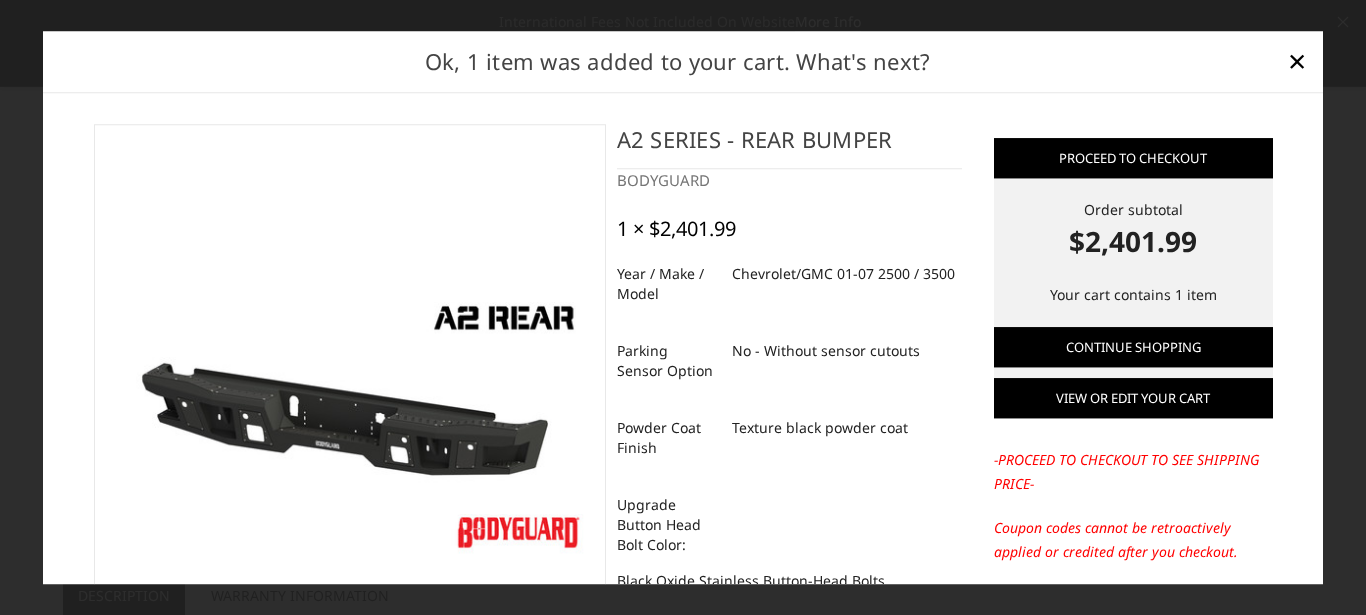 click on "View or edit your cart" at bounding box center (1133, 398) 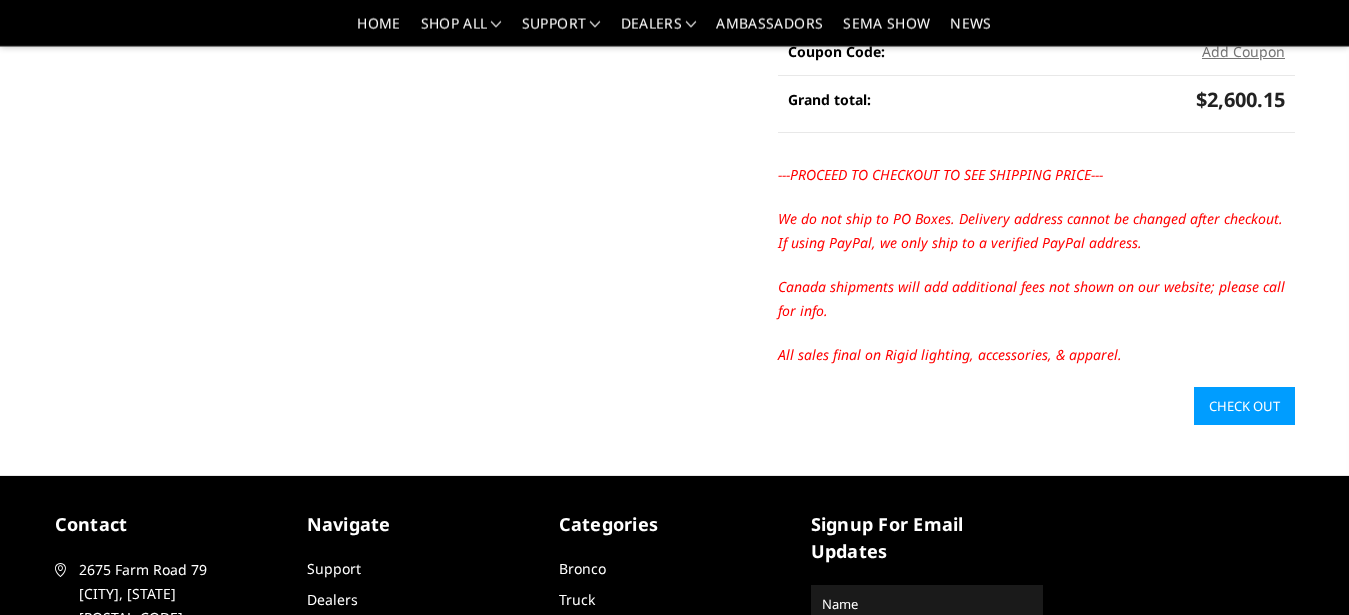 scroll, scrollTop: 629, scrollLeft: 0, axis: vertical 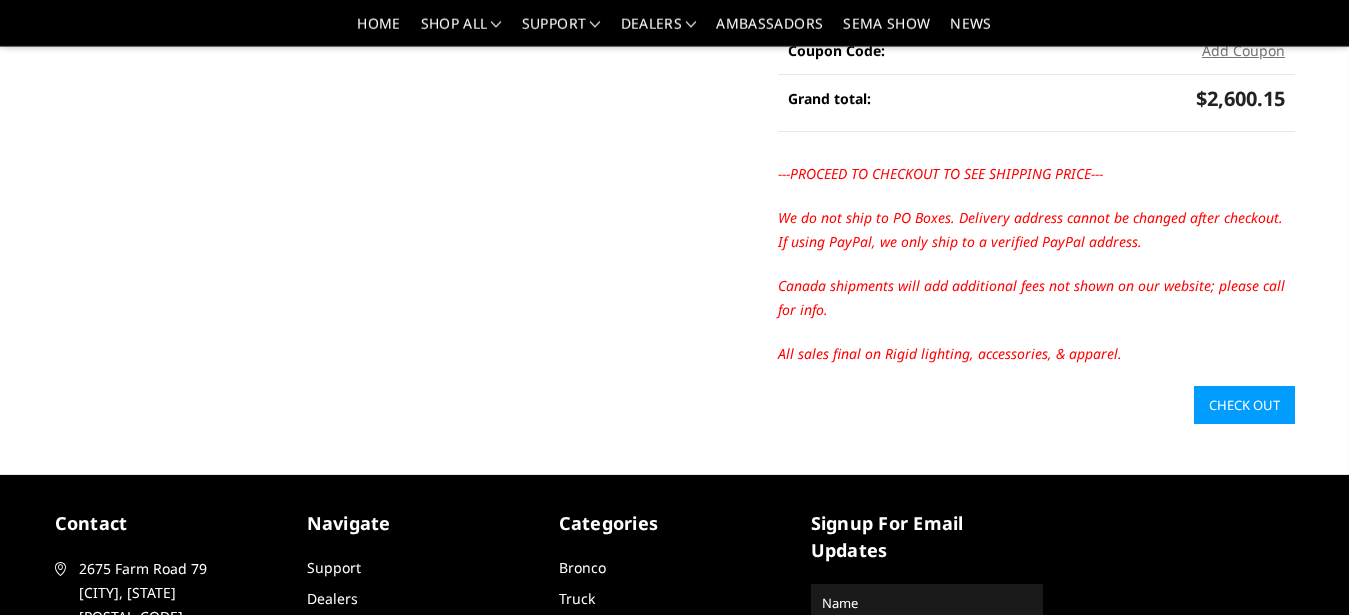 click on "Check out" at bounding box center (1244, 405) 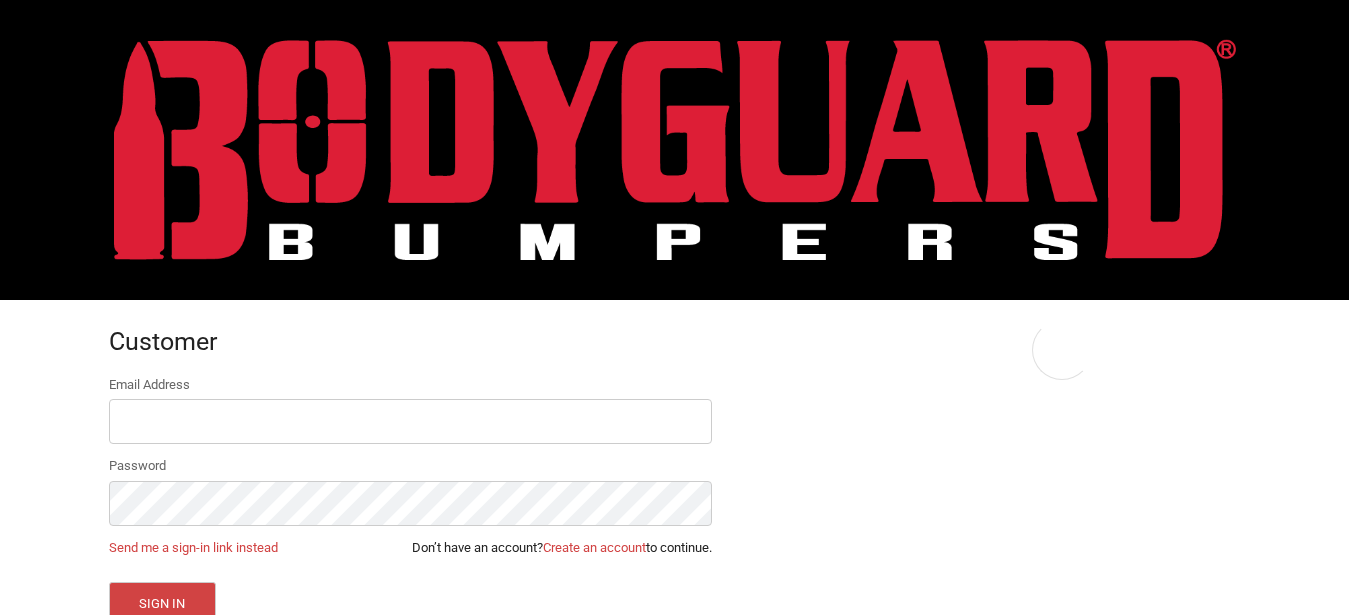 scroll, scrollTop: 0, scrollLeft: 0, axis: both 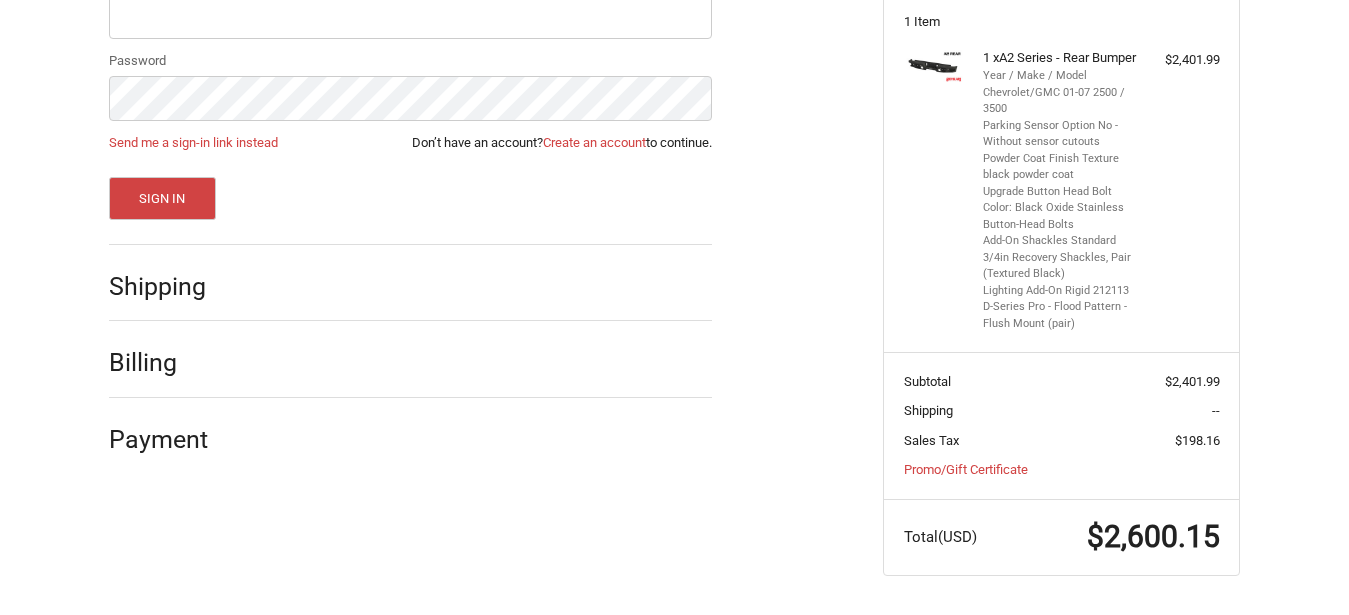 click on "Shipping" at bounding box center [167, 286] 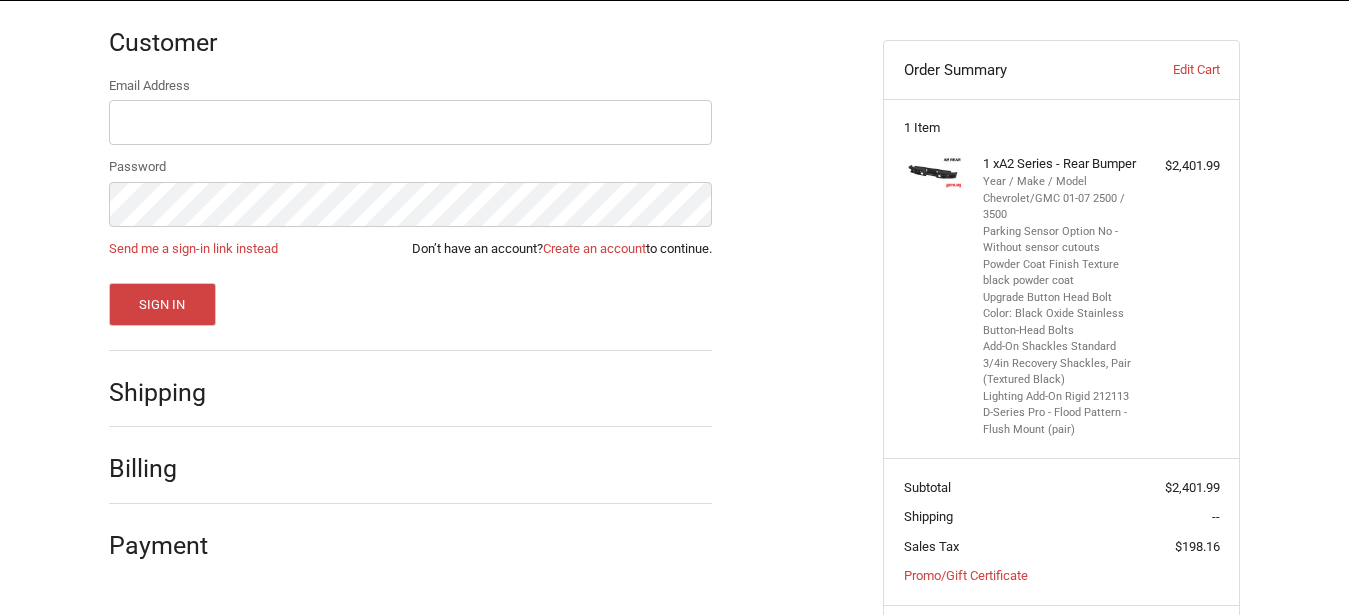scroll, scrollTop: 316, scrollLeft: 0, axis: vertical 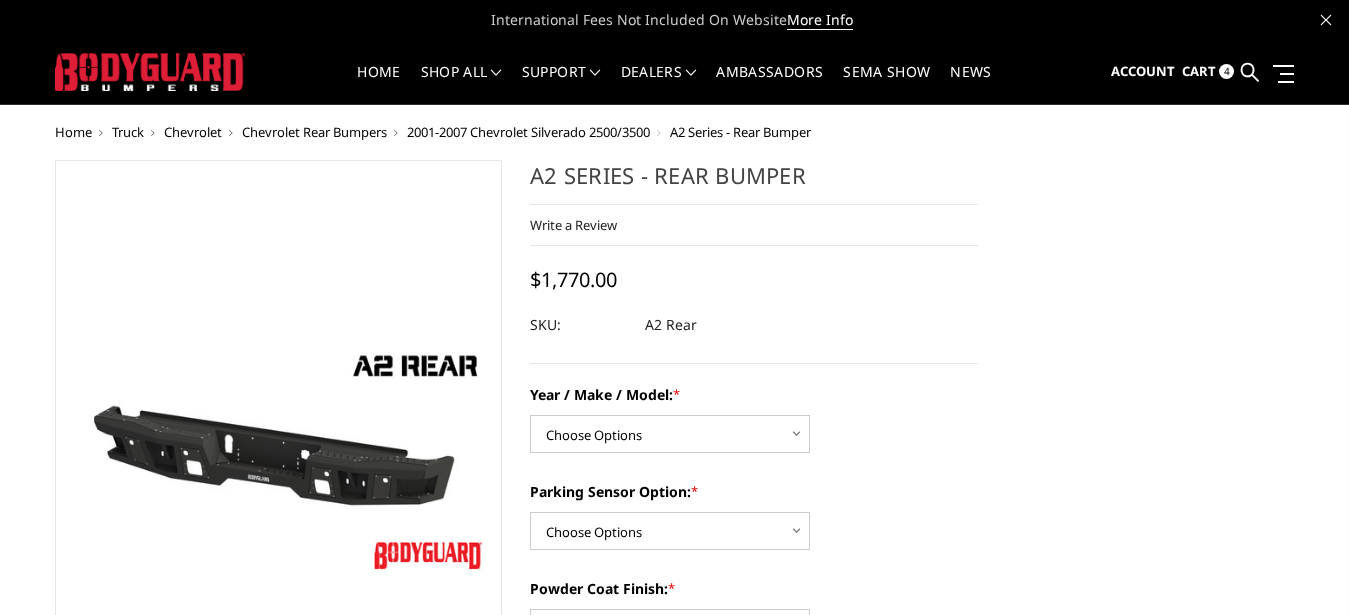 click on "2001-2007 Chevrolet Silverado 2500/3500" at bounding box center [528, 132] 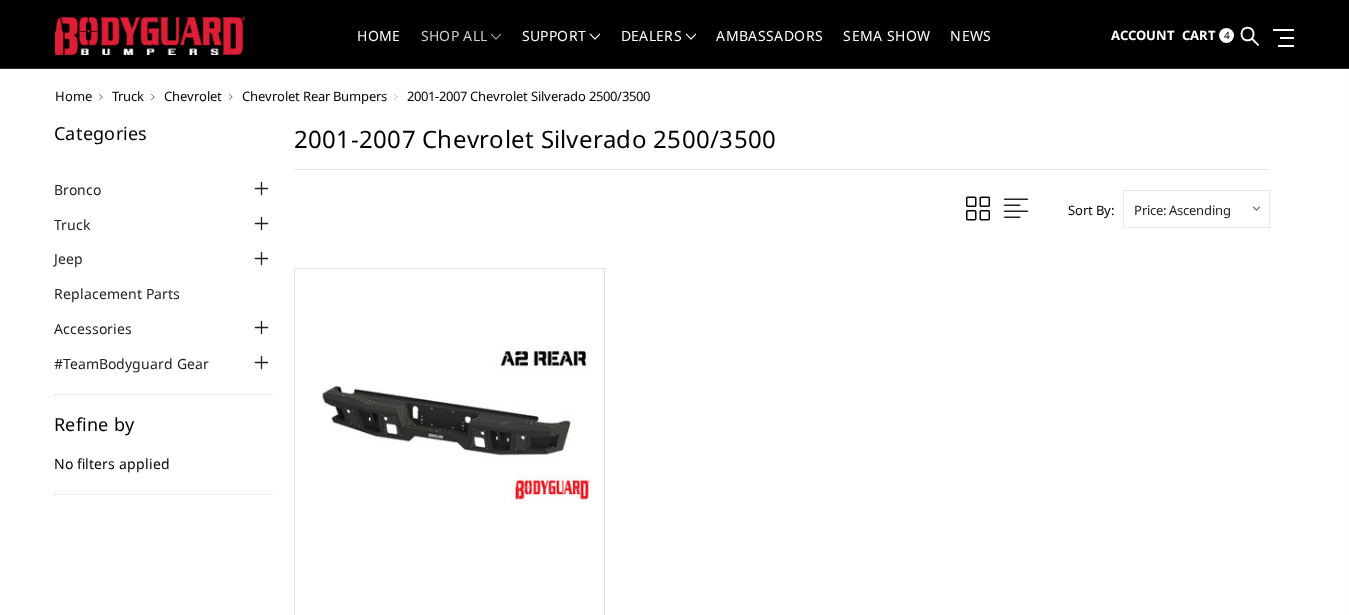 scroll, scrollTop: 0, scrollLeft: 0, axis: both 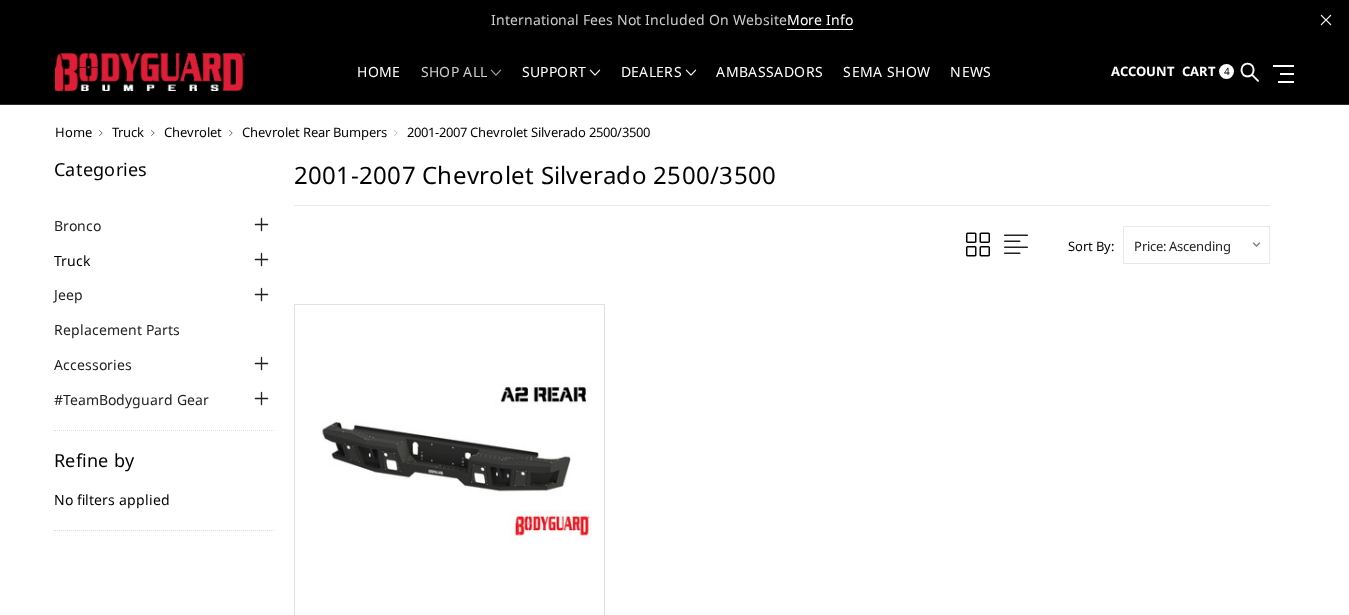click on "Truck" at bounding box center [84, 260] 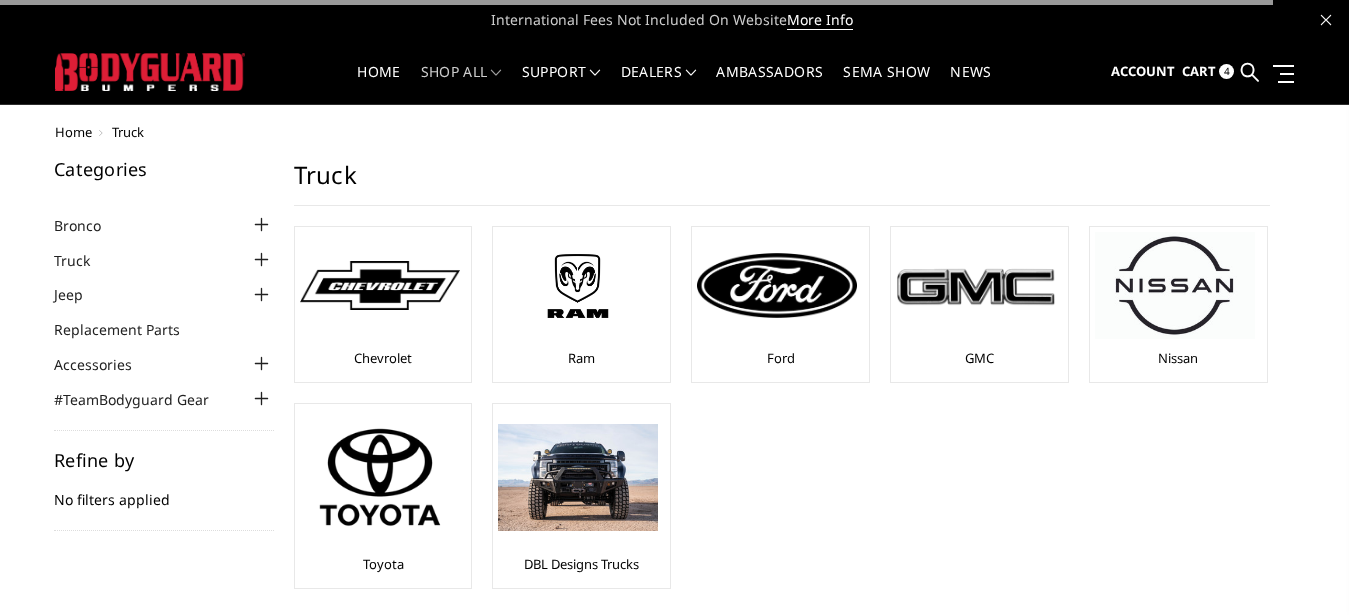 scroll, scrollTop: 0, scrollLeft: 0, axis: both 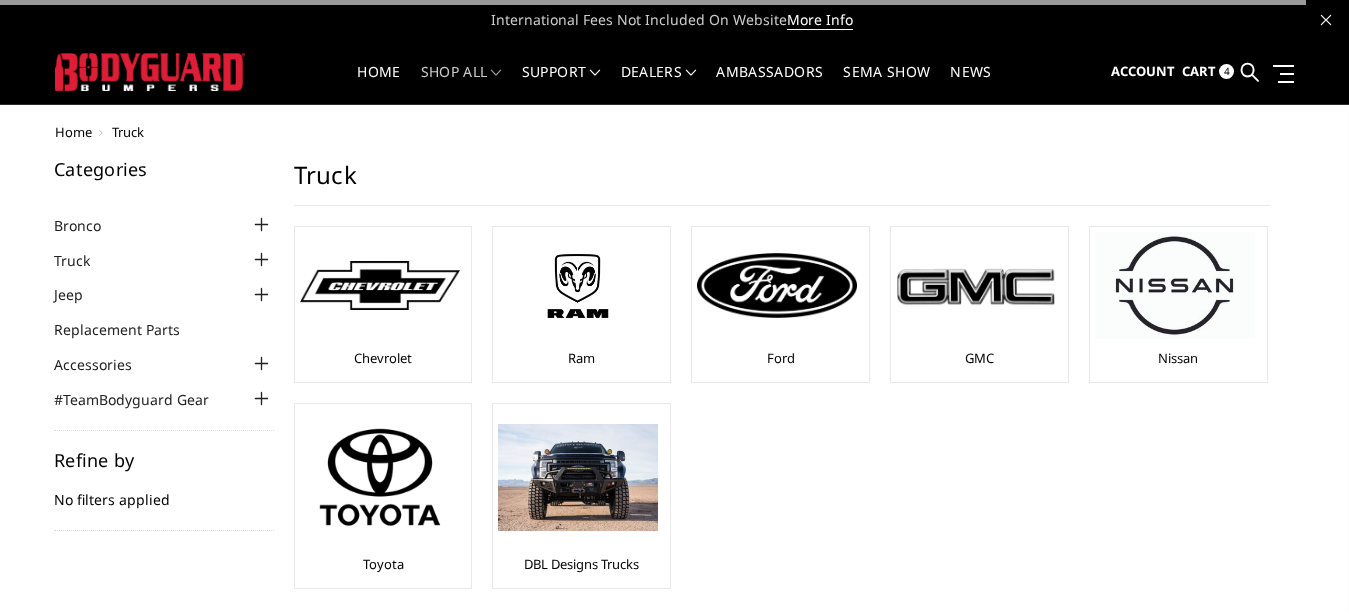 click at bounding box center [380, 285] 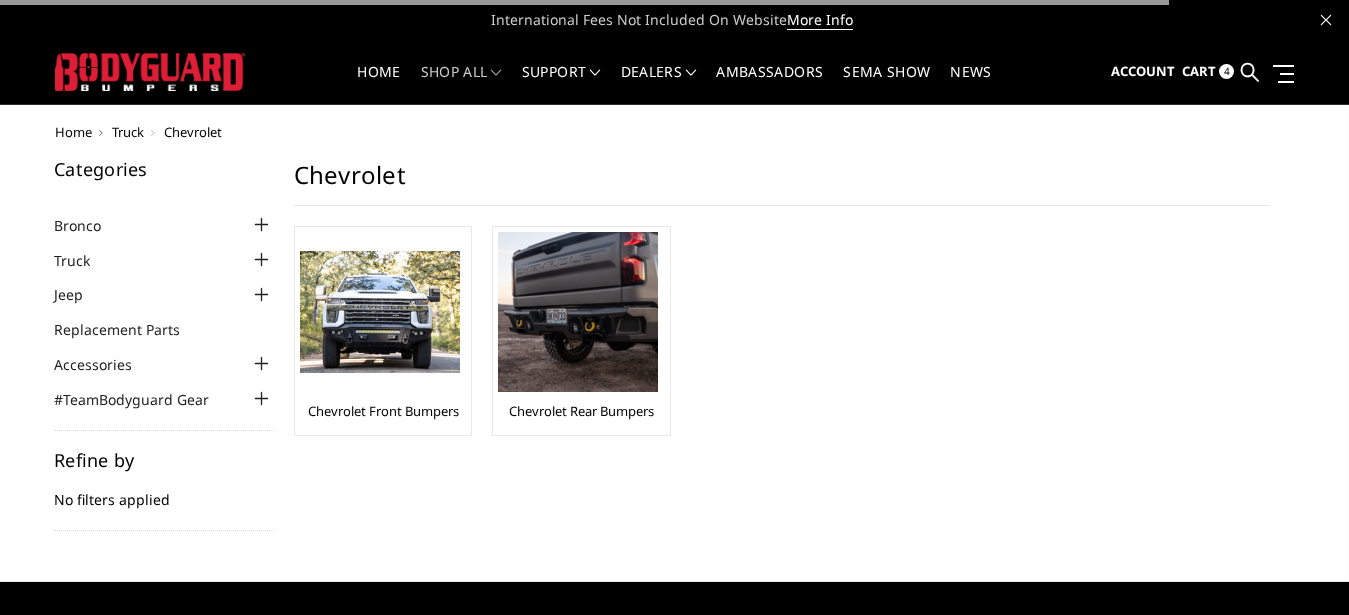 scroll, scrollTop: 0, scrollLeft: 0, axis: both 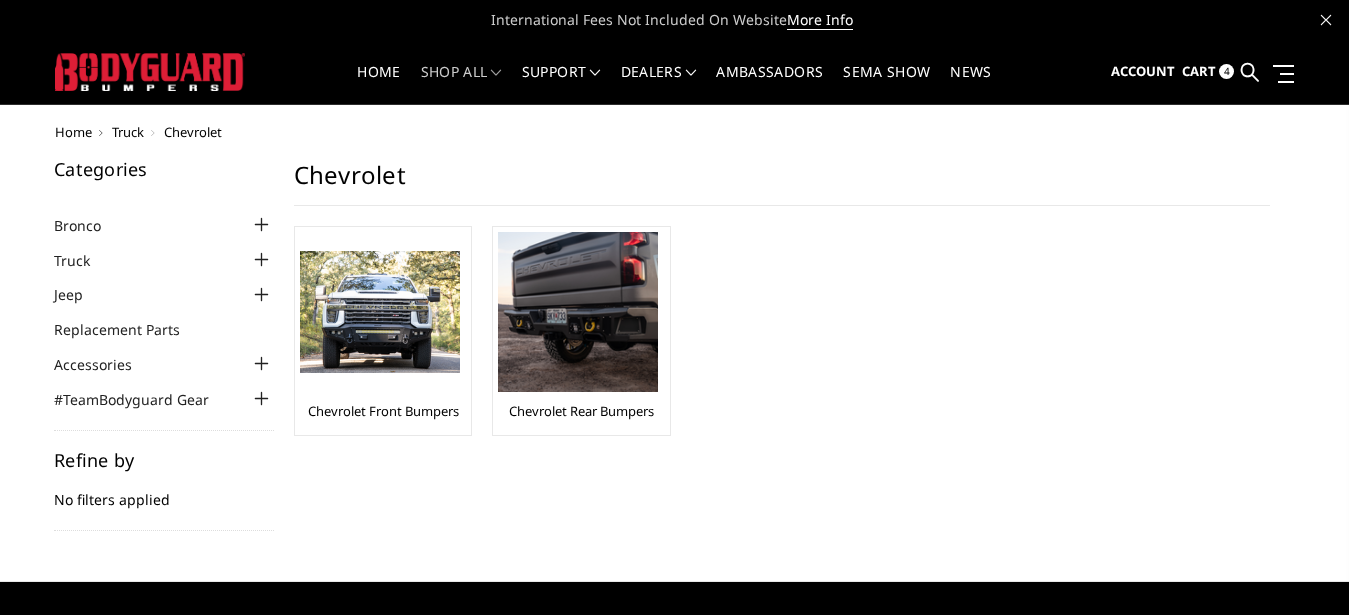 click at bounding box center [380, 312] 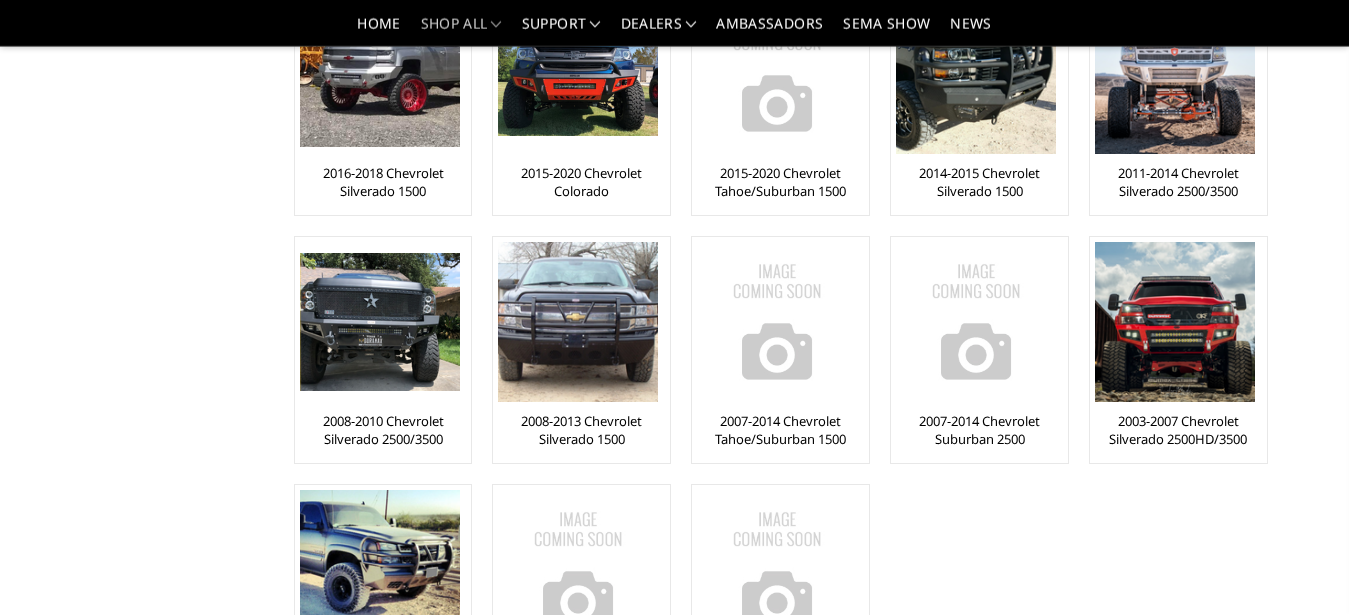 scroll, scrollTop: 438, scrollLeft: 0, axis: vertical 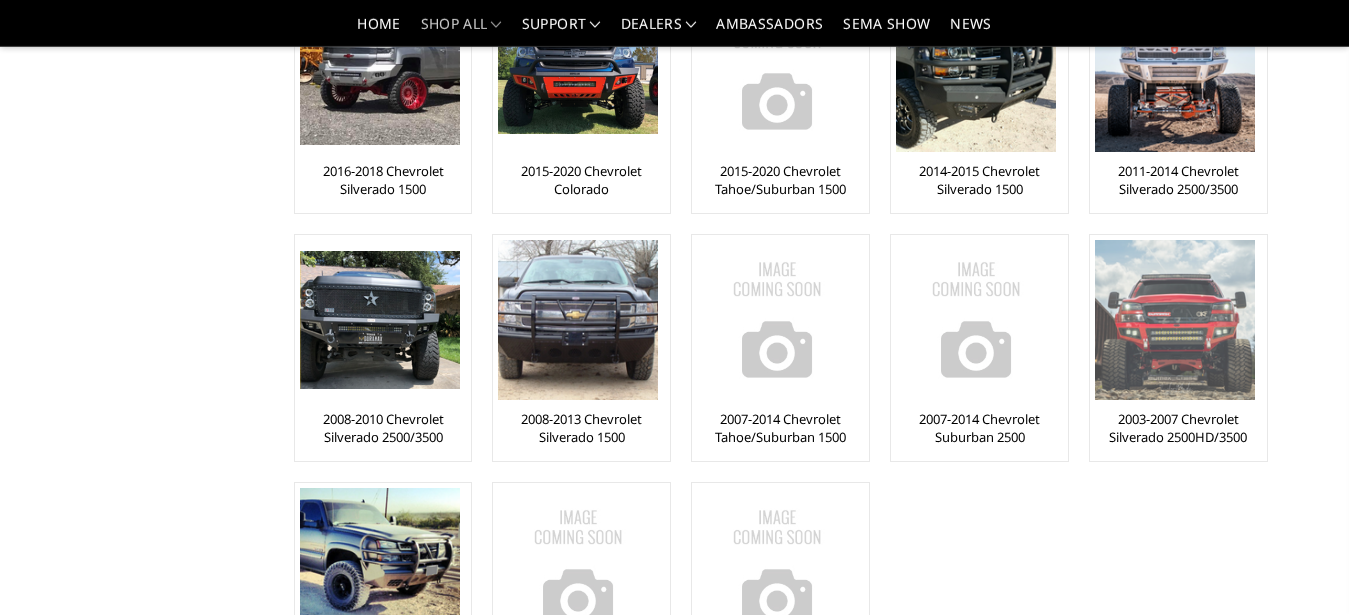 click on "2003-2007 Chevrolet Silverado 2500HD/3500" at bounding box center (1178, 428) 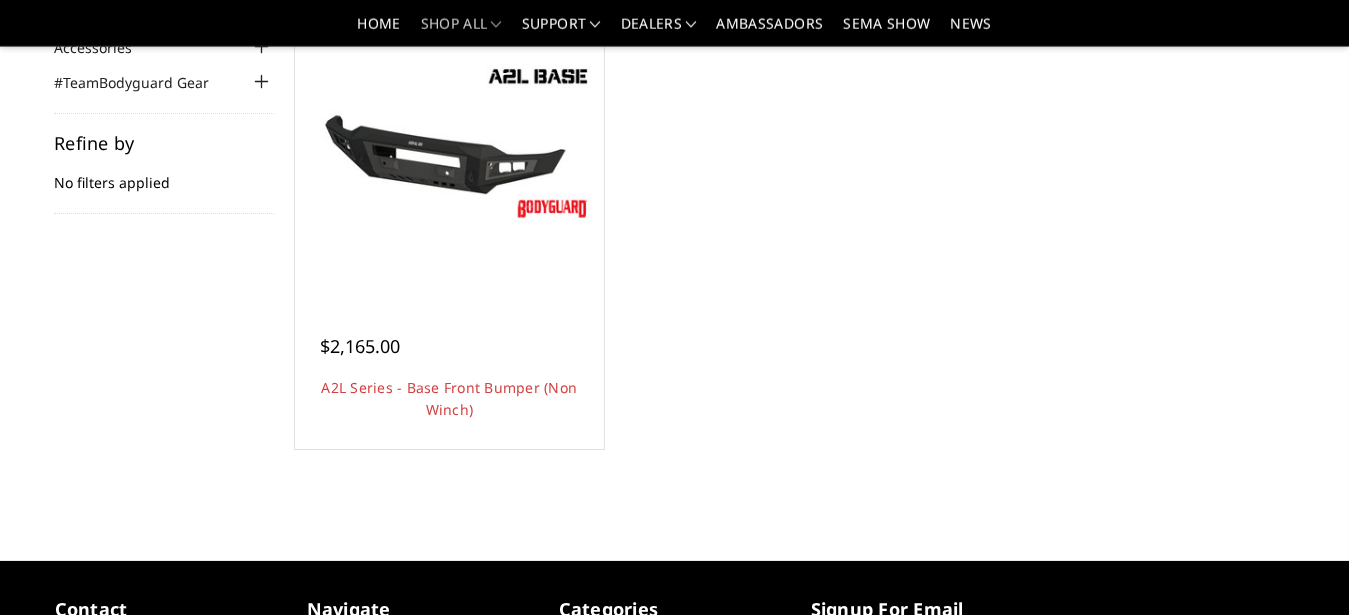 scroll, scrollTop: 208, scrollLeft: 0, axis: vertical 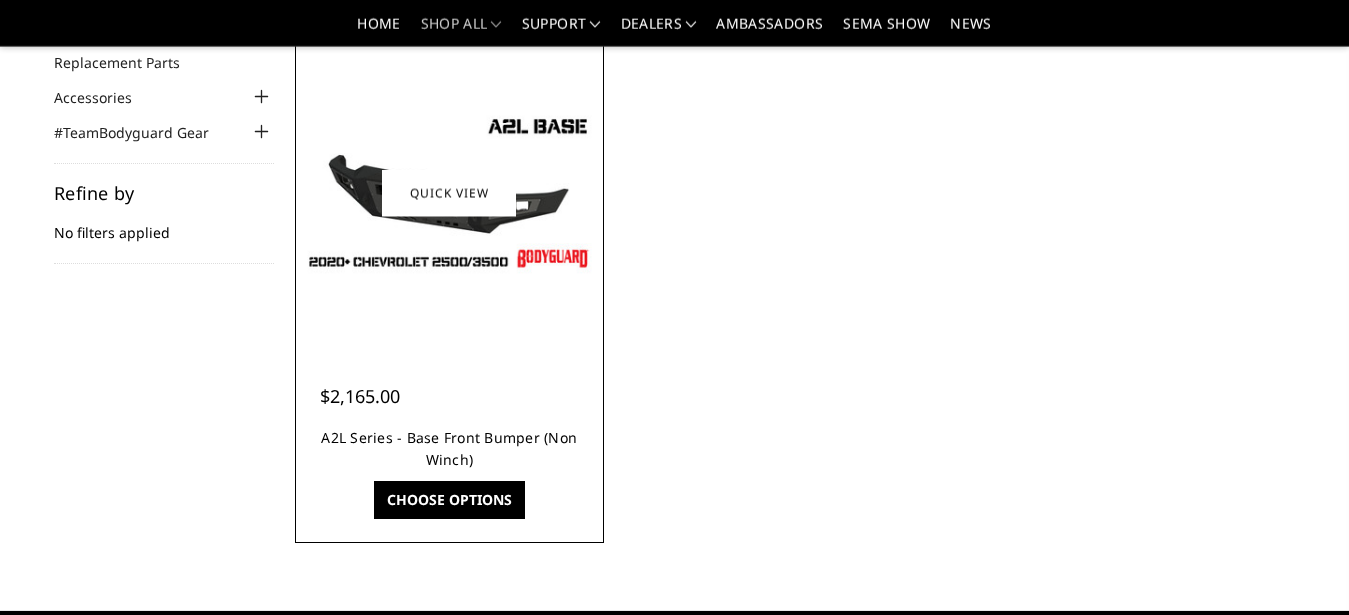 click on "A2L Series - Base Front Bumper (Non Winch)" at bounding box center (449, 448) 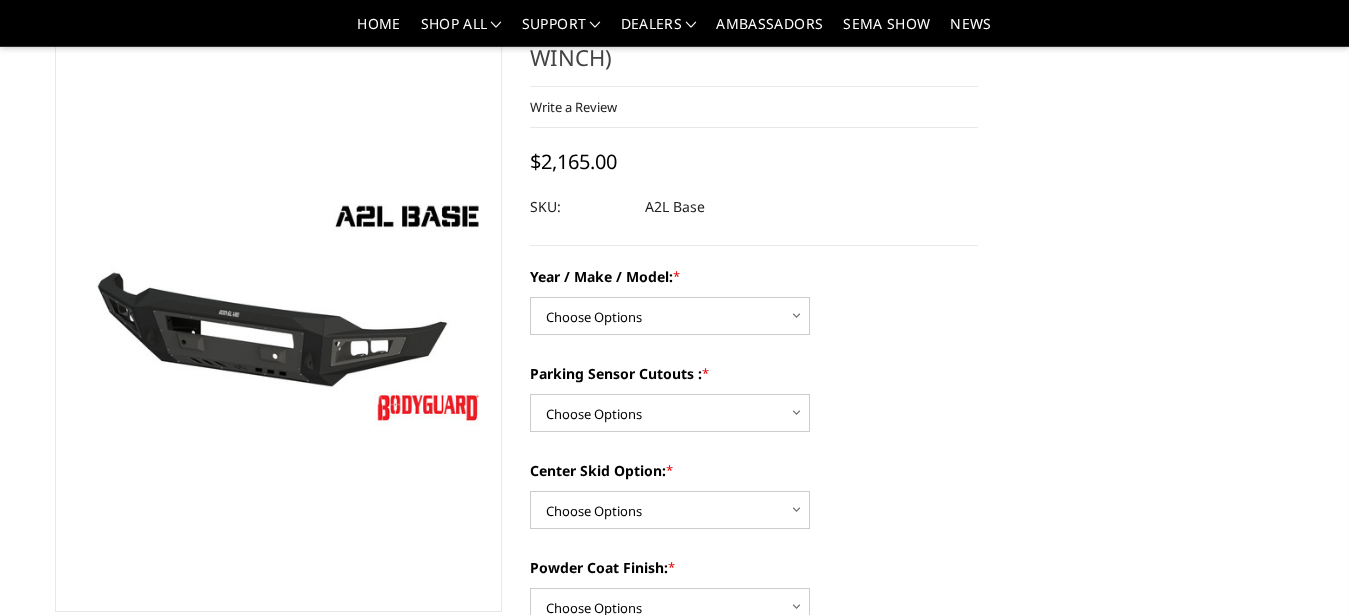 scroll, scrollTop: 107, scrollLeft: 0, axis: vertical 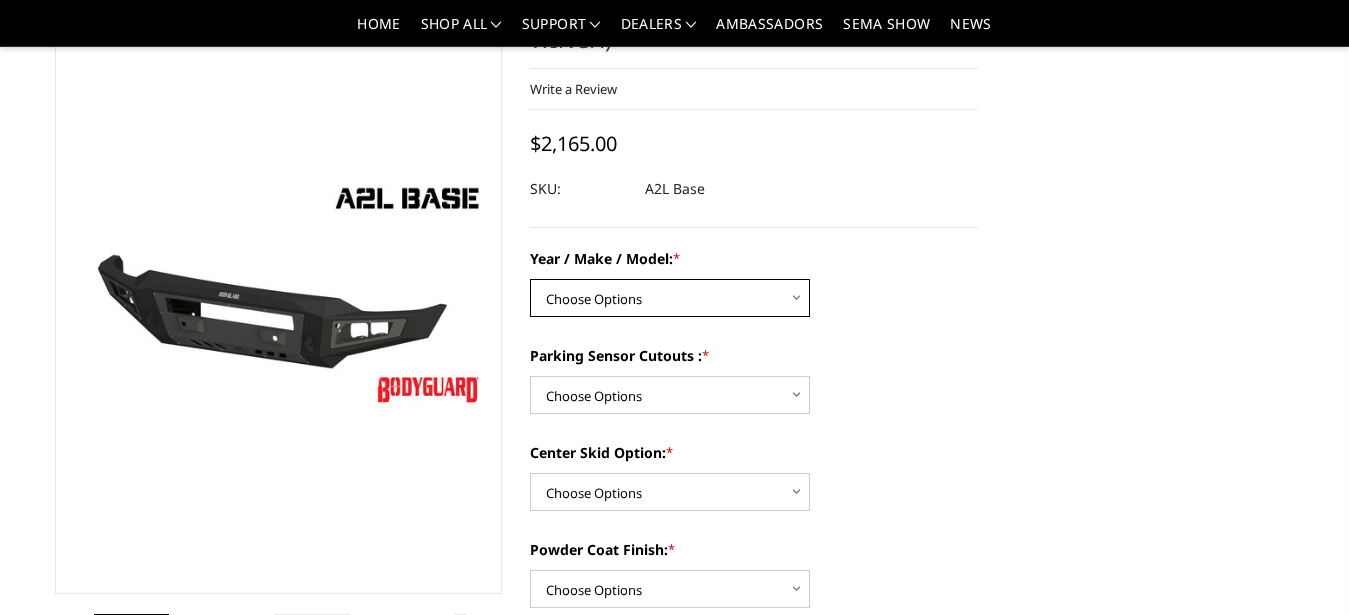 click on "Choose Options
Chevrolet 15-19  2500 / 3500
Chevrolet 19-21  1500
Chevrolet 15-20  Colorado (Does NOT fit ZR2)
Chevrolet 03-07  2500 / 3500
Ford 17-22  F250 / F350
Ford 17-22  F450 / F550
Ford 11-16 F250/F350
Ford 15-17  F150
GMC 20-23  2500 / 3500
GMC 15-19  2500 / 3500
GMC 19-21  1500
GMC 08-13  1500
Ram 19-24  4500 / 5500
Ram 10-18  2500 / 3500
Ram 19-24  1500 (6 lug new body style)" at bounding box center (670, 298) 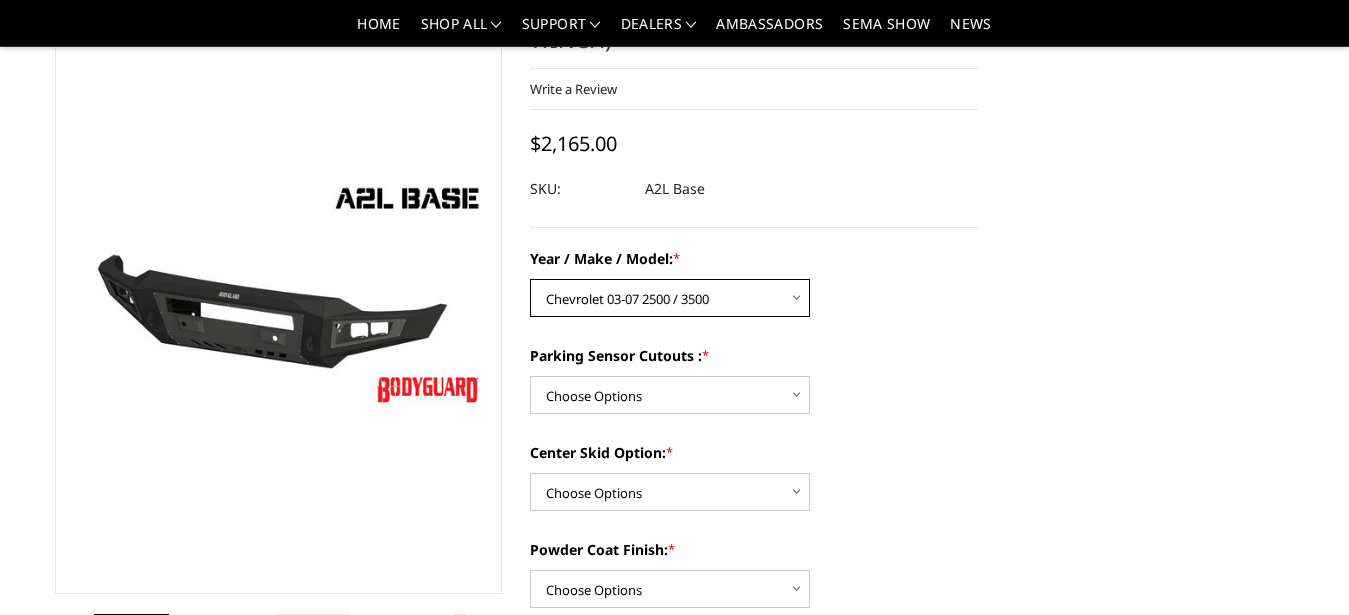 click on "Chevrolet 03-07  2500 / 3500" at bounding box center [0, 0] 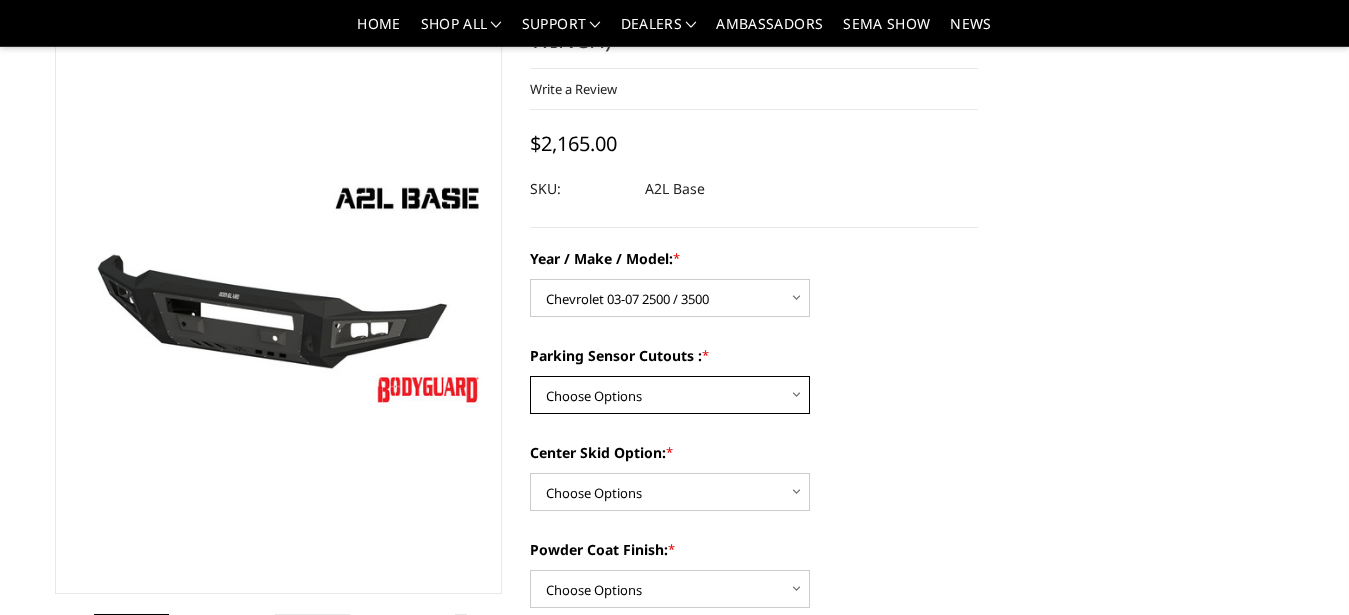 click on "Choose Options
Yes - I have front parking sensors
No - I do NOT have parking sensors" at bounding box center [670, 395] 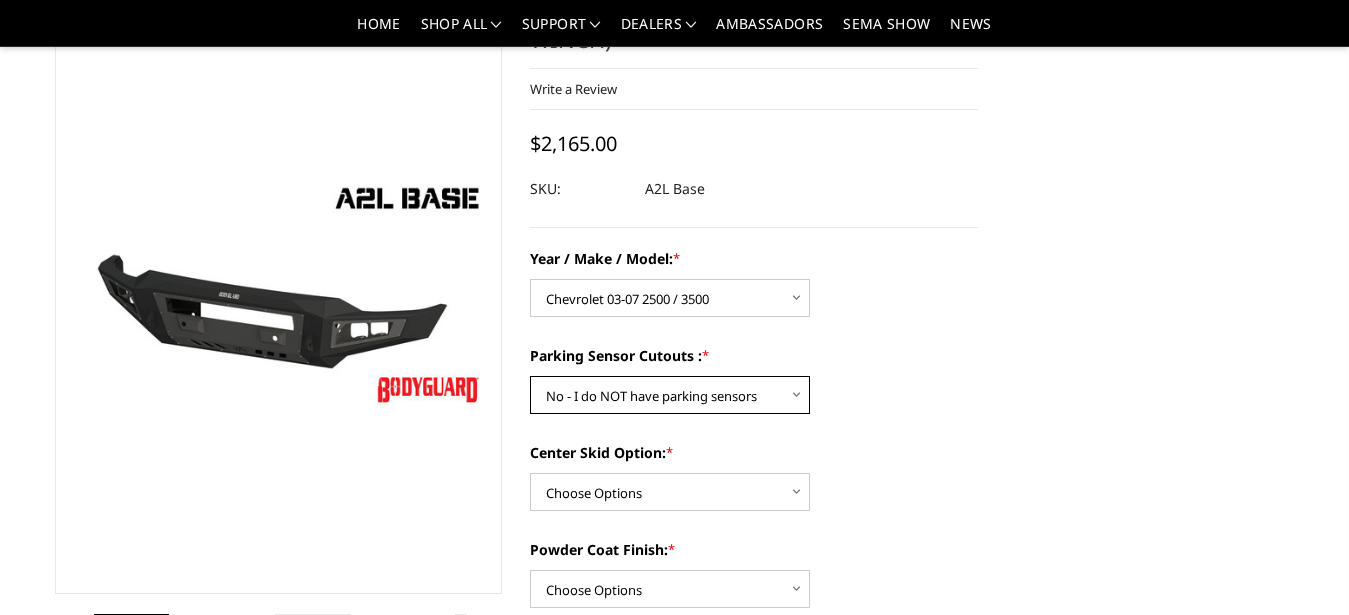 click on "No - I do NOT have parking sensors" at bounding box center (0, 0) 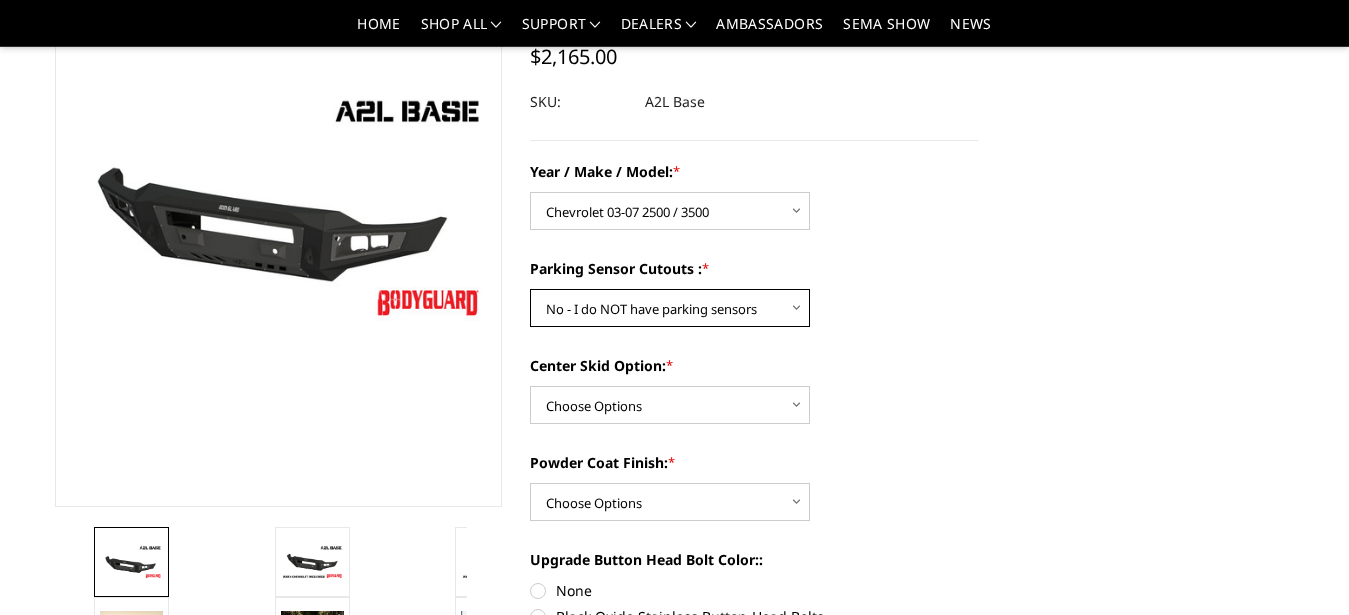 scroll, scrollTop: 237, scrollLeft: 0, axis: vertical 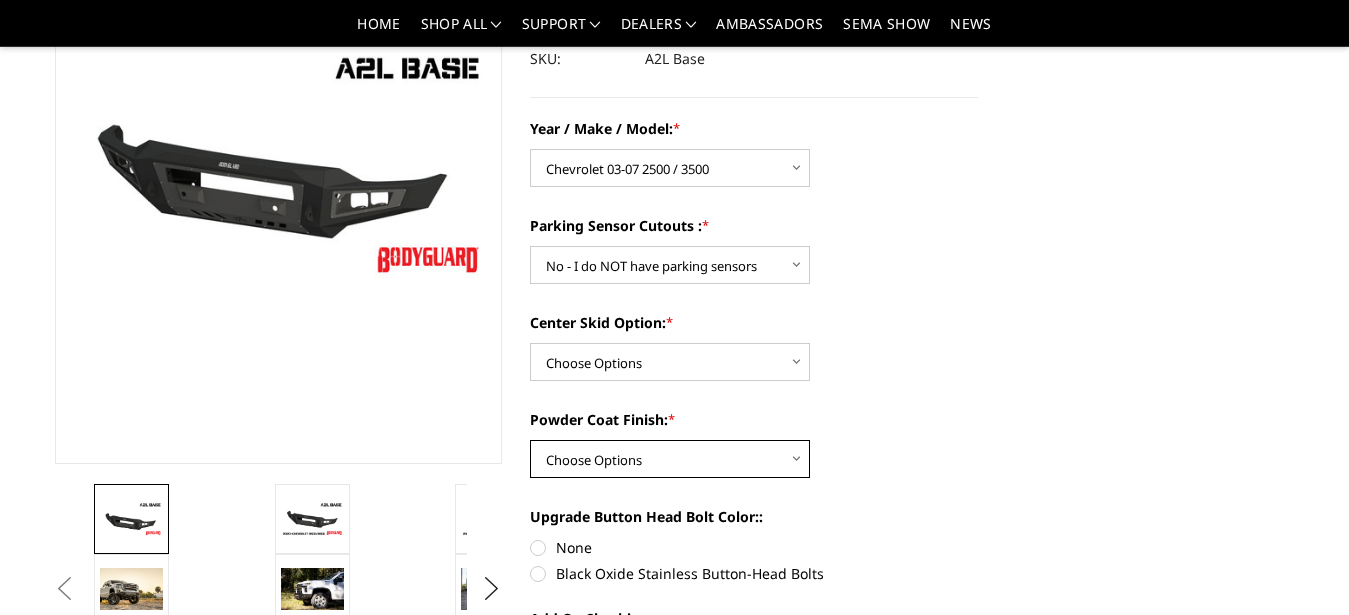 click on "Choose Options
Bare metal (included)
Texture Black Powder Coat" at bounding box center [670, 459] 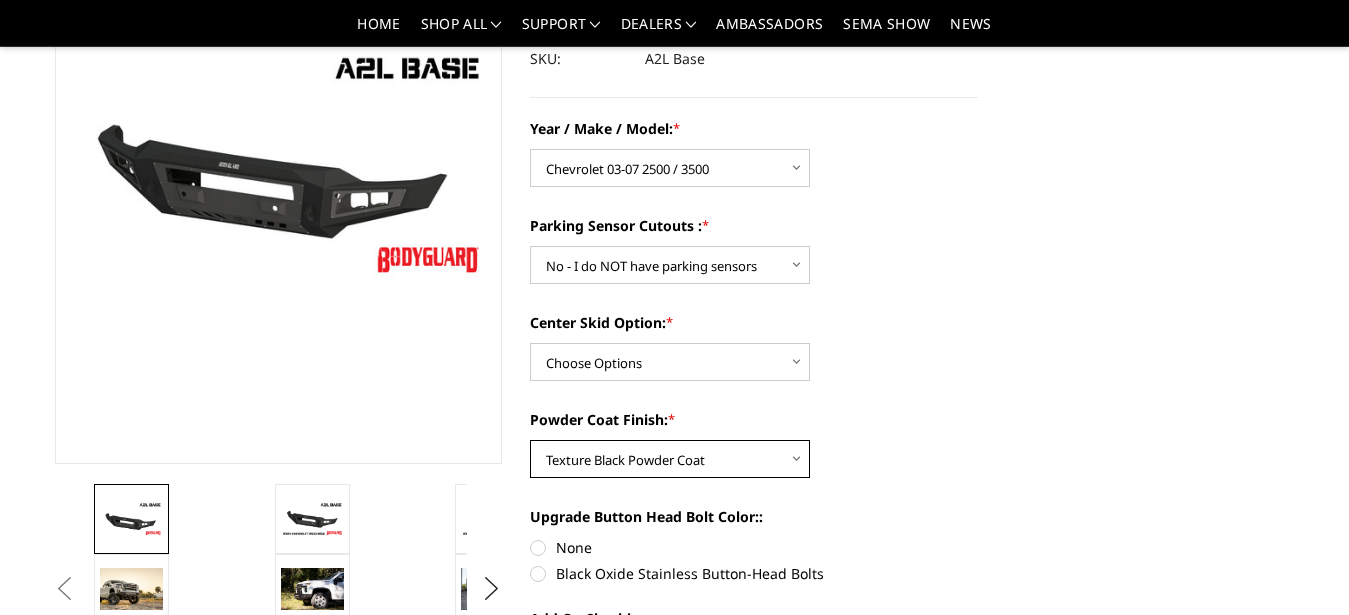 click on "Texture Black Powder Coat" at bounding box center (0, 0) 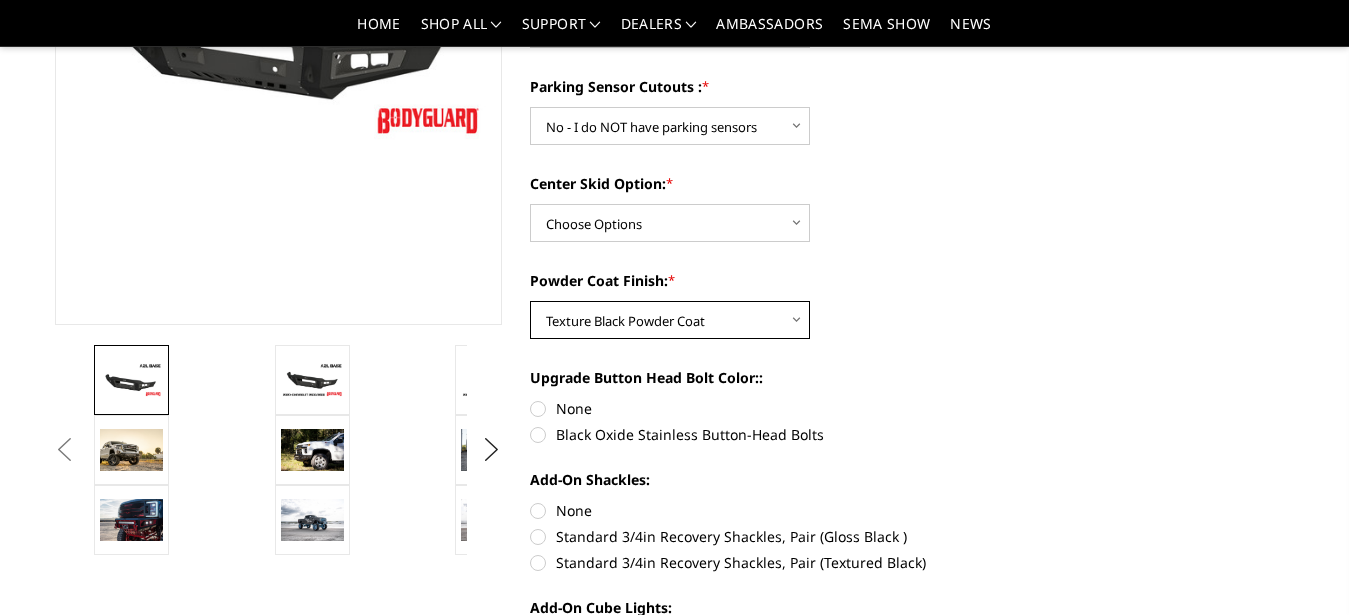 scroll, scrollTop: 430, scrollLeft: 0, axis: vertical 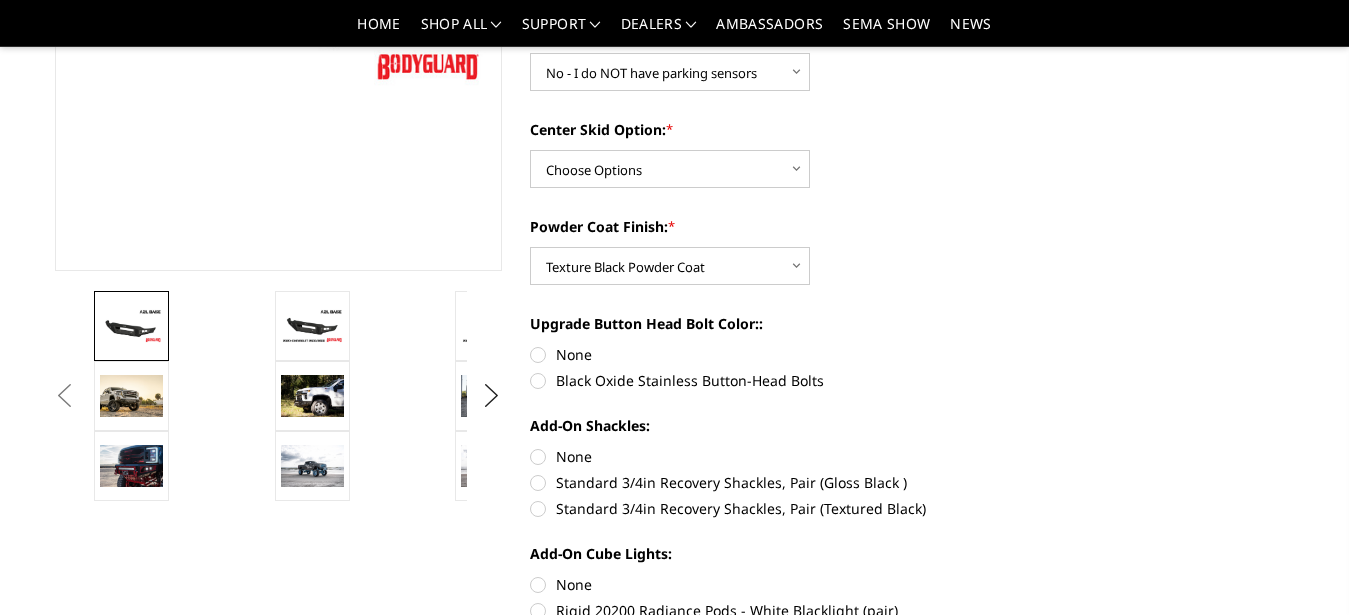 click on "Black Oxide Stainless Button-Head Bolts" at bounding box center (754, 380) 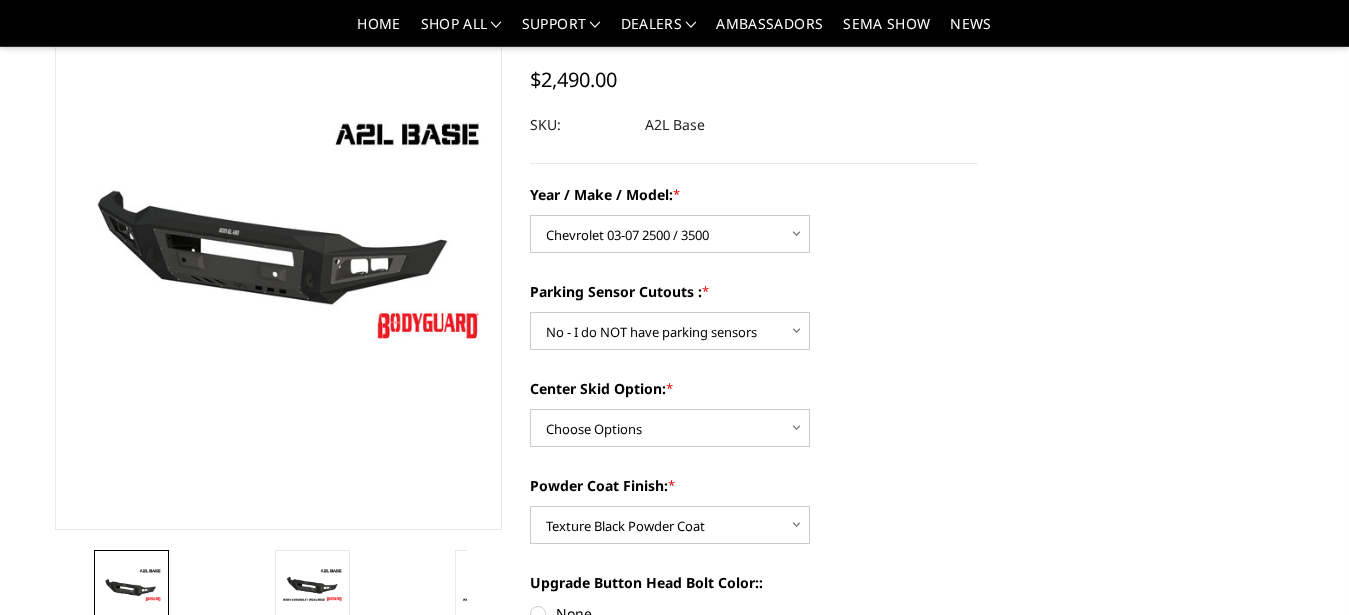 scroll, scrollTop: 224, scrollLeft: 0, axis: vertical 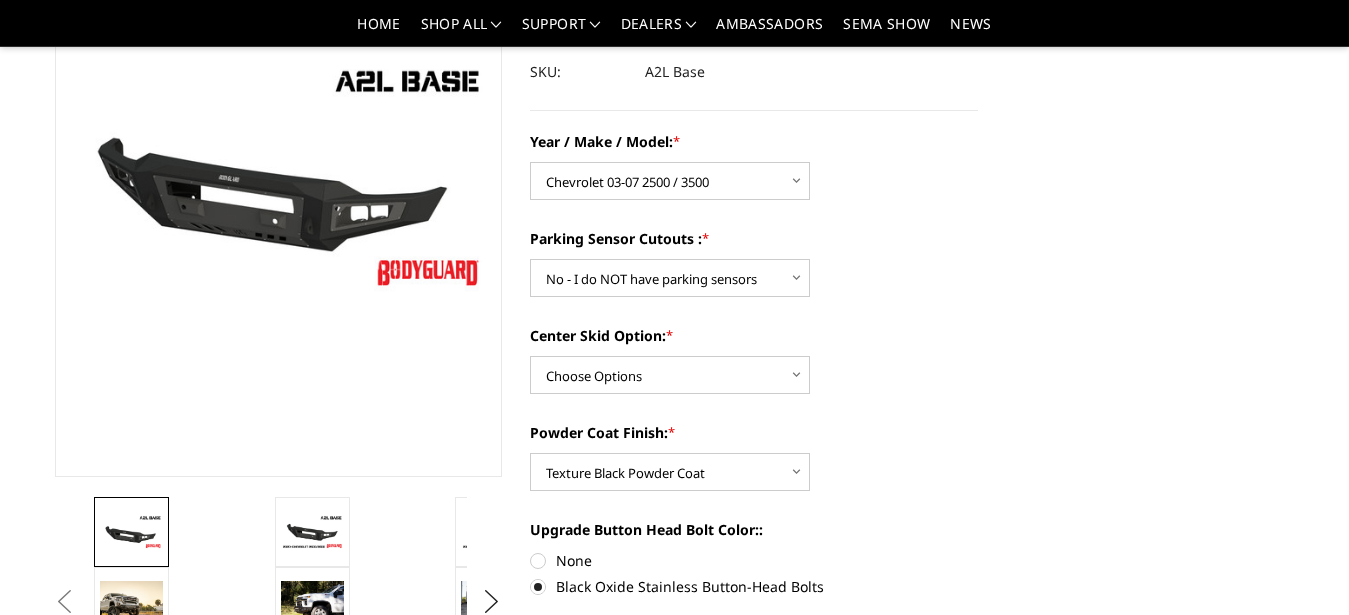 click at bounding box center (131, 531) 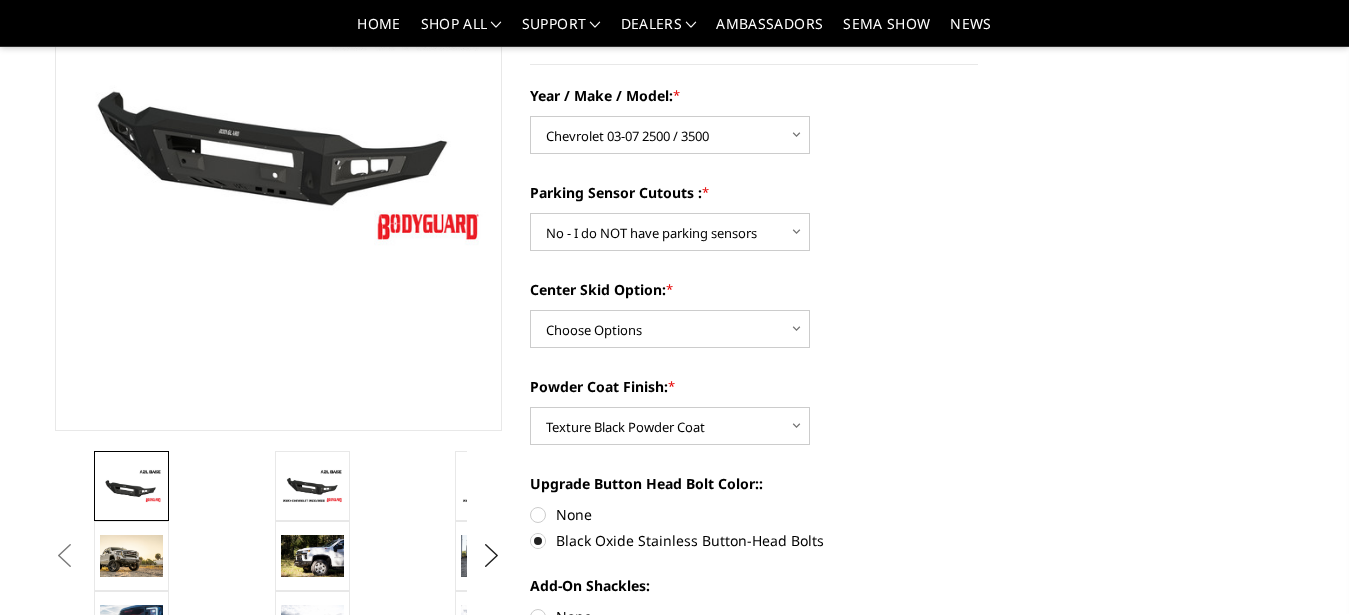 scroll, scrollTop: 287, scrollLeft: 0, axis: vertical 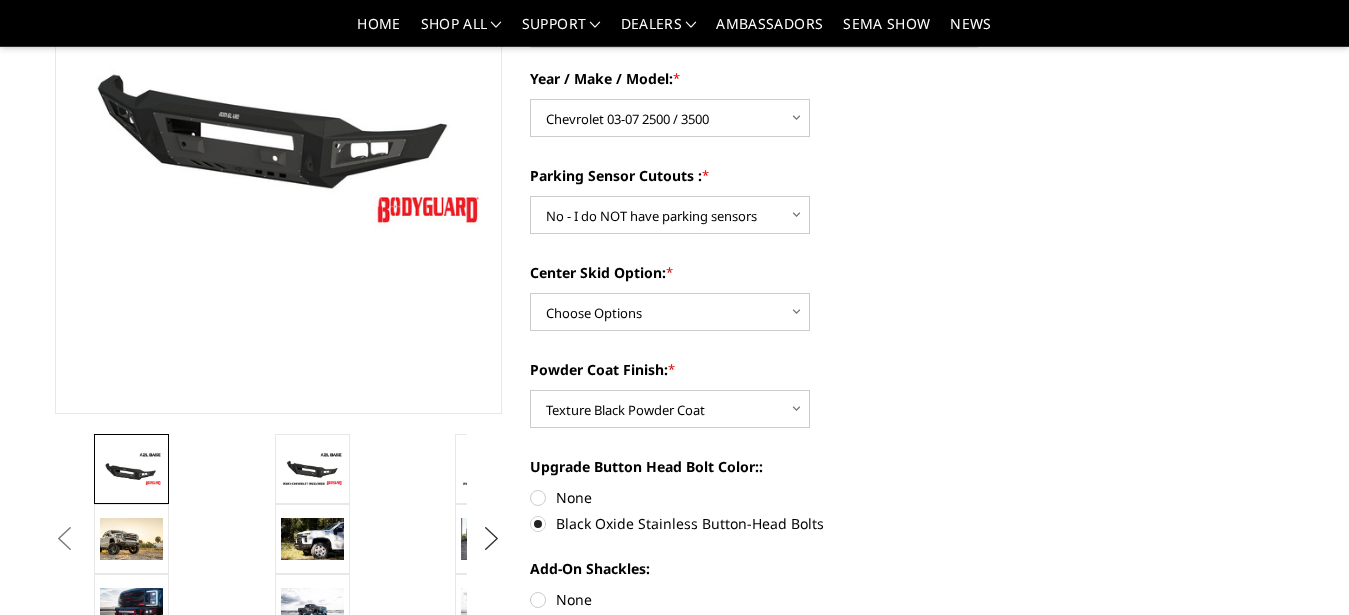 click on "Next" at bounding box center [492, 539] 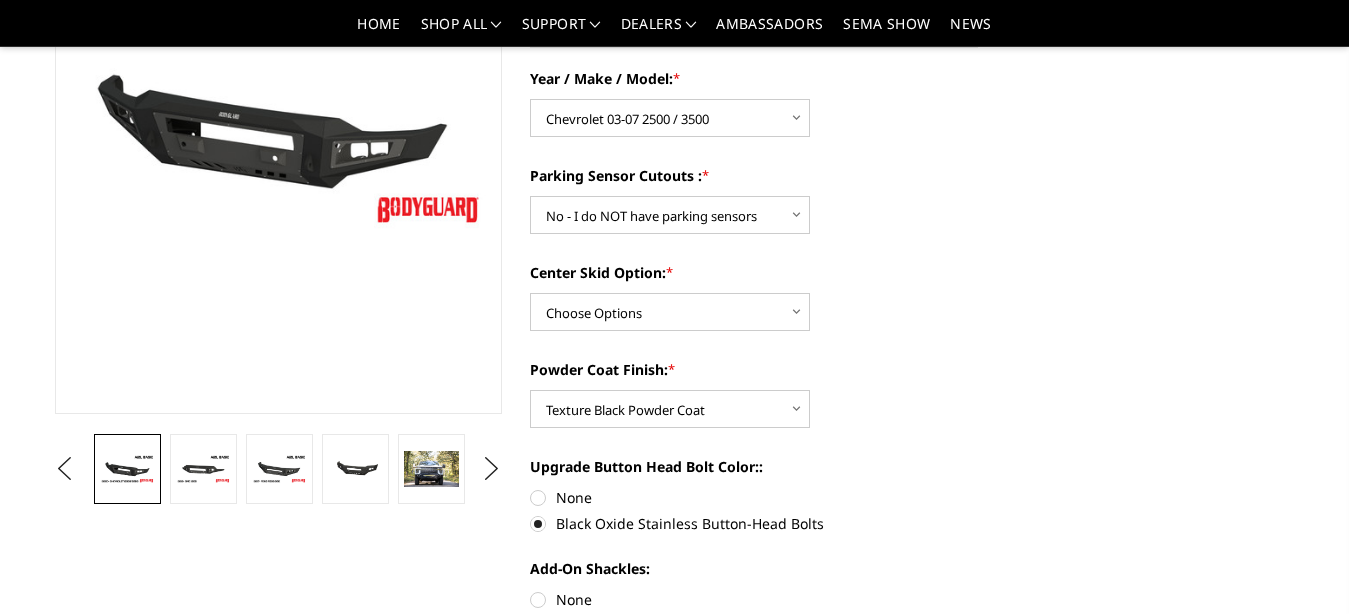 click at bounding box center (127, 469) 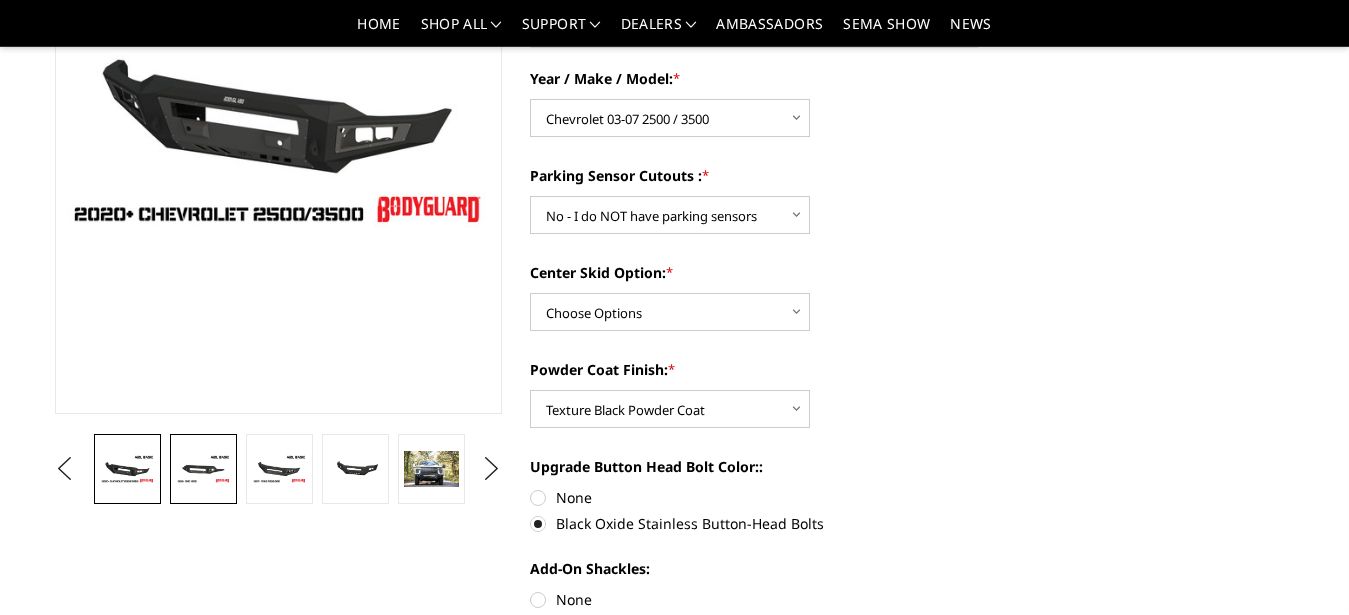 click at bounding box center [203, 469] 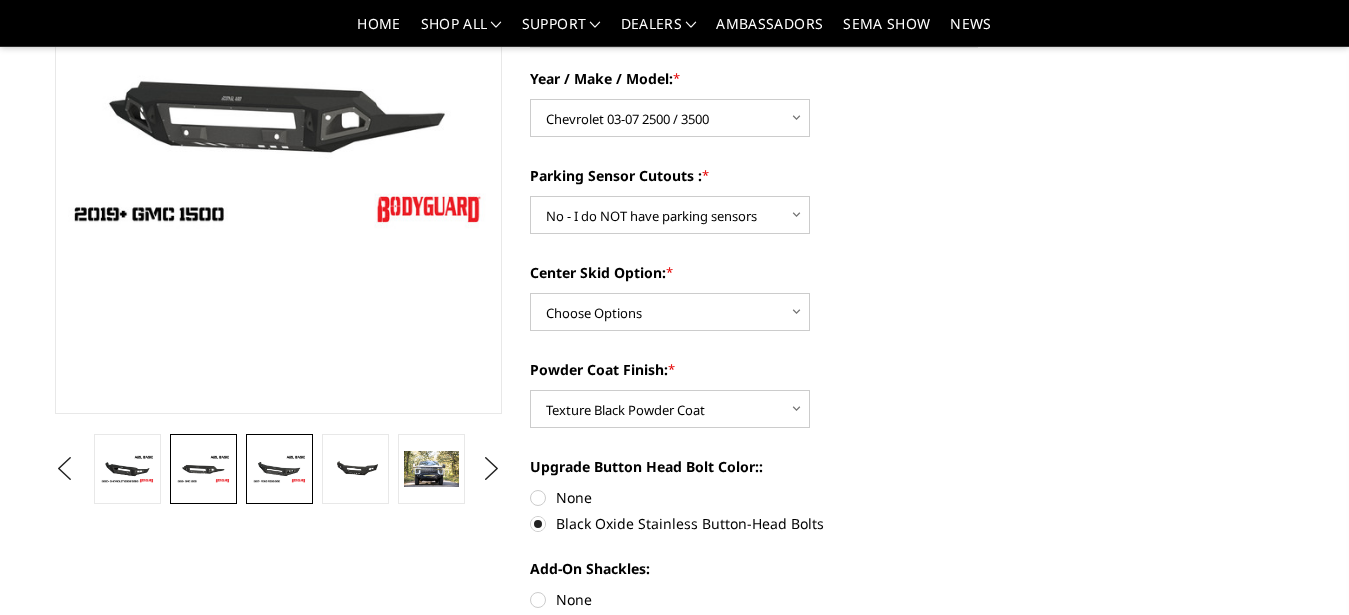 click at bounding box center [279, 469] 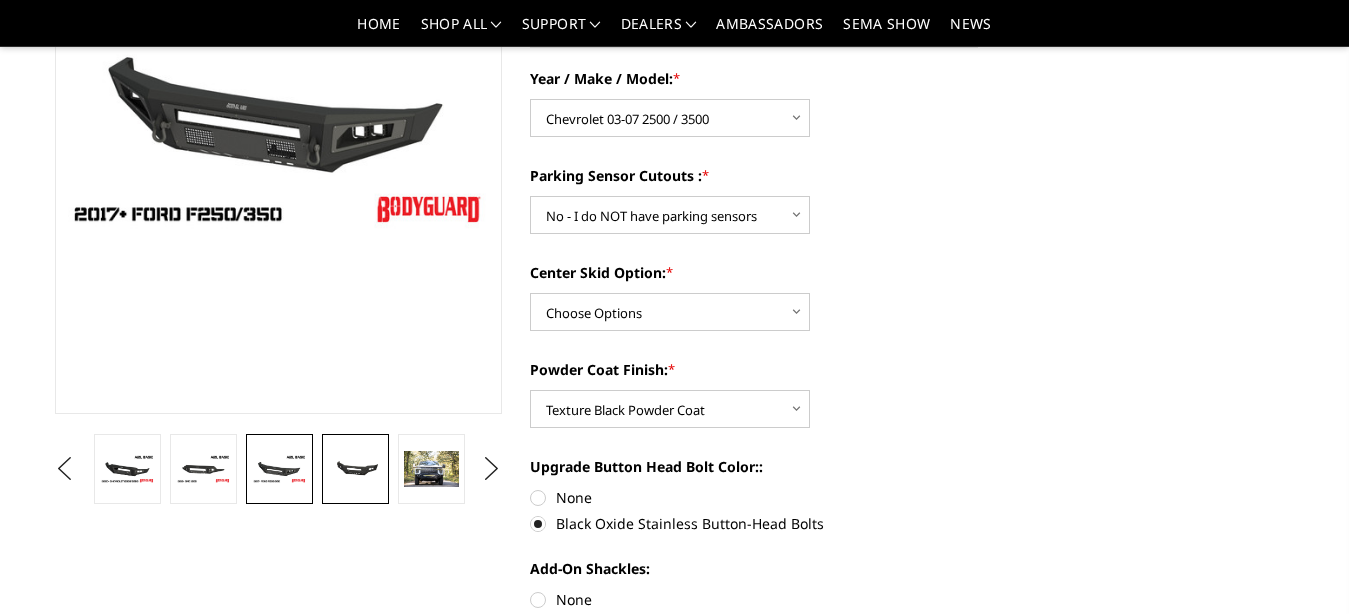 click at bounding box center (355, 468) 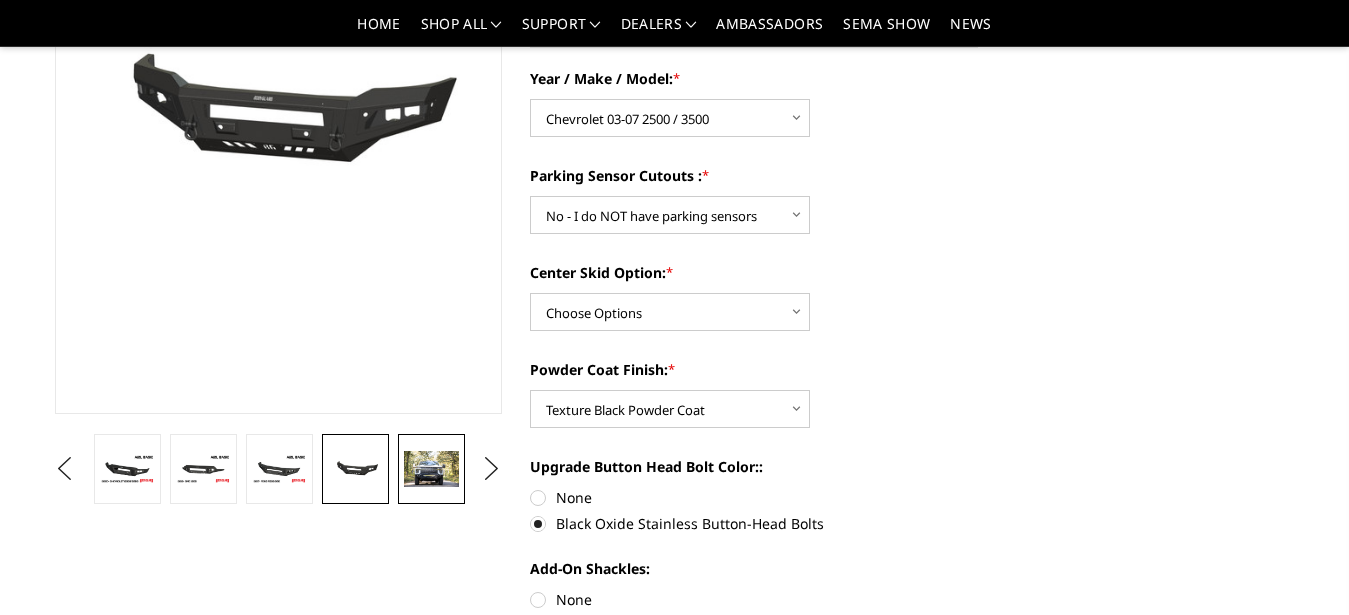 click at bounding box center (431, 469) 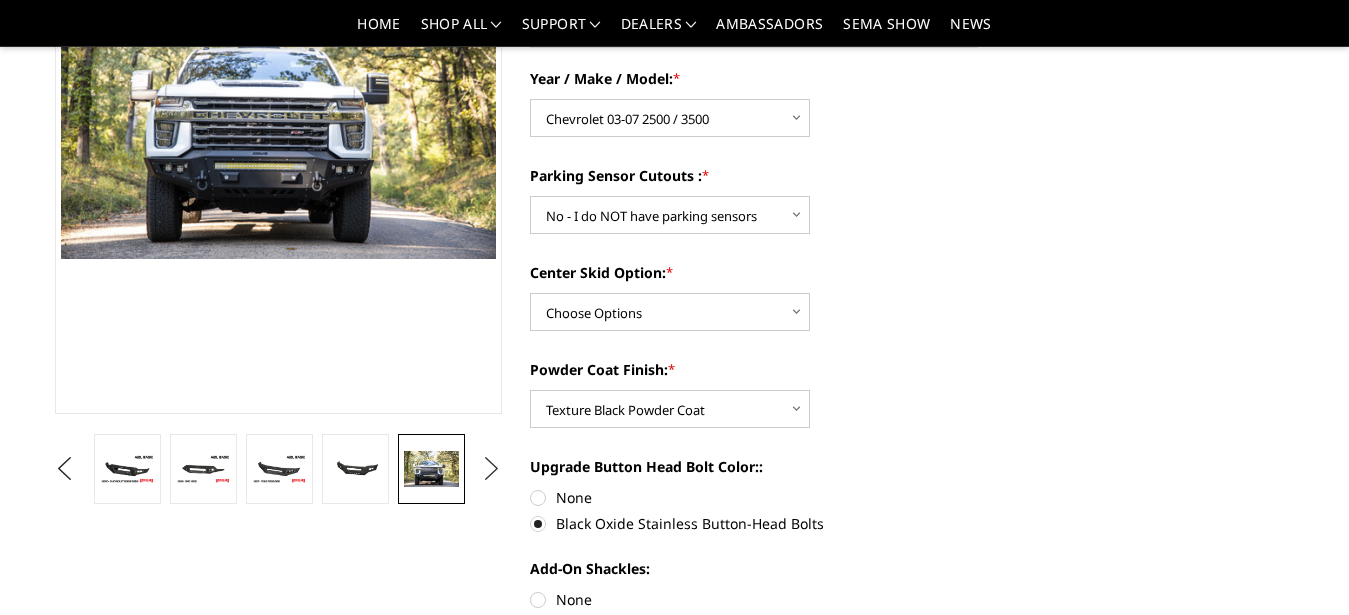 click on "Next" at bounding box center (492, 469) 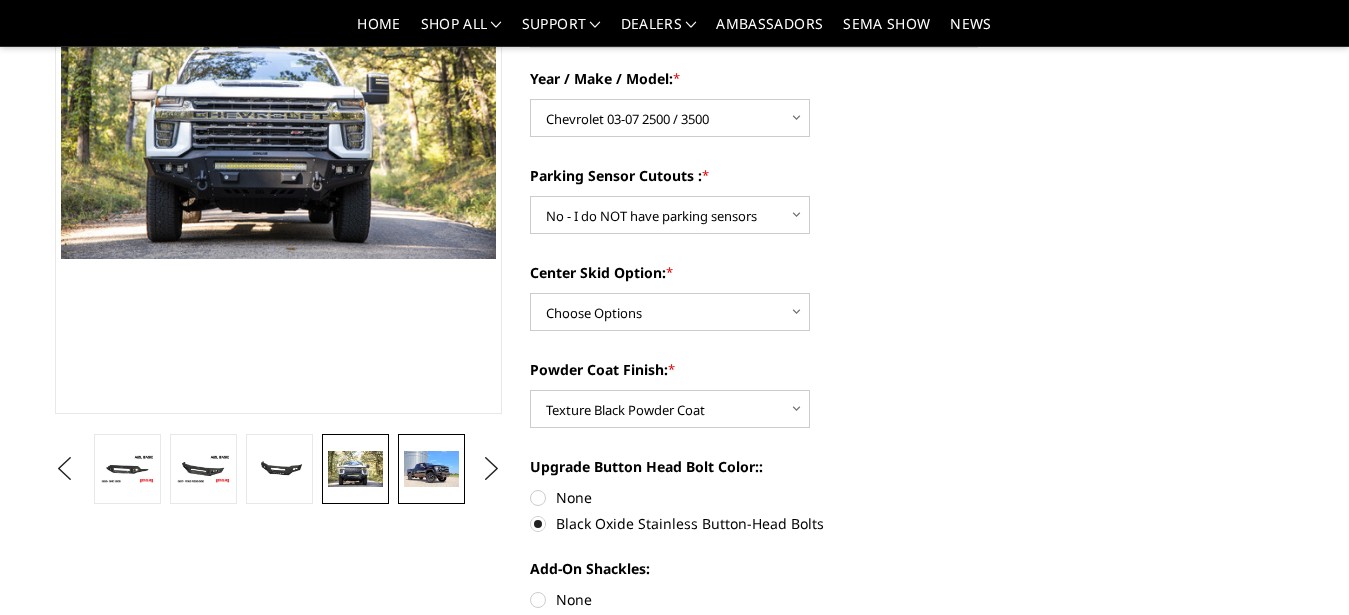 click at bounding box center (431, 469) 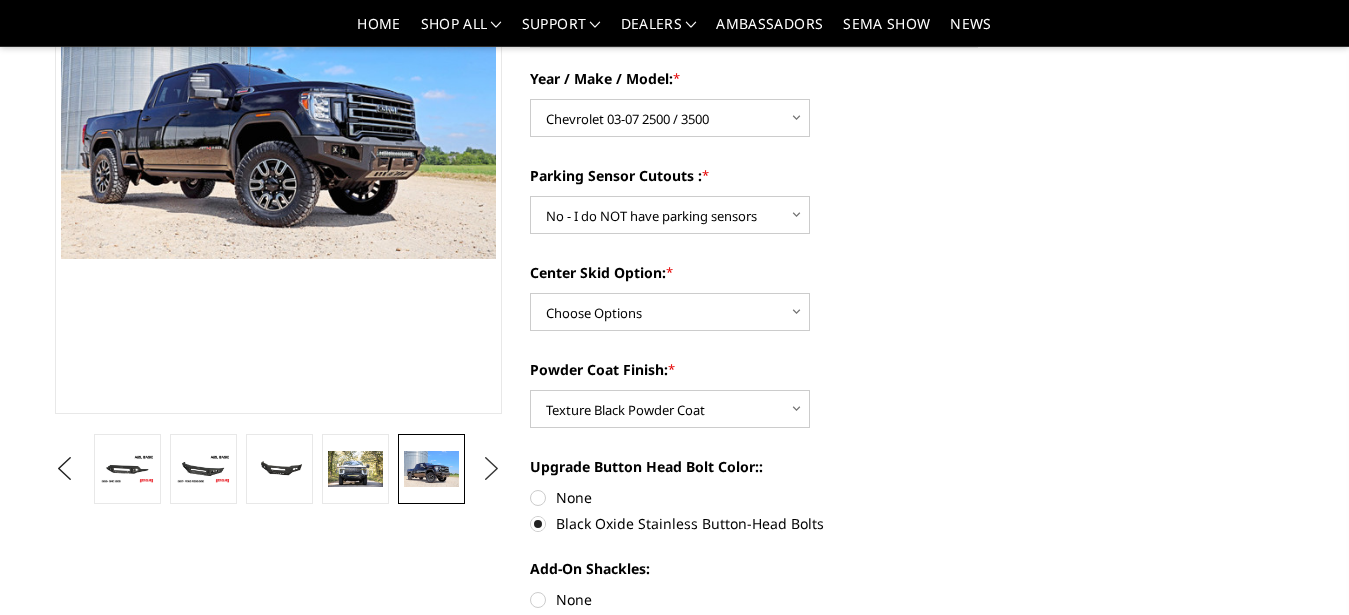 click on "Next" at bounding box center (492, 469) 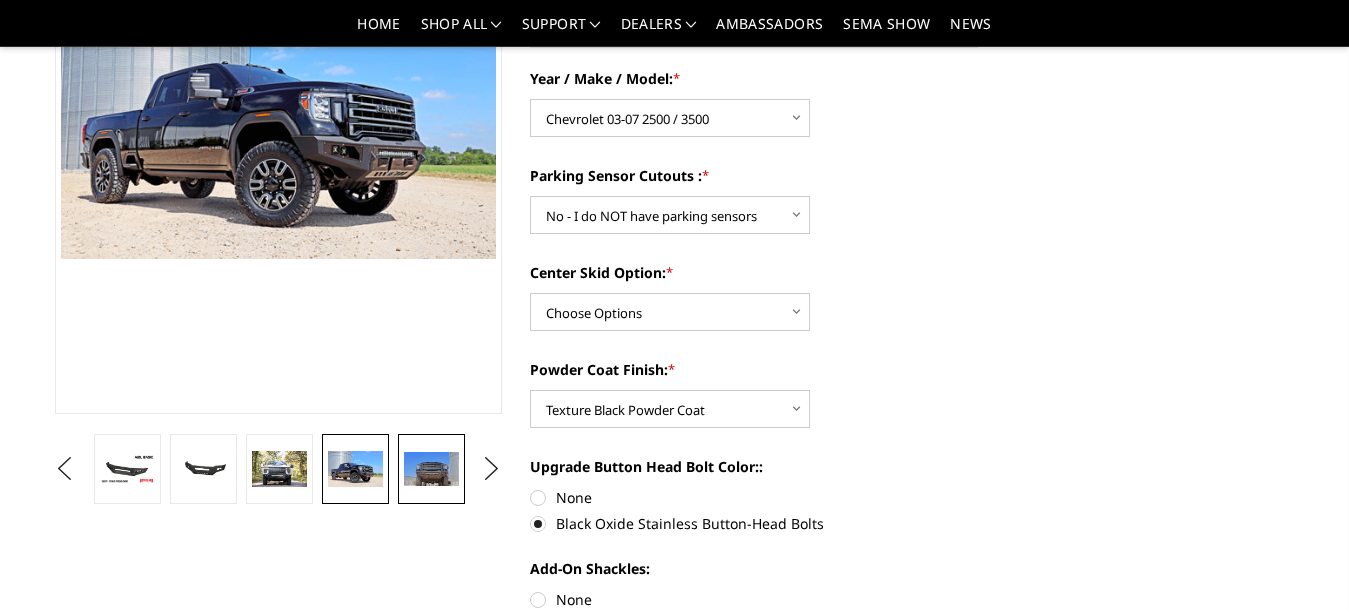 click at bounding box center (431, 469) 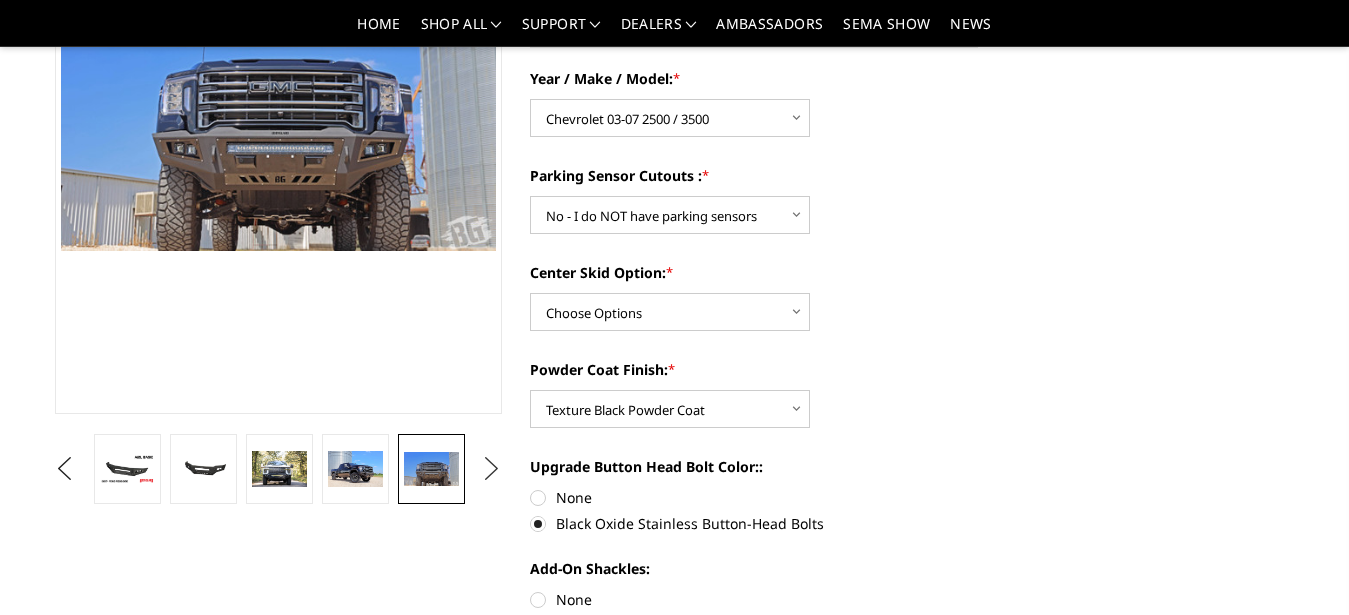 click on "Next" at bounding box center [492, 469] 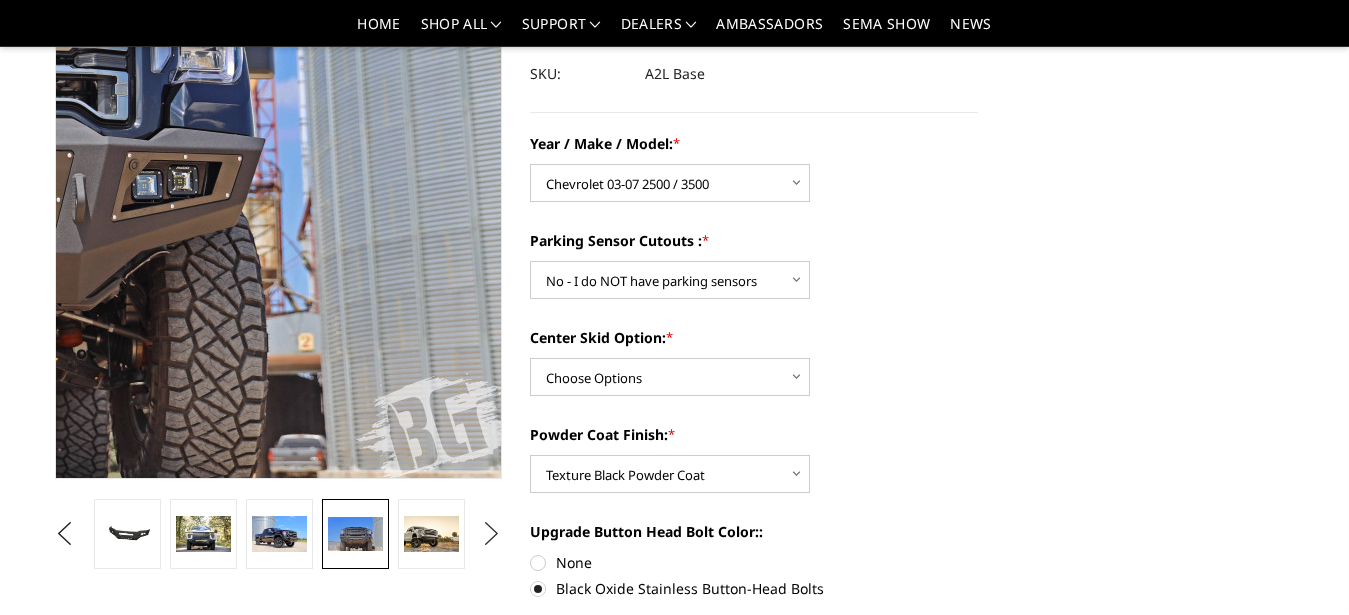 scroll, scrollTop: 200, scrollLeft: 0, axis: vertical 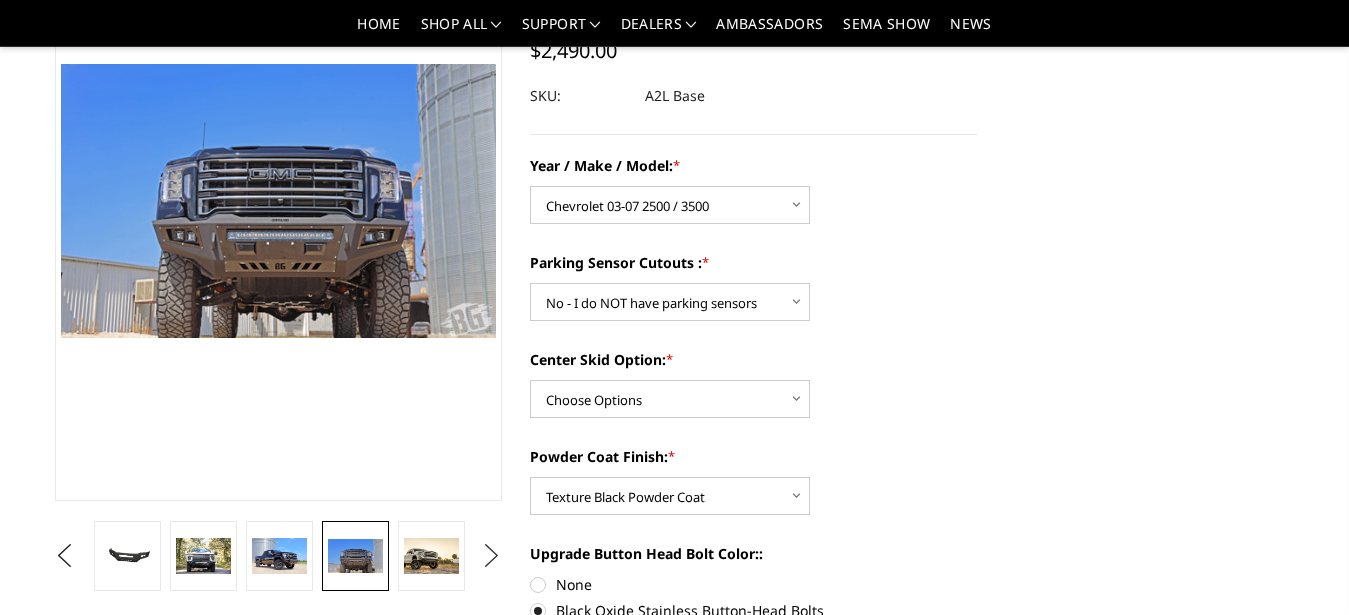 click on "Next" at bounding box center [492, 556] 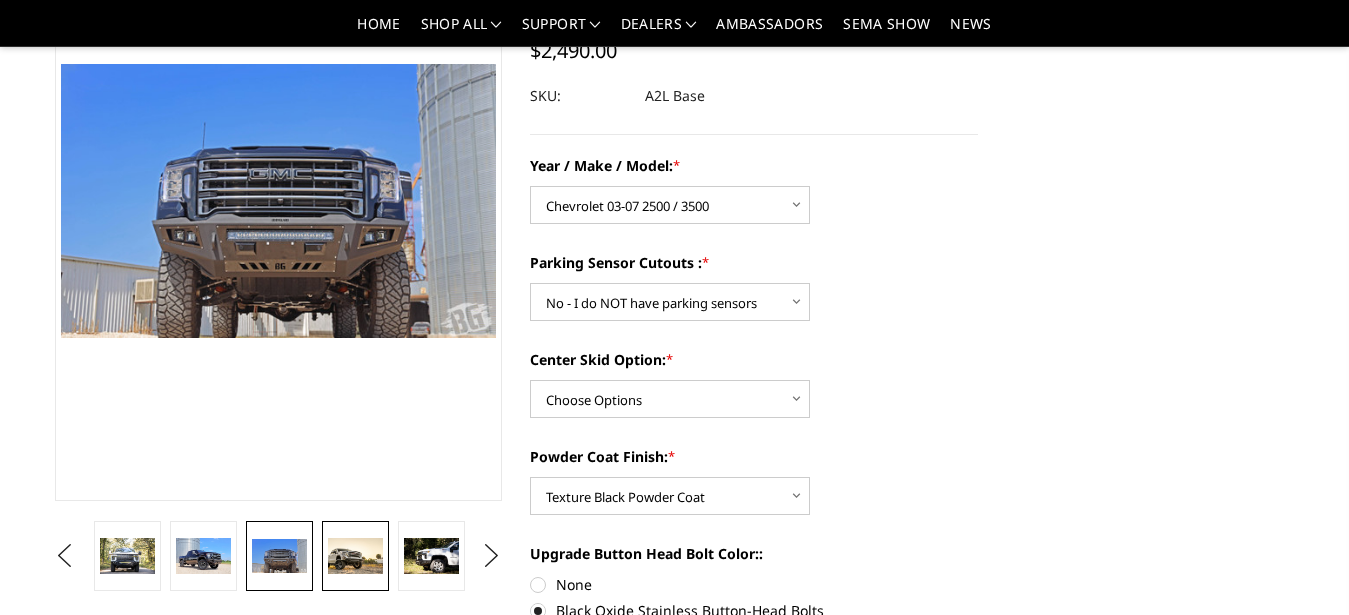 click at bounding box center [355, 556] 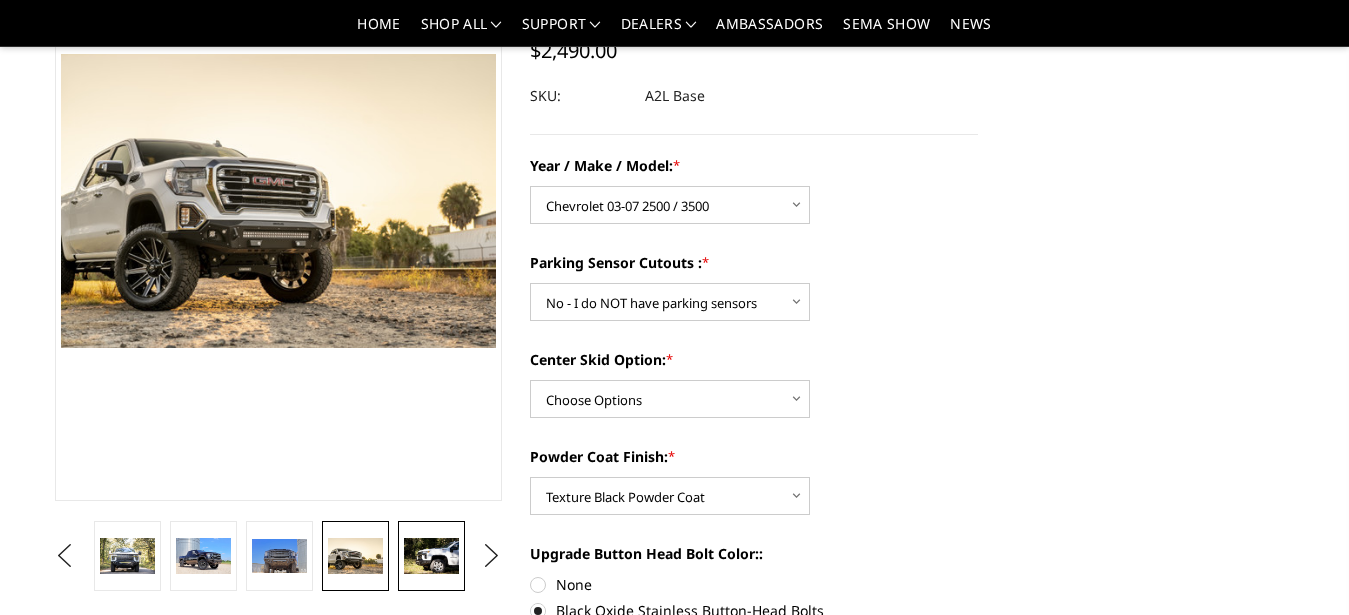 click at bounding box center (431, 556) 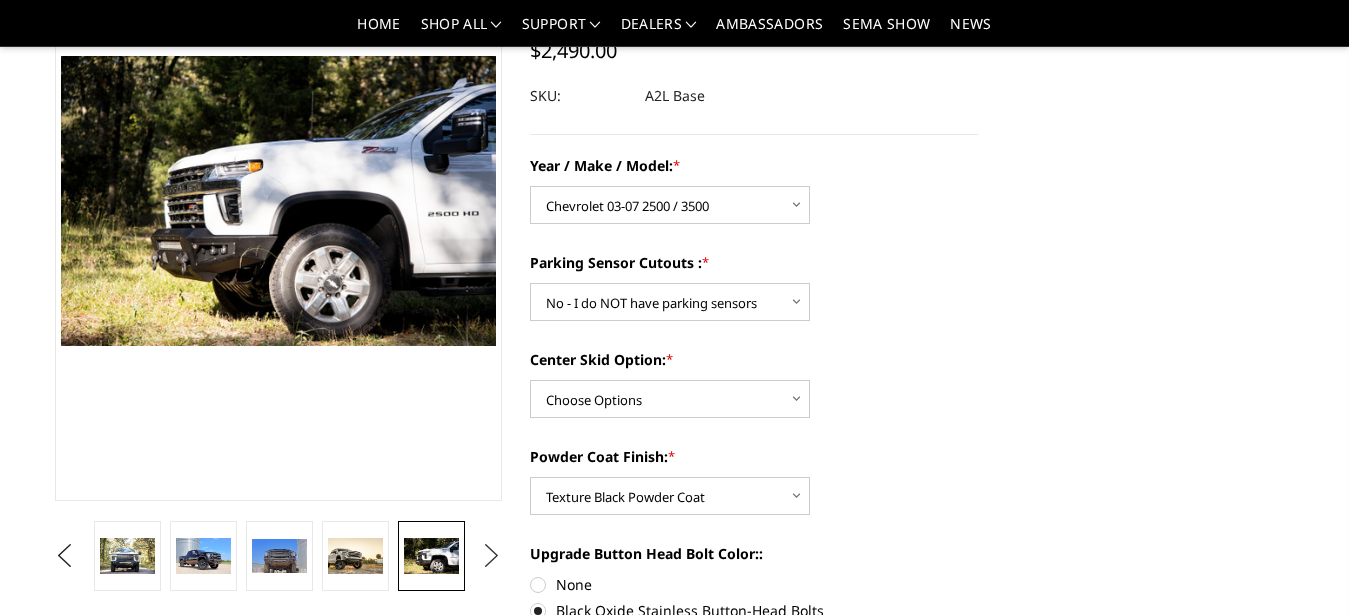 click on "Next" at bounding box center (492, 556) 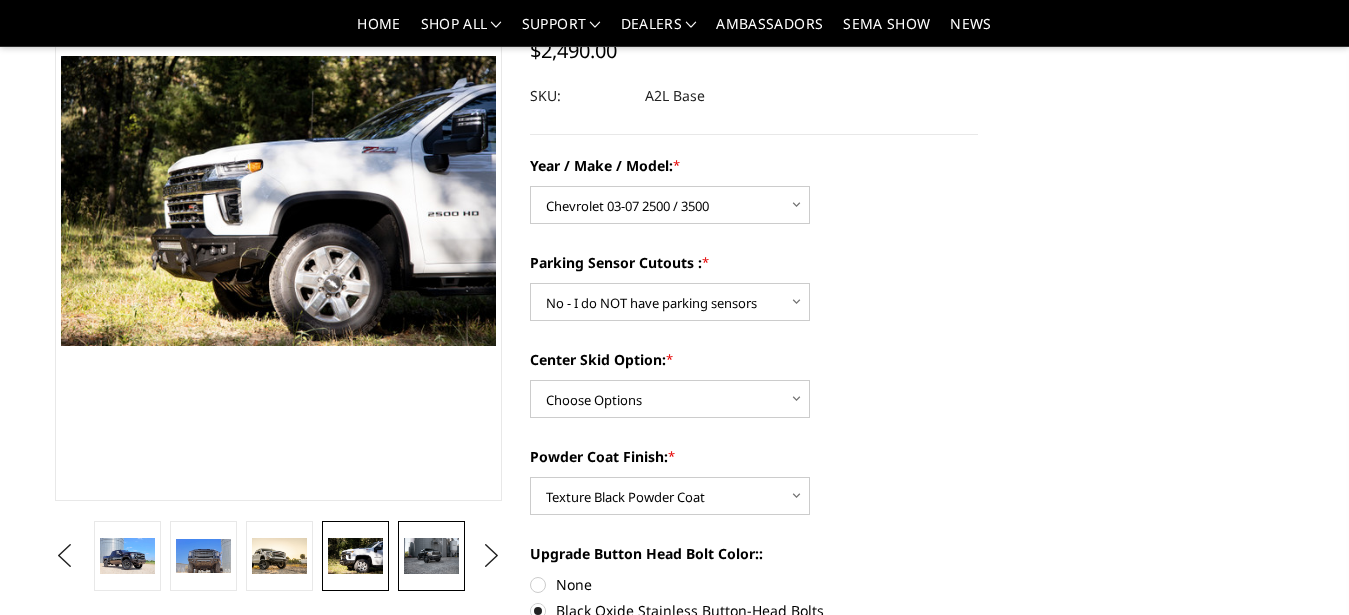 click at bounding box center [431, 556] 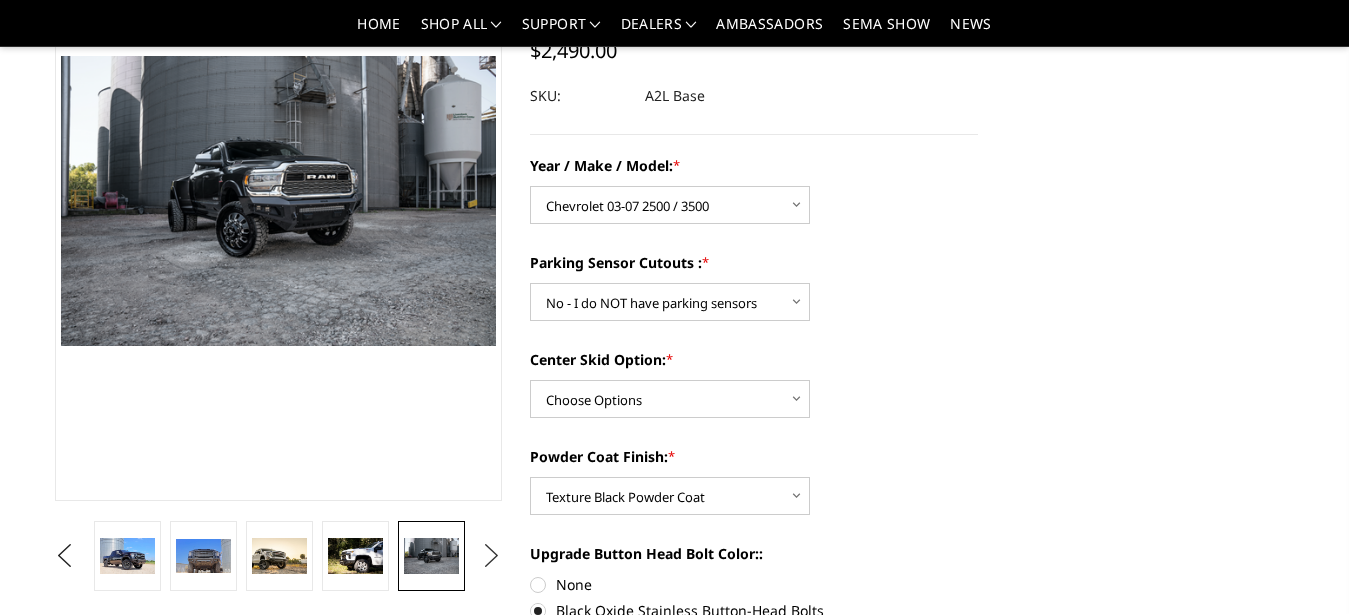 click on "Next" at bounding box center (492, 556) 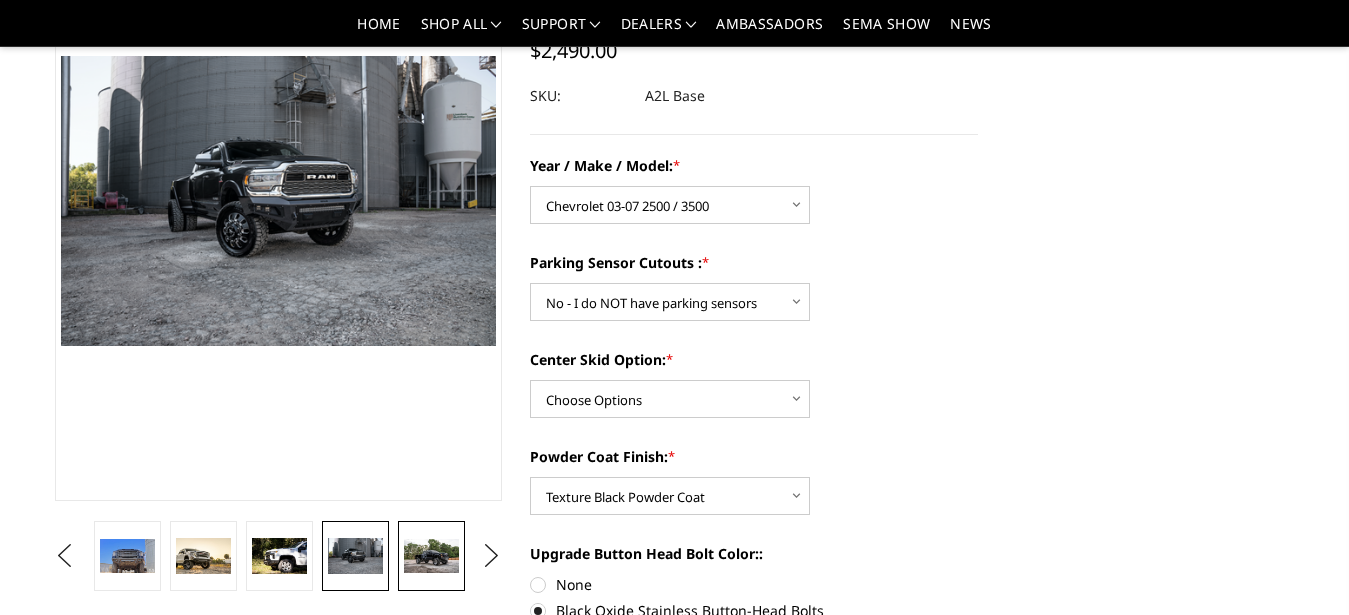 click at bounding box center [431, 556] 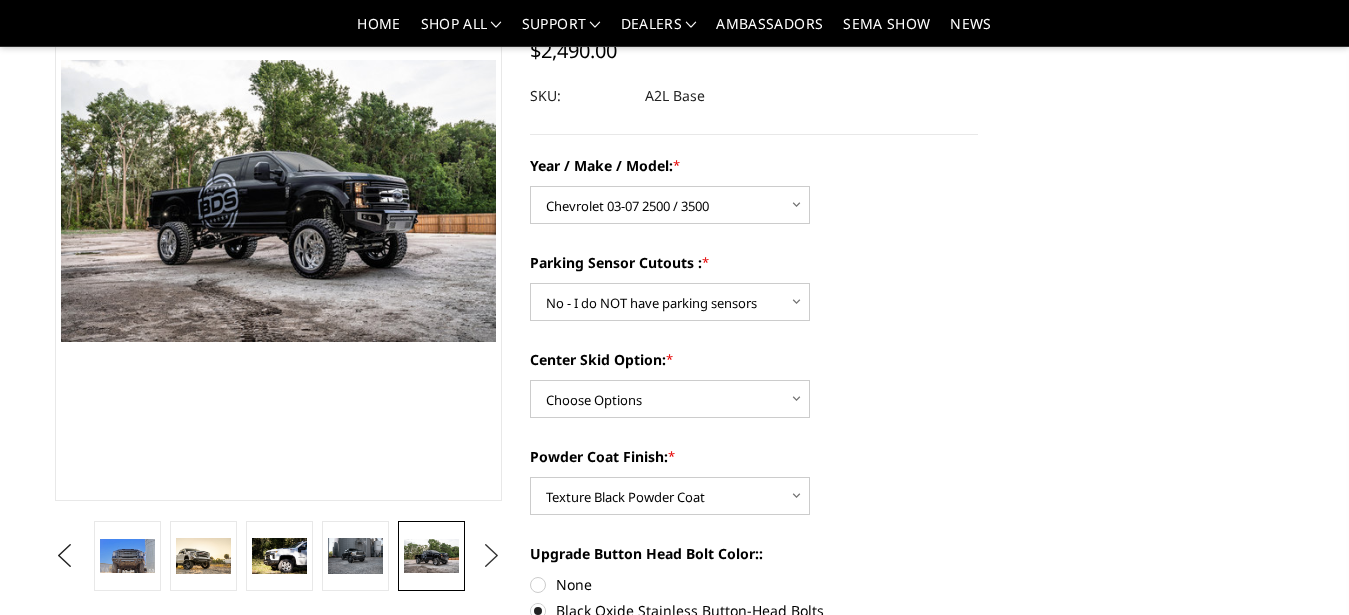 click on "Next" at bounding box center (492, 556) 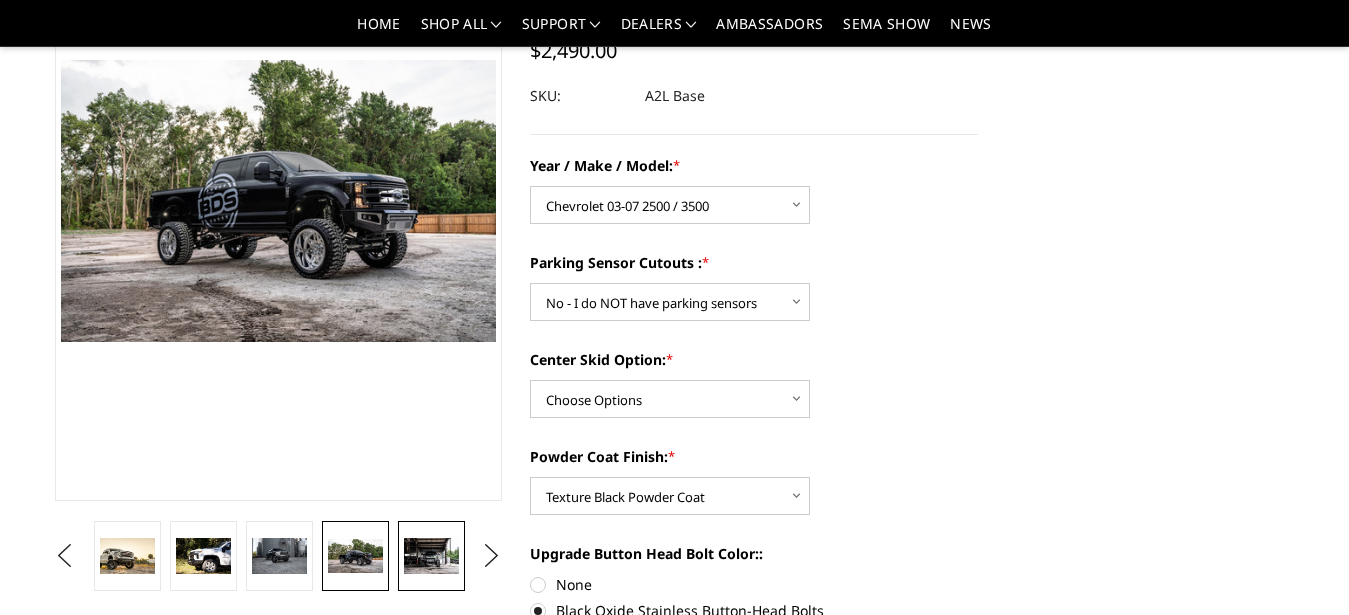 click at bounding box center [431, 556] 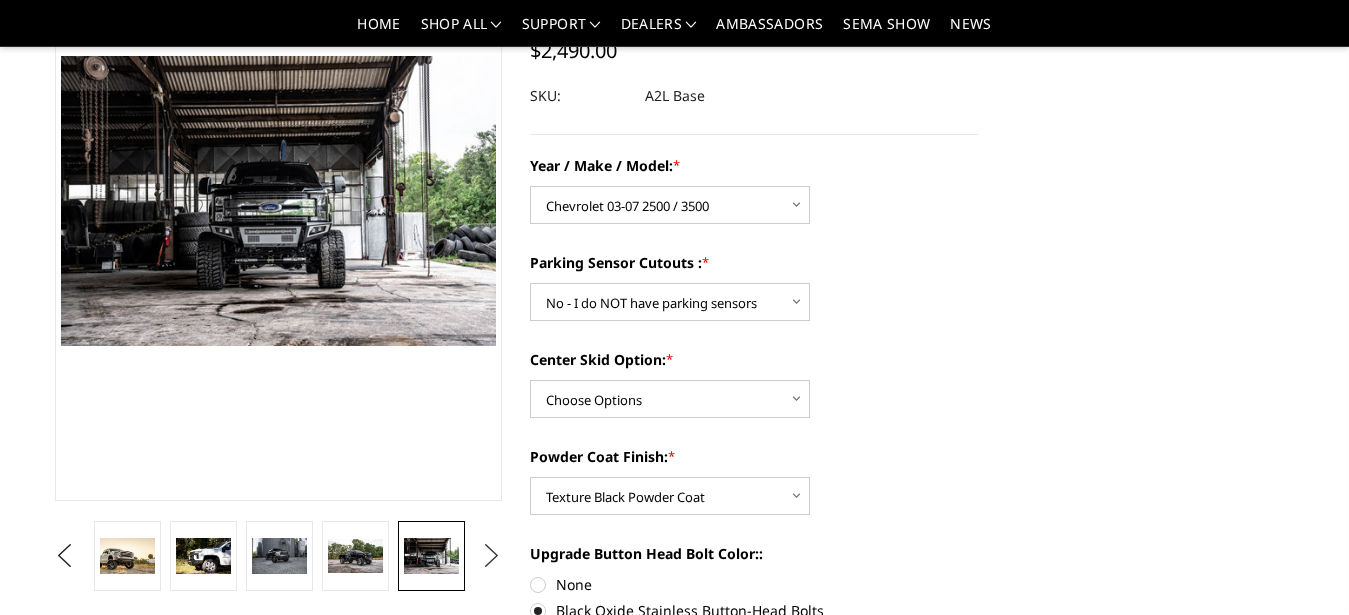 click on "Next" at bounding box center [492, 556] 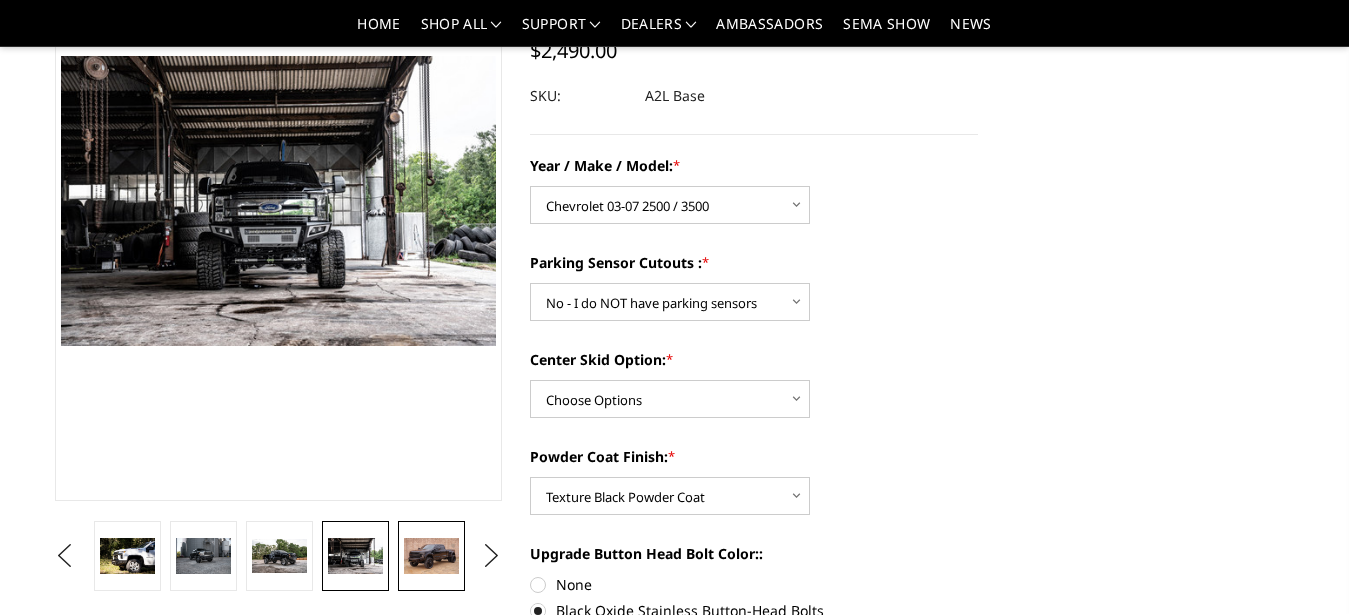 click at bounding box center [431, 556] 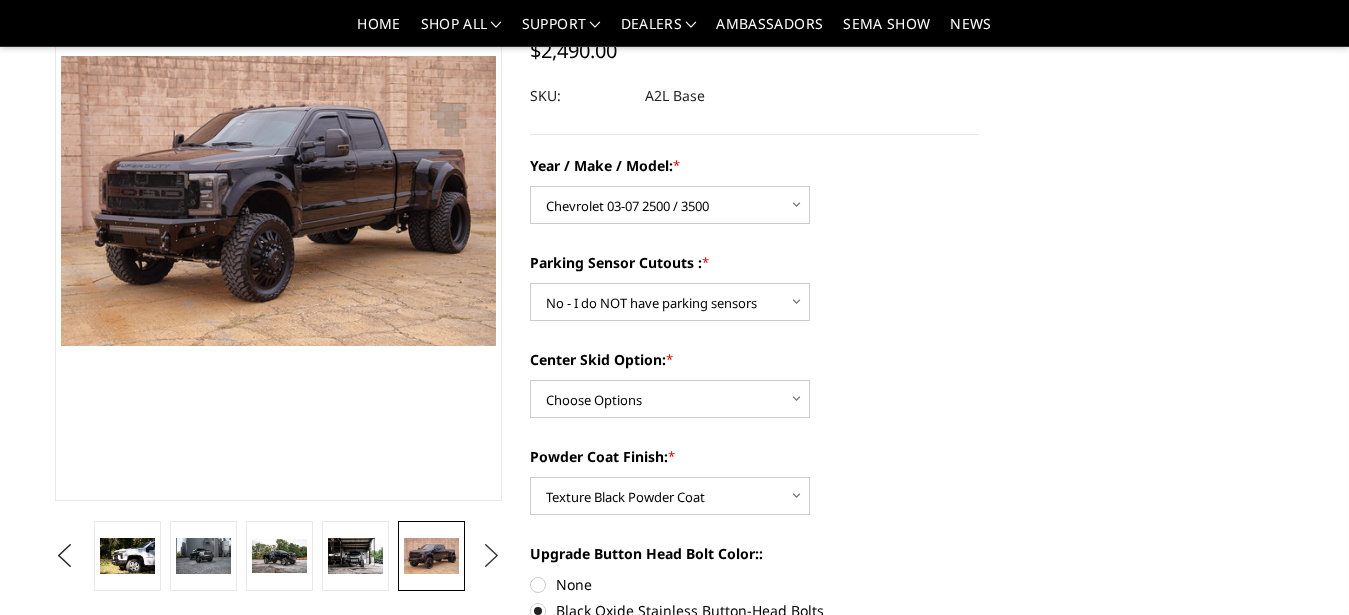 click on "Next" at bounding box center (492, 556) 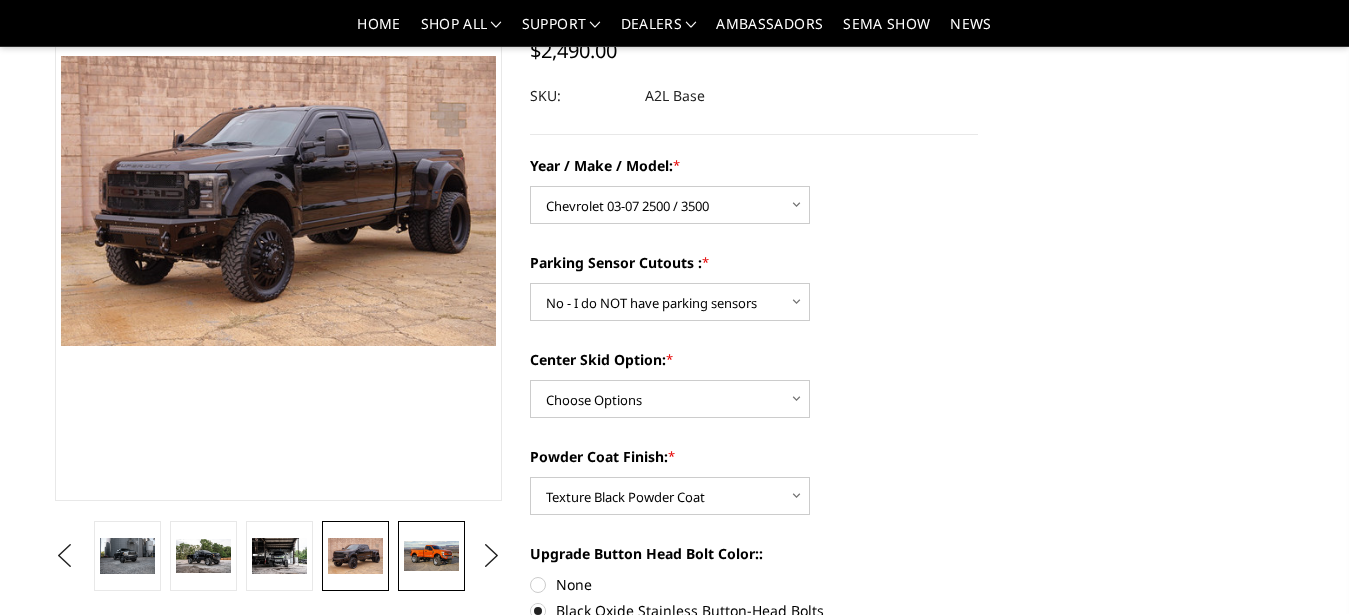 click at bounding box center [431, 556] 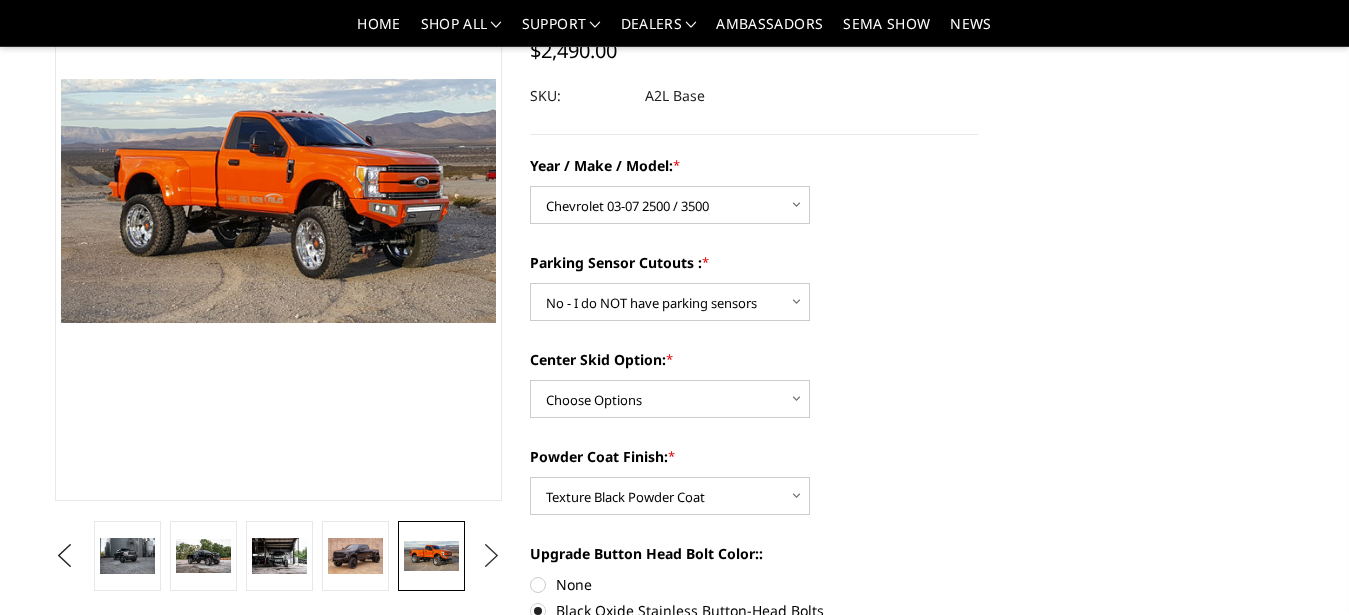 click on "Next" at bounding box center (492, 556) 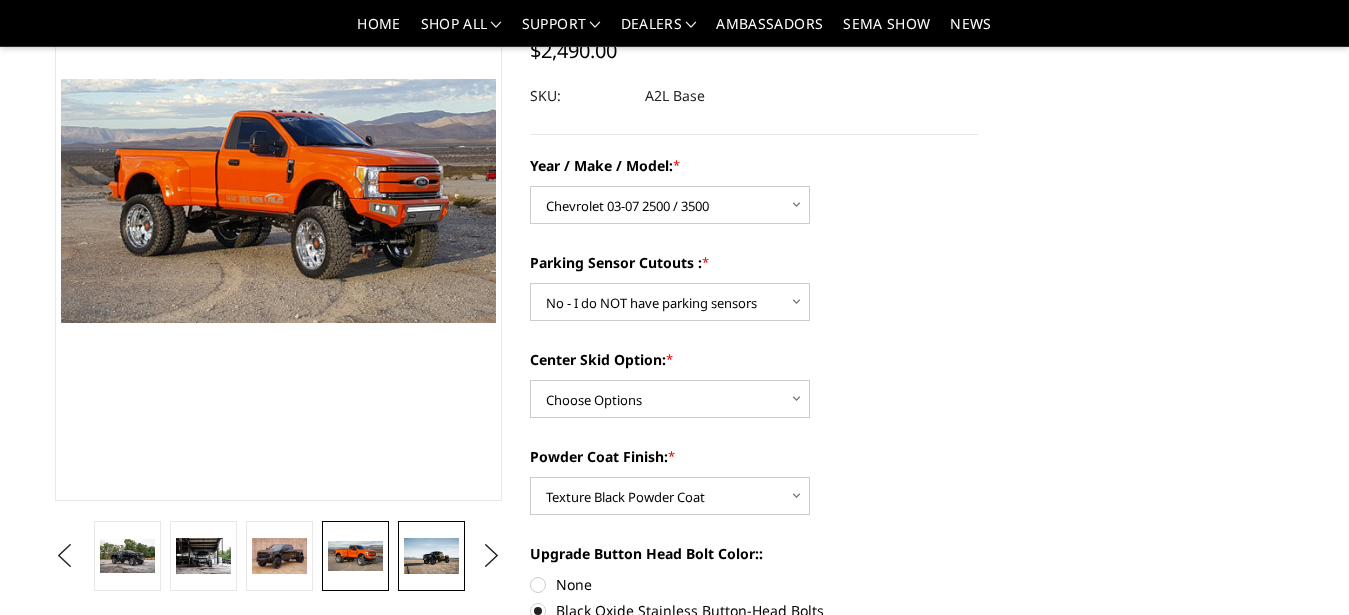 click at bounding box center [431, 556] 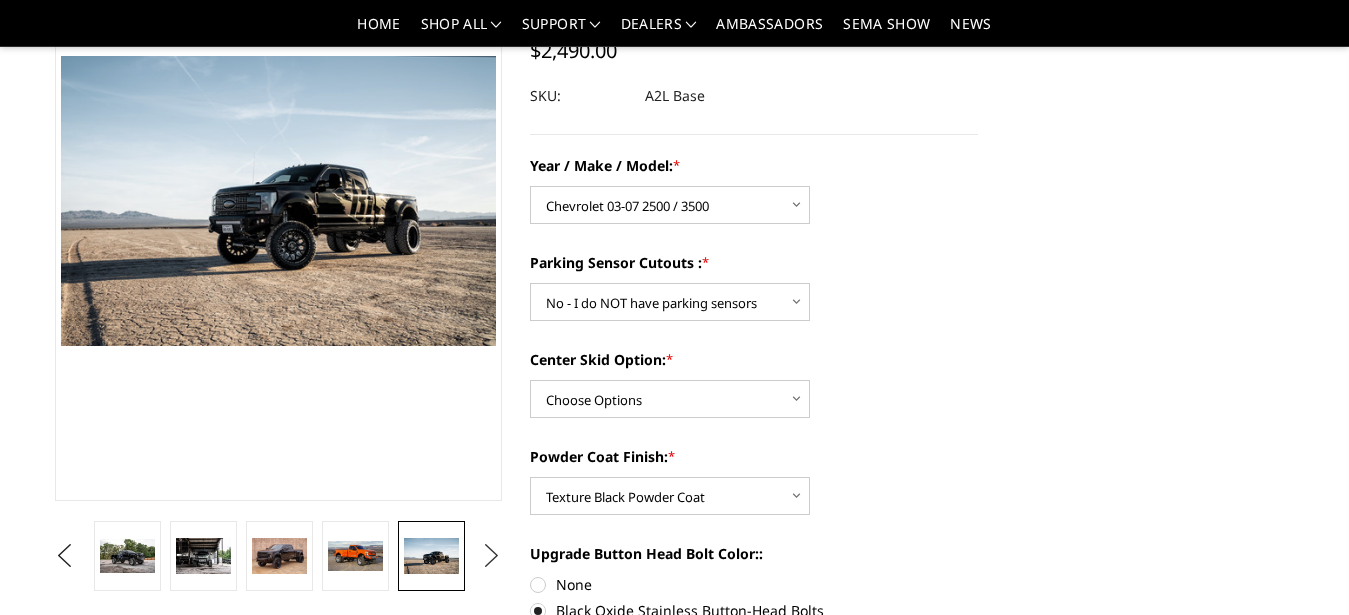 click on "Next" at bounding box center [492, 556] 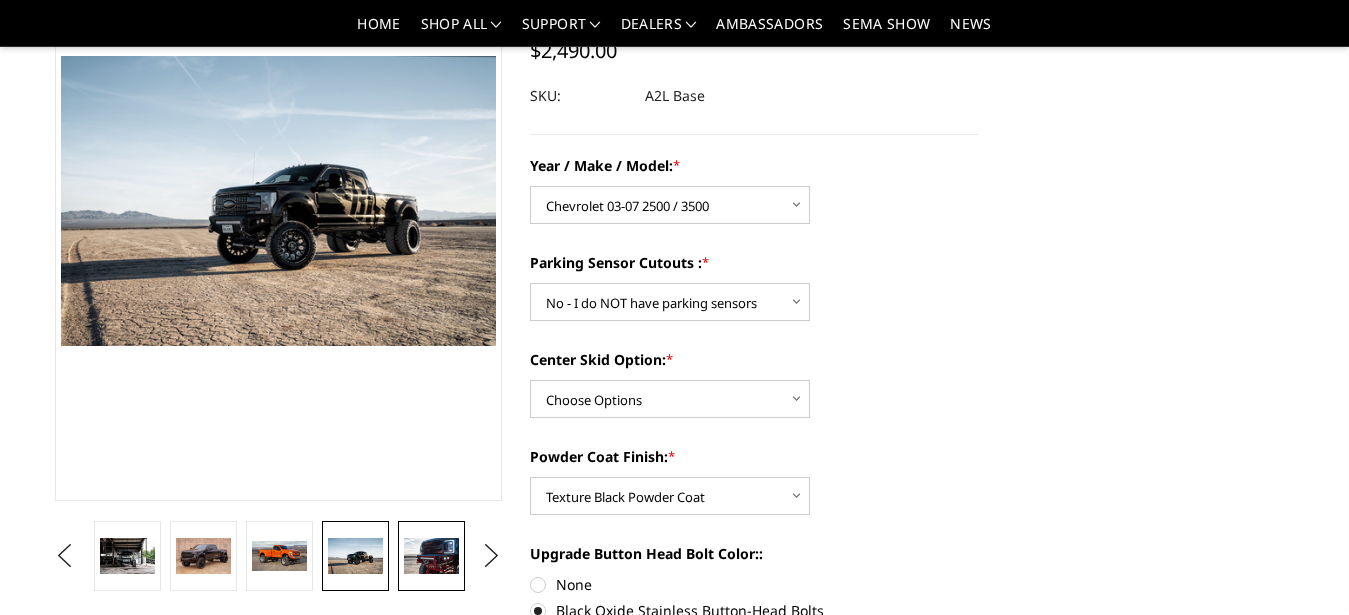 click at bounding box center [431, 556] 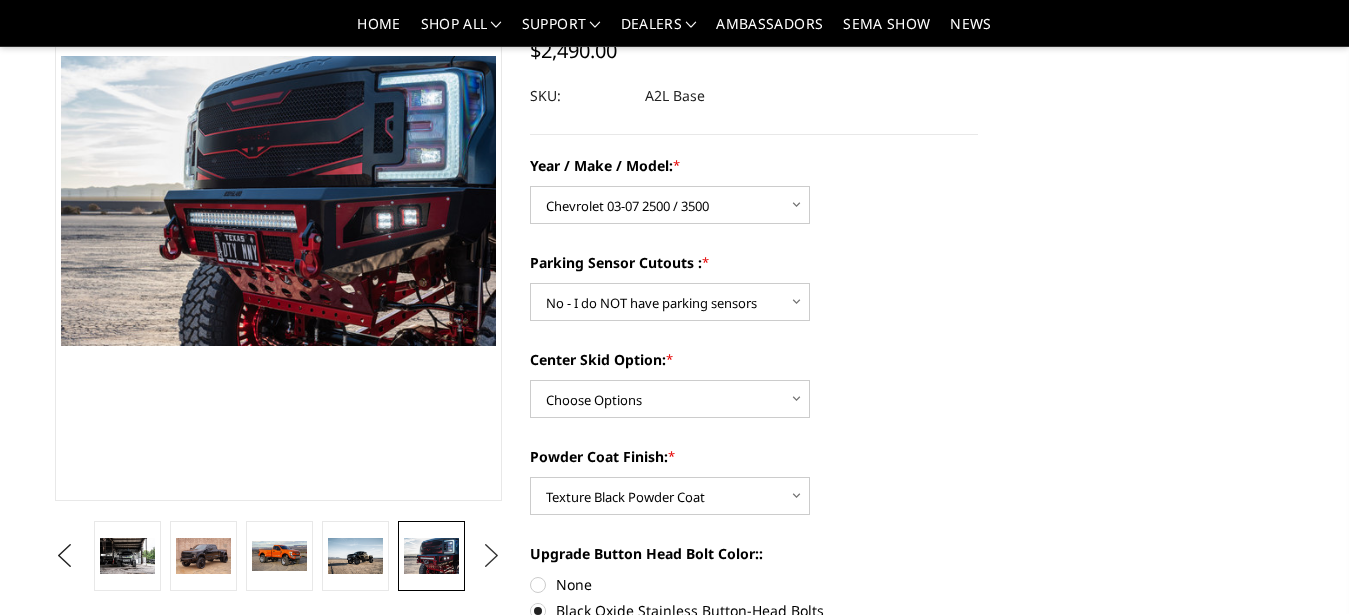 click on "Next" at bounding box center [492, 556] 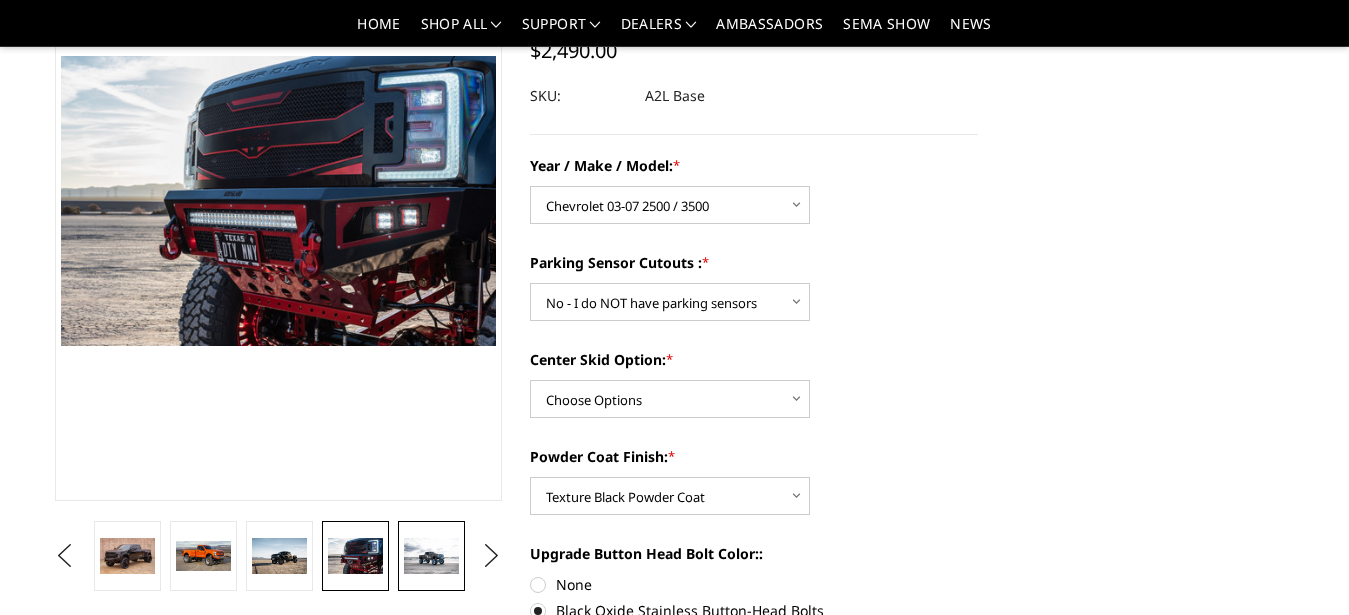 click at bounding box center (431, 556) 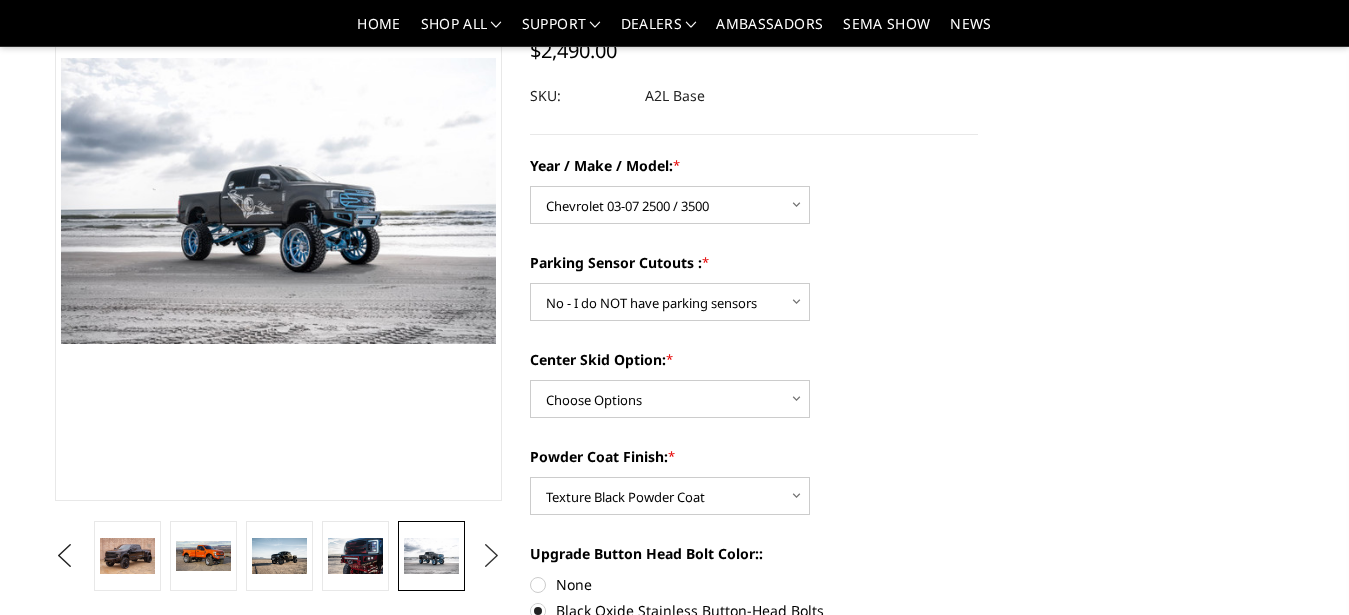 click on "Next" at bounding box center (492, 556) 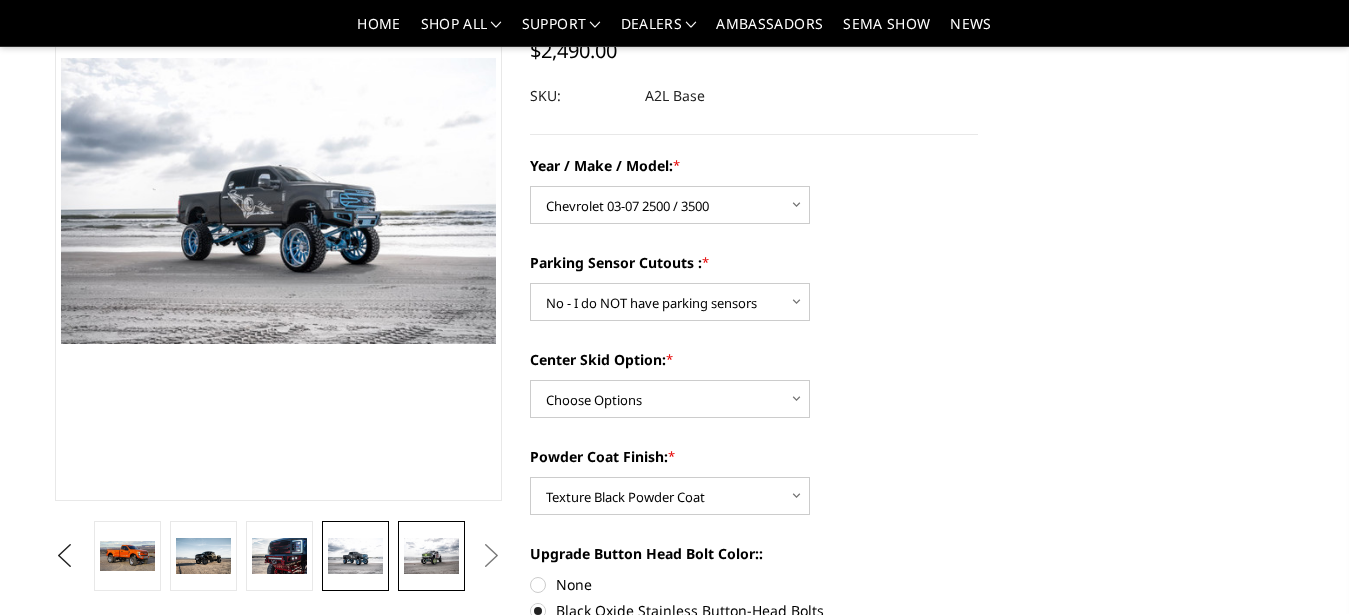 click at bounding box center [431, 556] 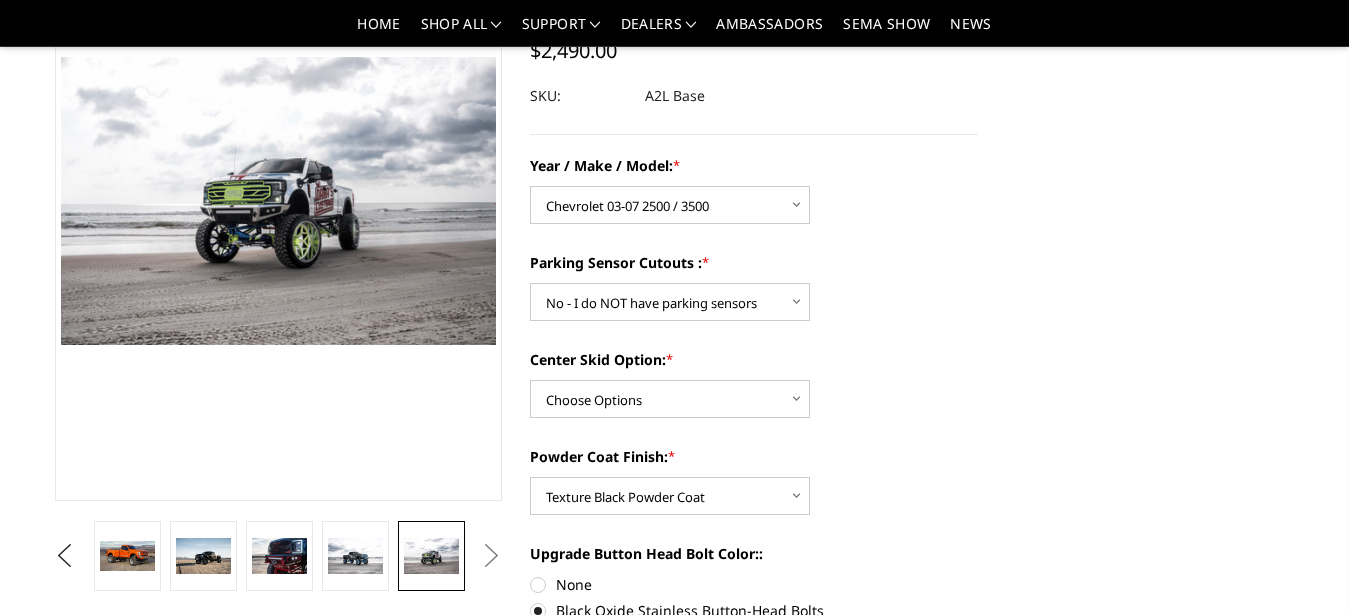 click on "Next" at bounding box center [492, 556] 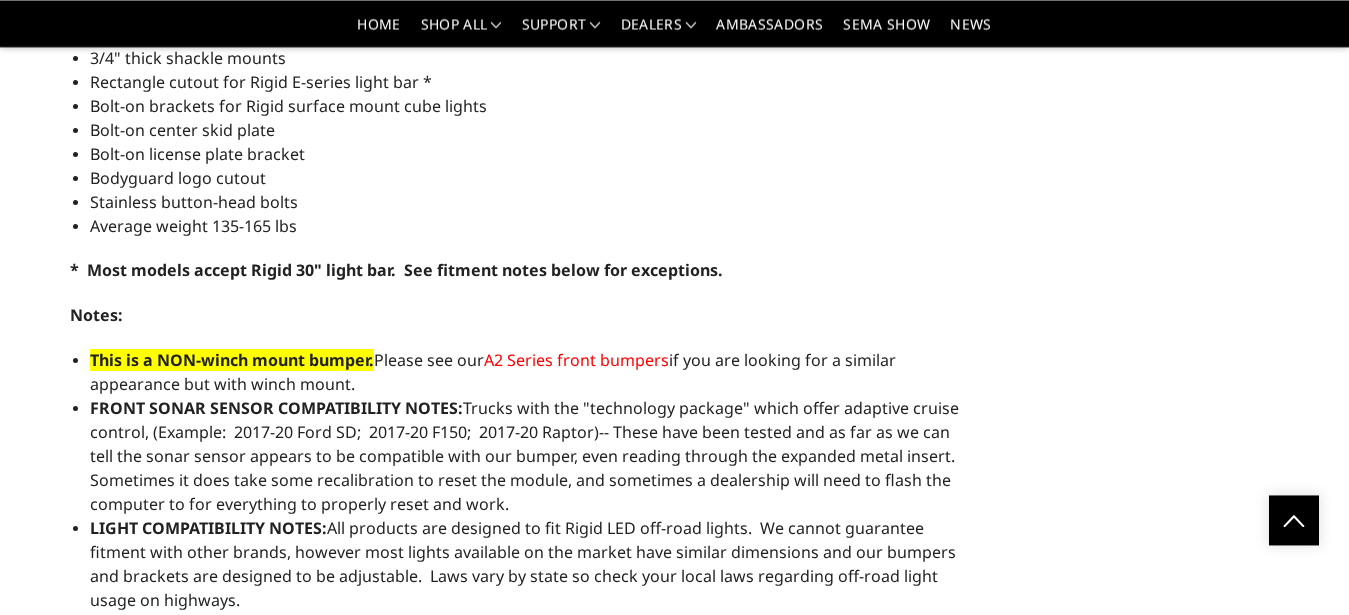 scroll, scrollTop: 2033, scrollLeft: 0, axis: vertical 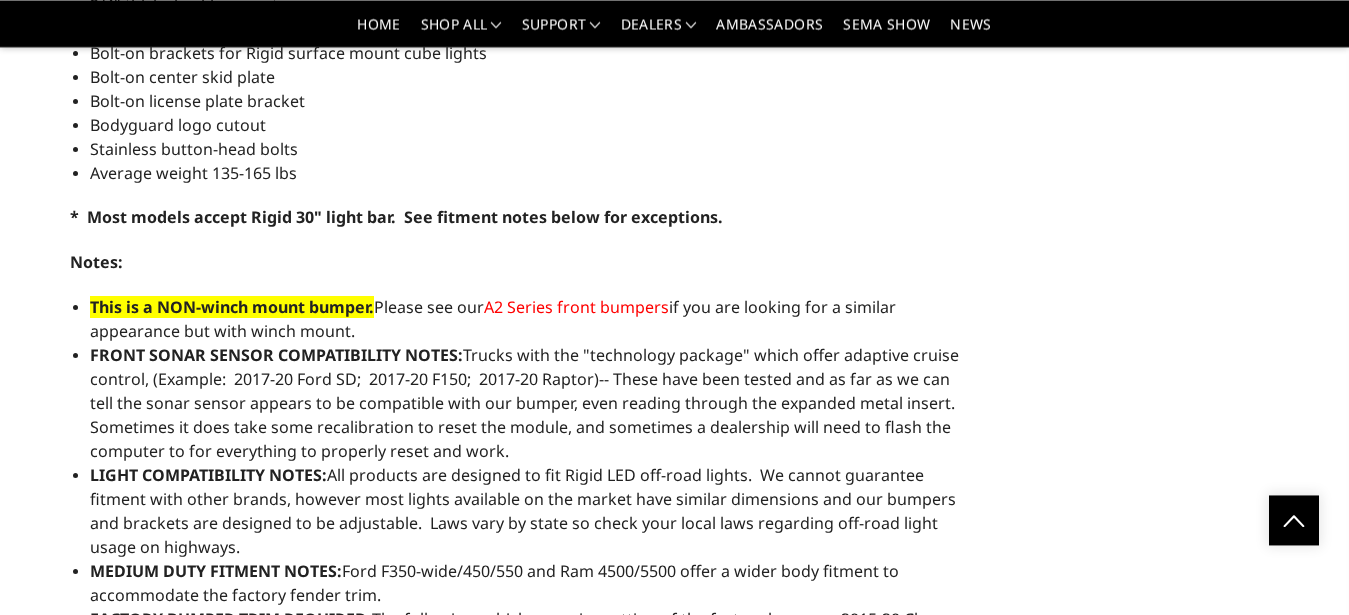 click on "A2 Series front bumpers" at bounding box center (576, 307) 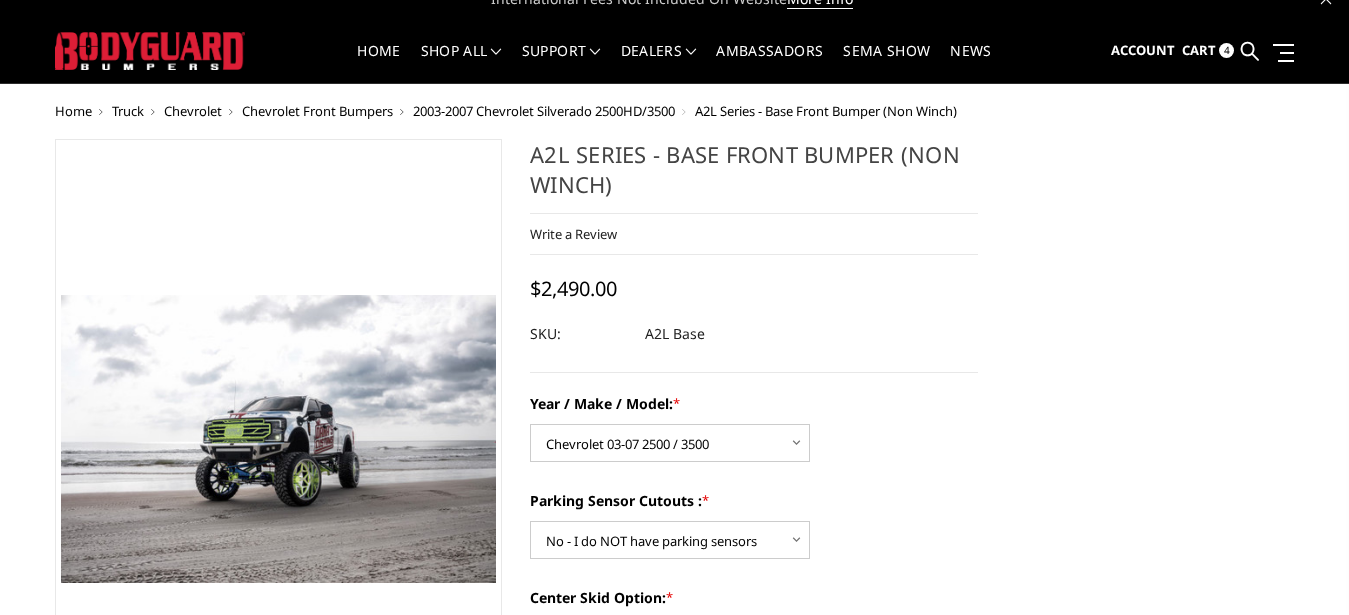 scroll, scrollTop: 0, scrollLeft: 0, axis: both 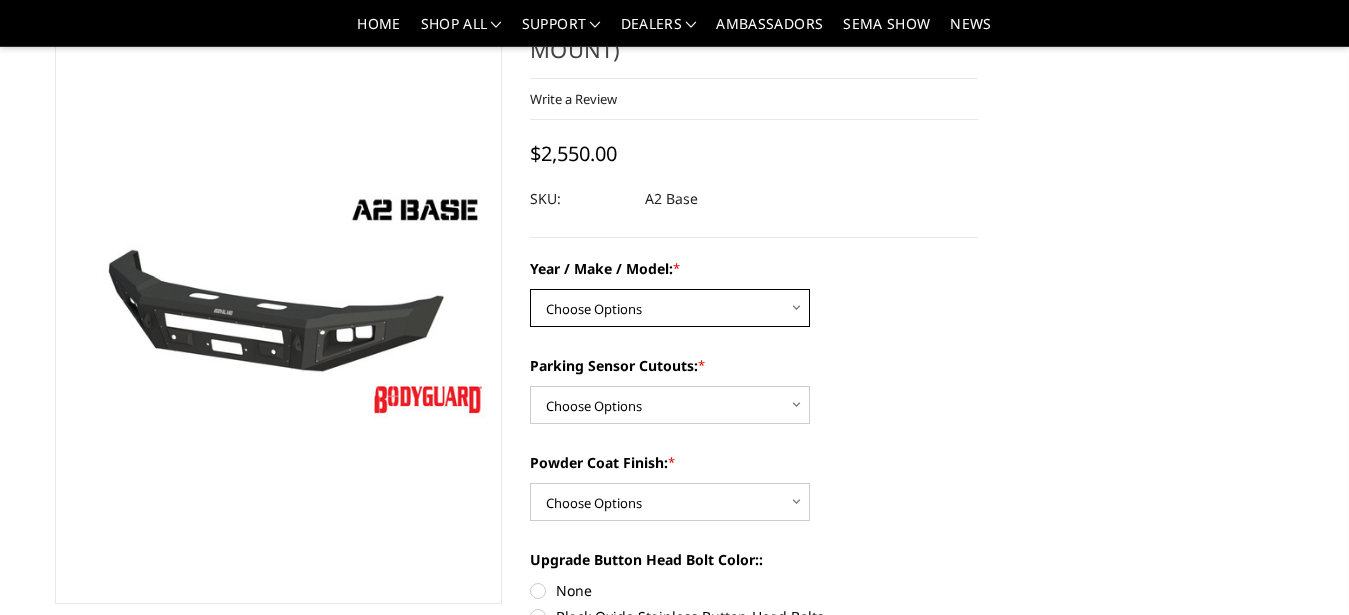 click on "Choose Options
Chevrolet 20-23  2500 / 3500
Ford 17-22  F250 / F350
Ford 17-22  F450 / F550
GMC 20-23  2500 / 3500
RAM 19-24  2500 / 3500
RAM 19-24  4500 / 5500" at bounding box center [670, 308] 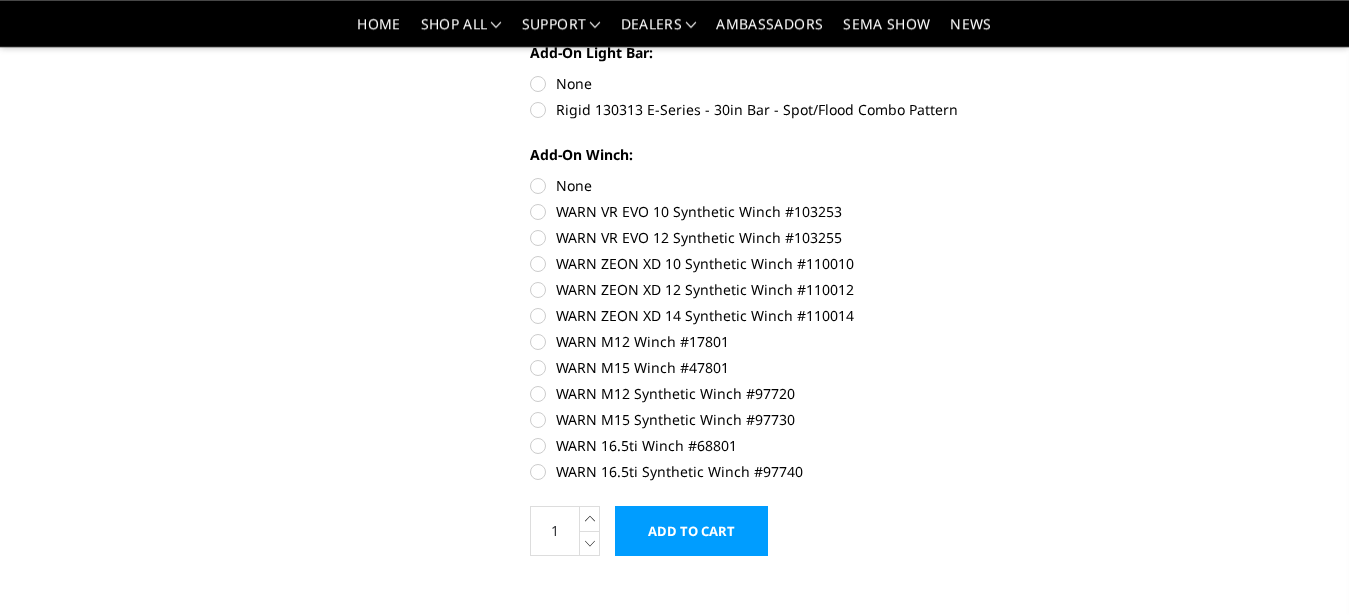 scroll, scrollTop: 1029, scrollLeft: 0, axis: vertical 